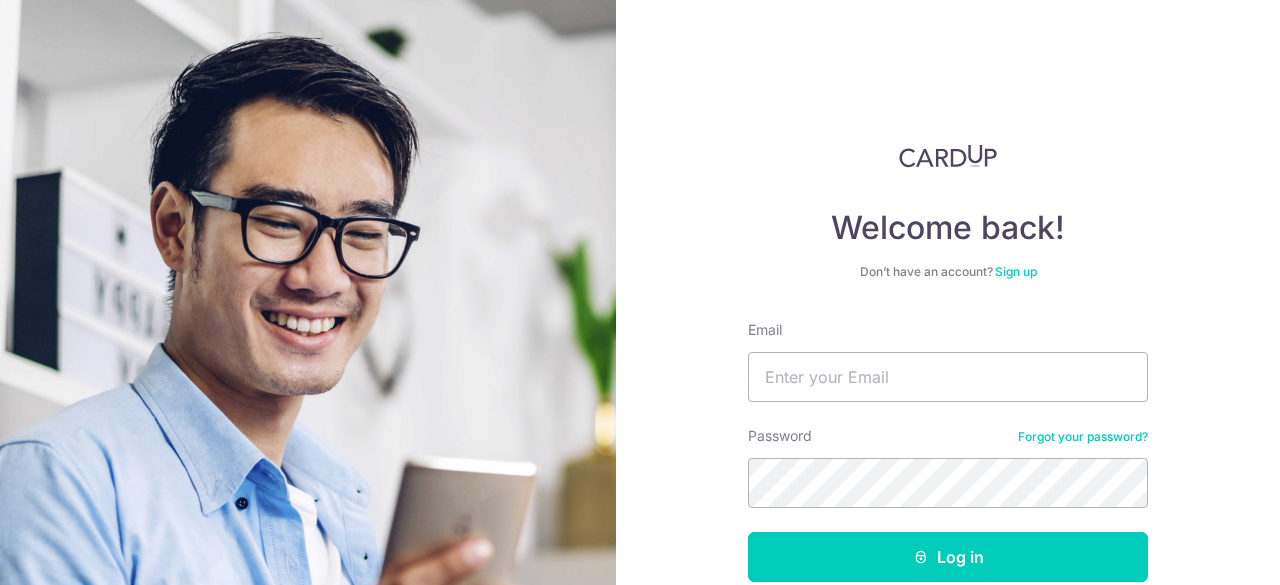 scroll, scrollTop: 0, scrollLeft: 0, axis: both 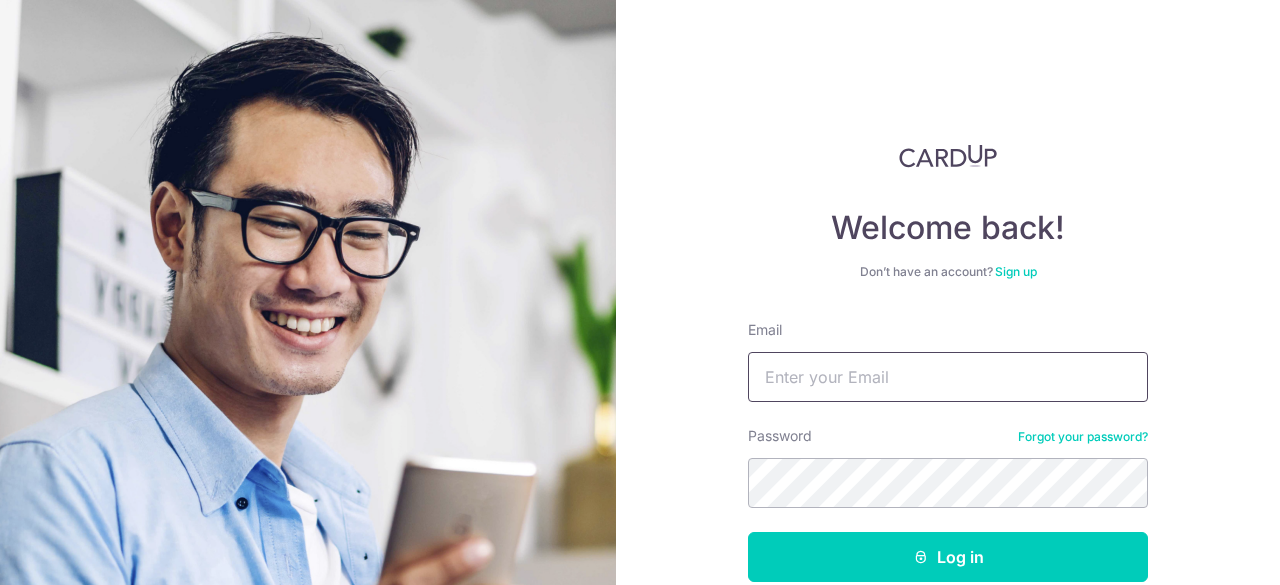 click on "Email" at bounding box center (948, 377) 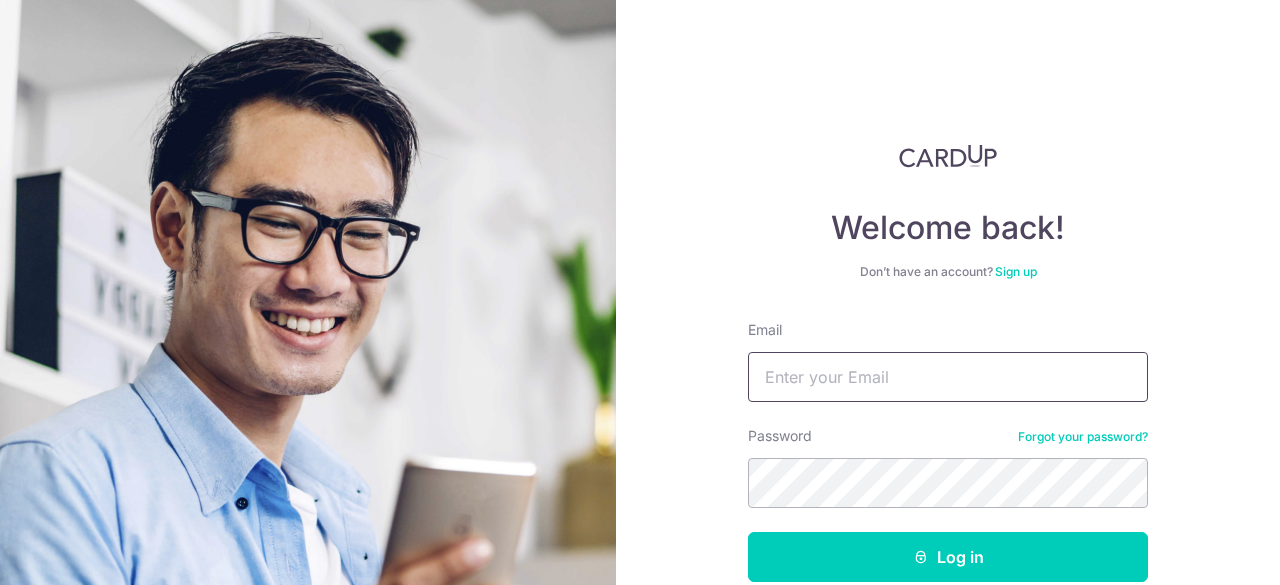 type on "[EMAIL]" 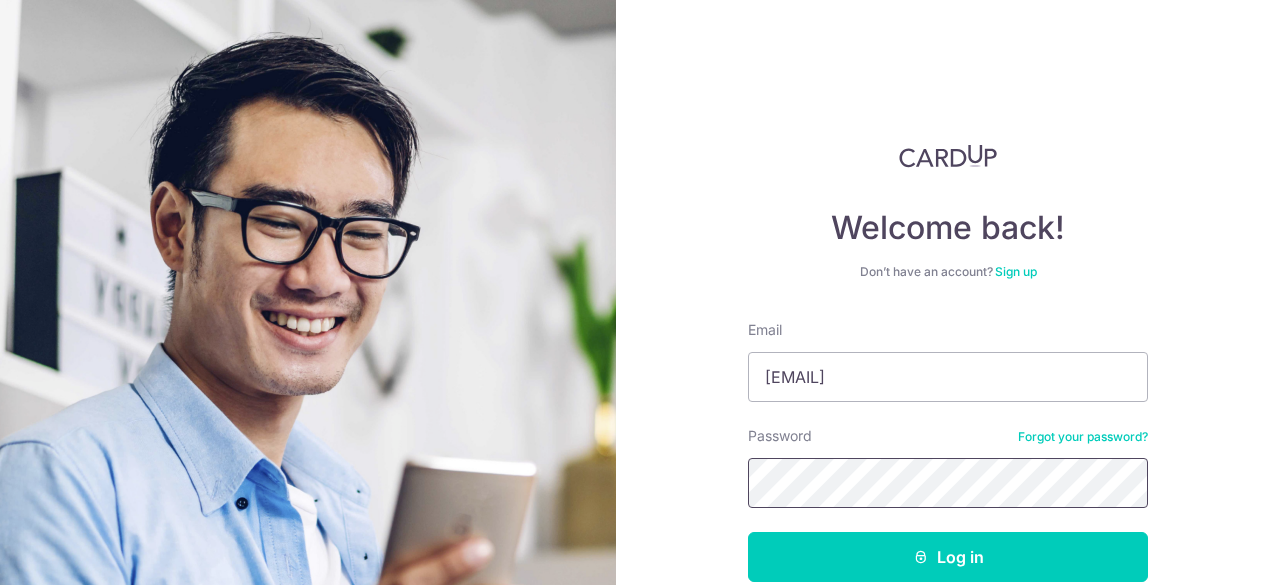 click on "Log in" at bounding box center [948, 557] 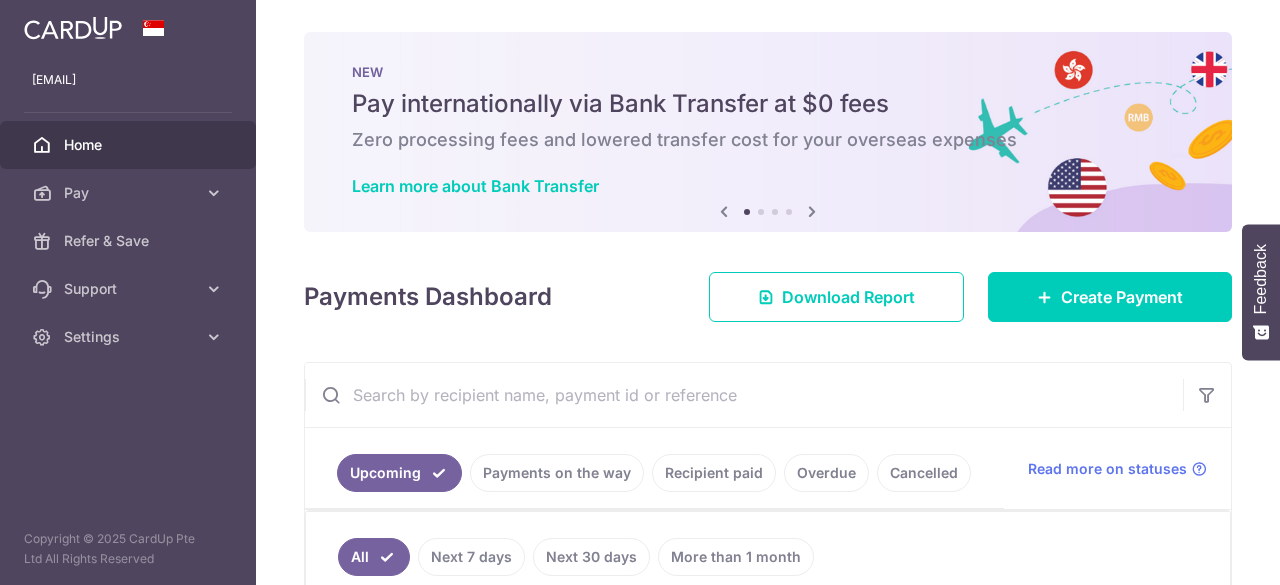 scroll, scrollTop: 0, scrollLeft: 0, axis: both 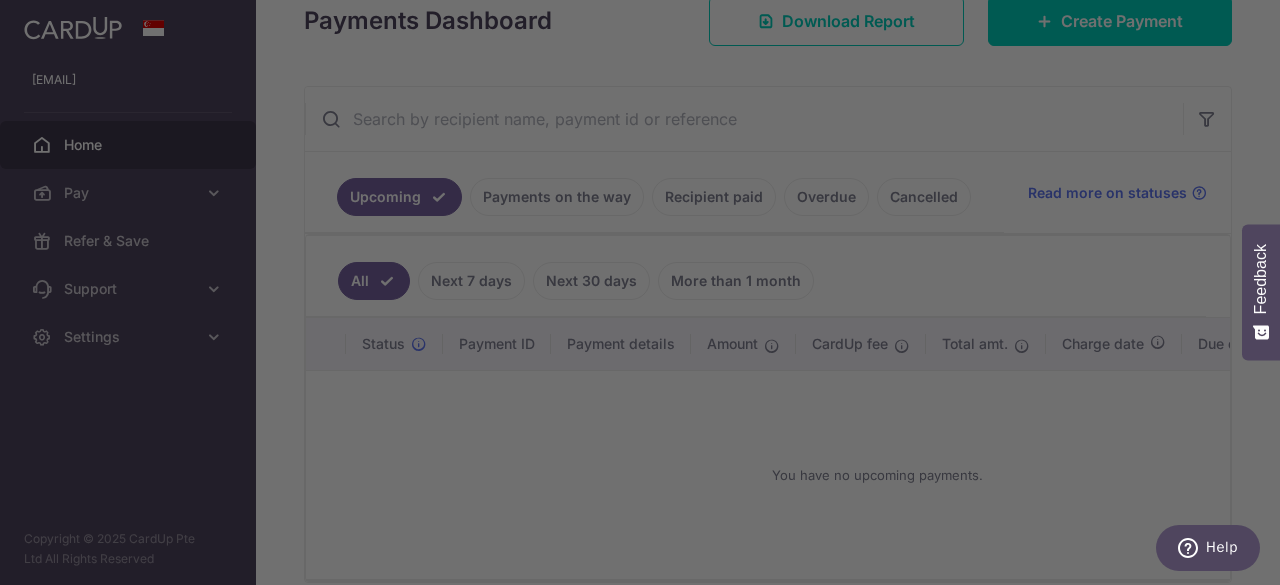 click at bounding box center (646, 295) 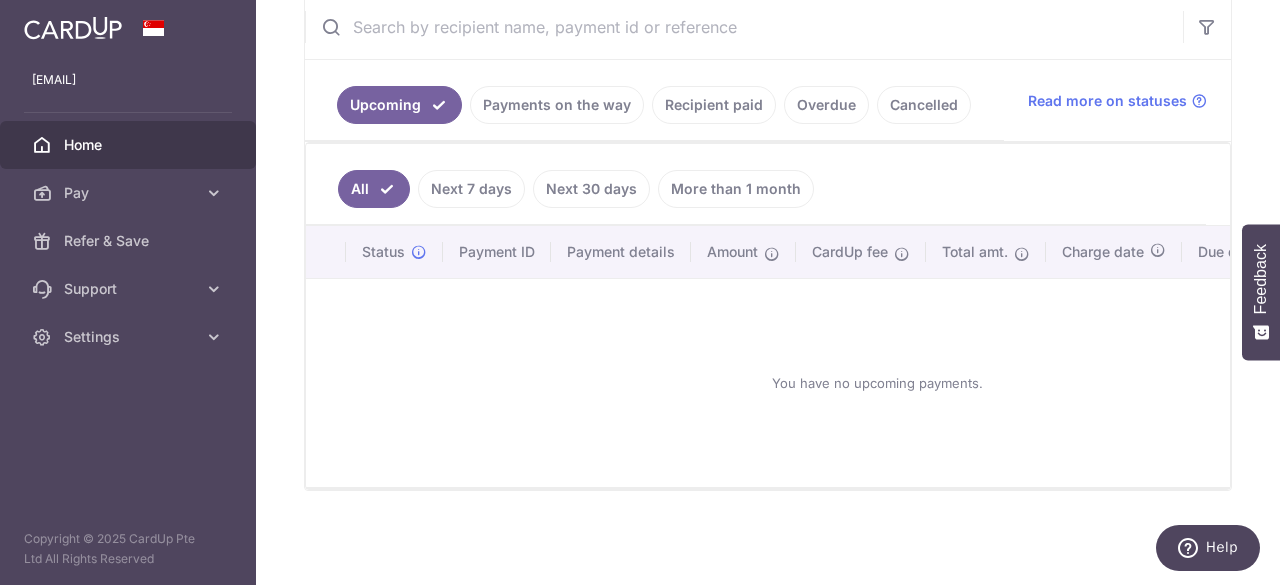 scroll, scrollTop: 195, scrollLeft: 0, axis: vertical 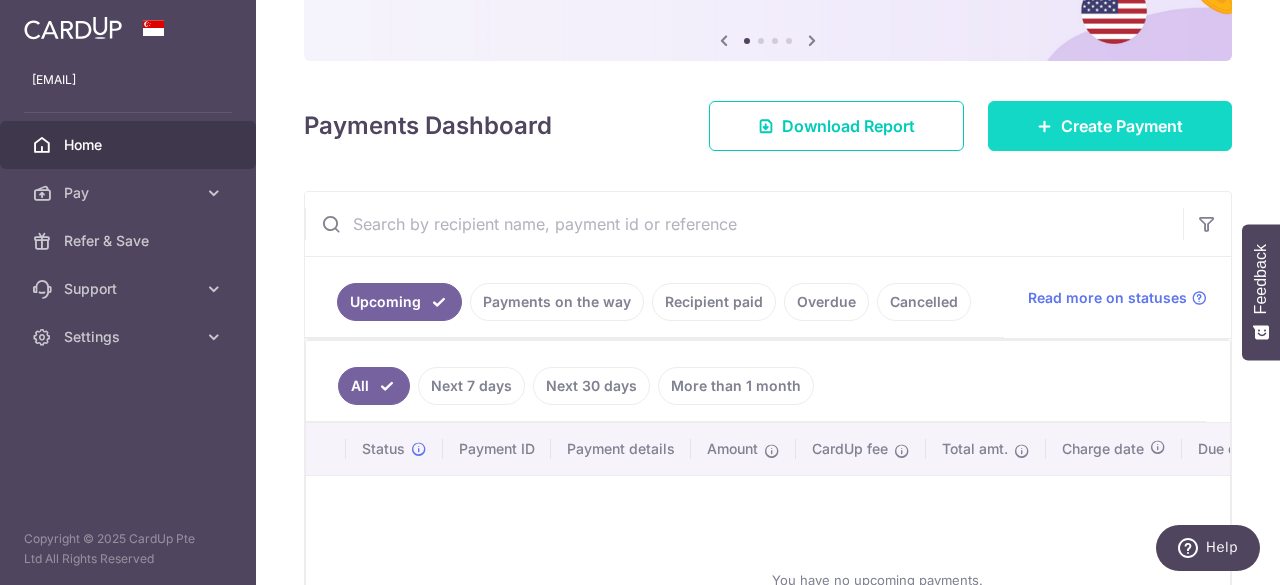 click on "Create Payment" at bounding box center (1110, 126) 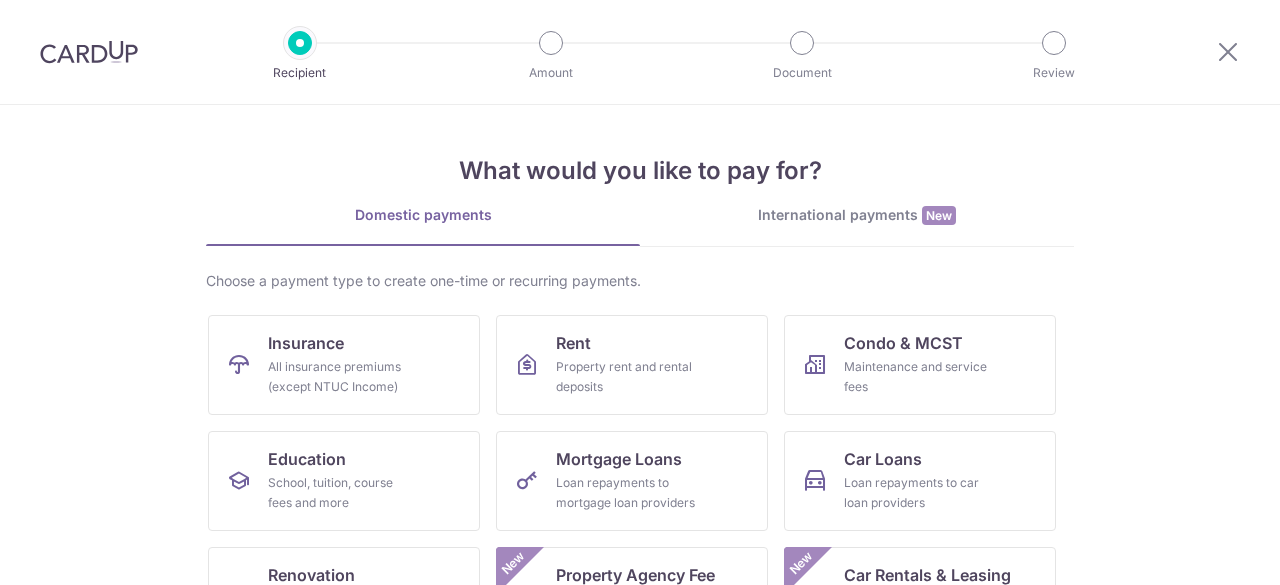 scroll, scrollTop: 0, scrollLeft: 0, axis: both 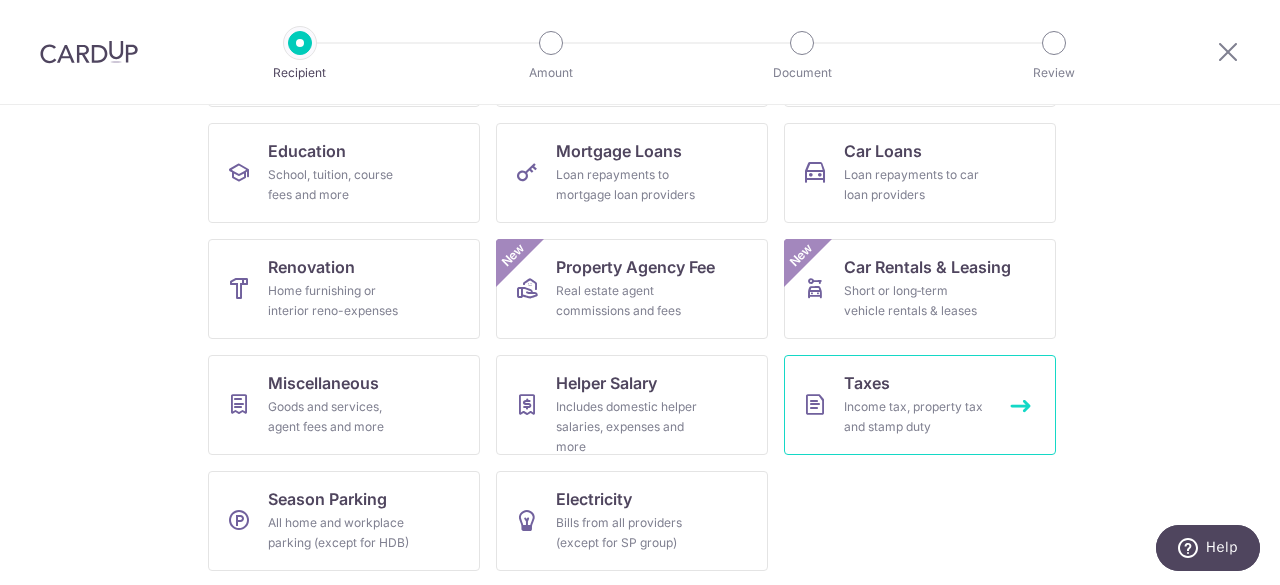 click on "Income tax, property tax and stamp duty" at bounding box center [916, 417] 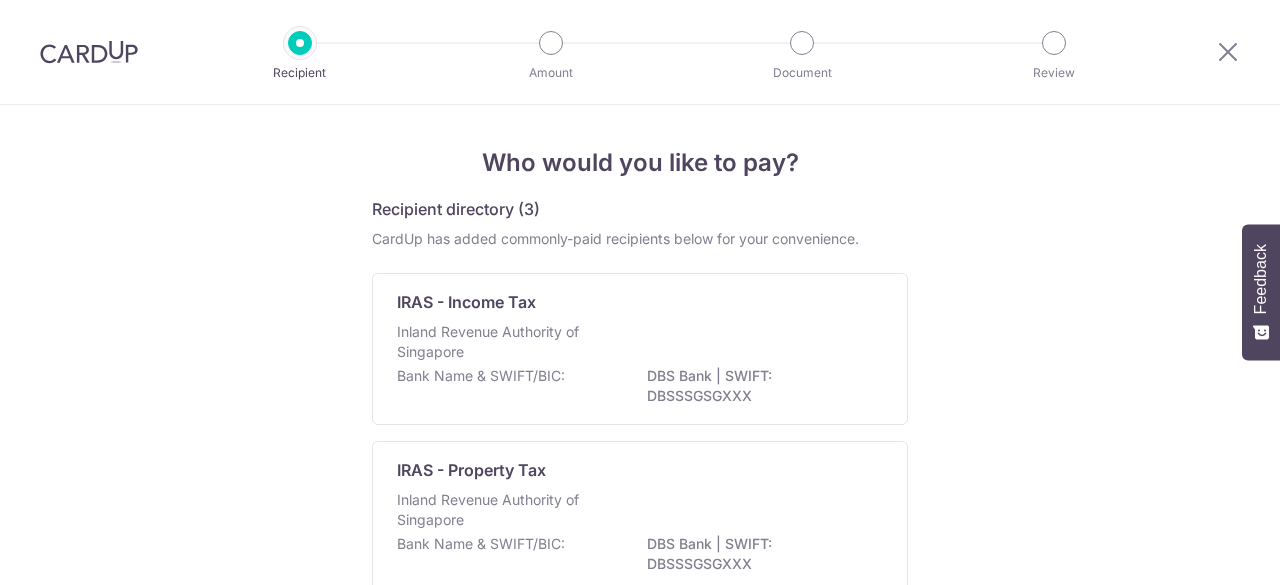 scroll, scrollTop: 0, scrollLeft: 0, axis: both 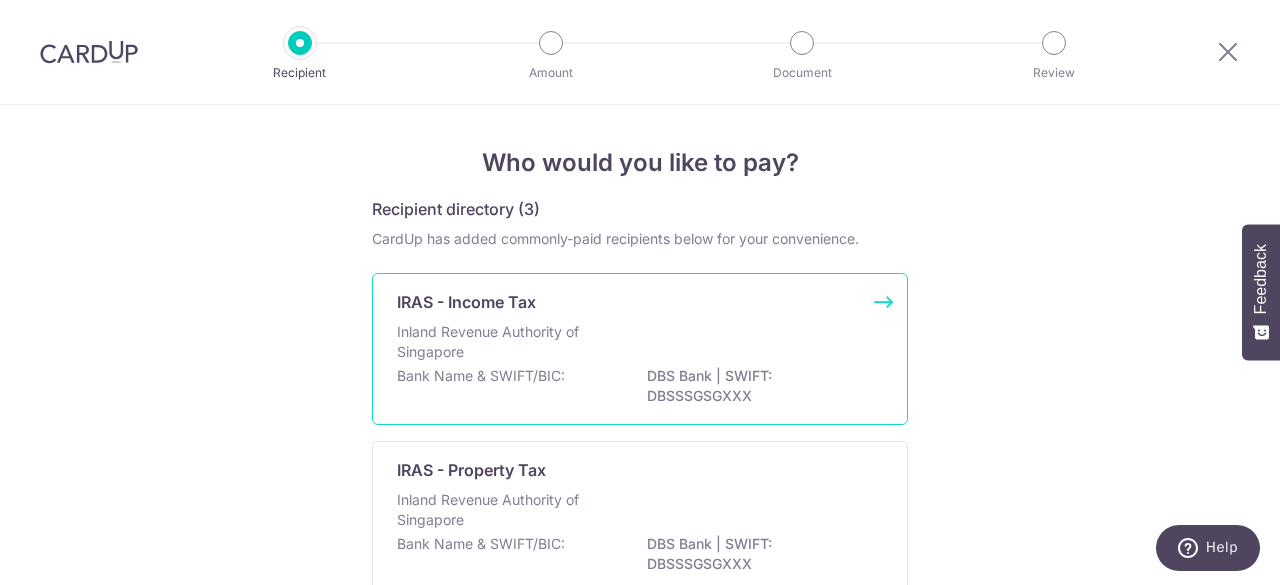 click on "Inland Revenue Authority of Singapore" at bounding box center (503, 342) 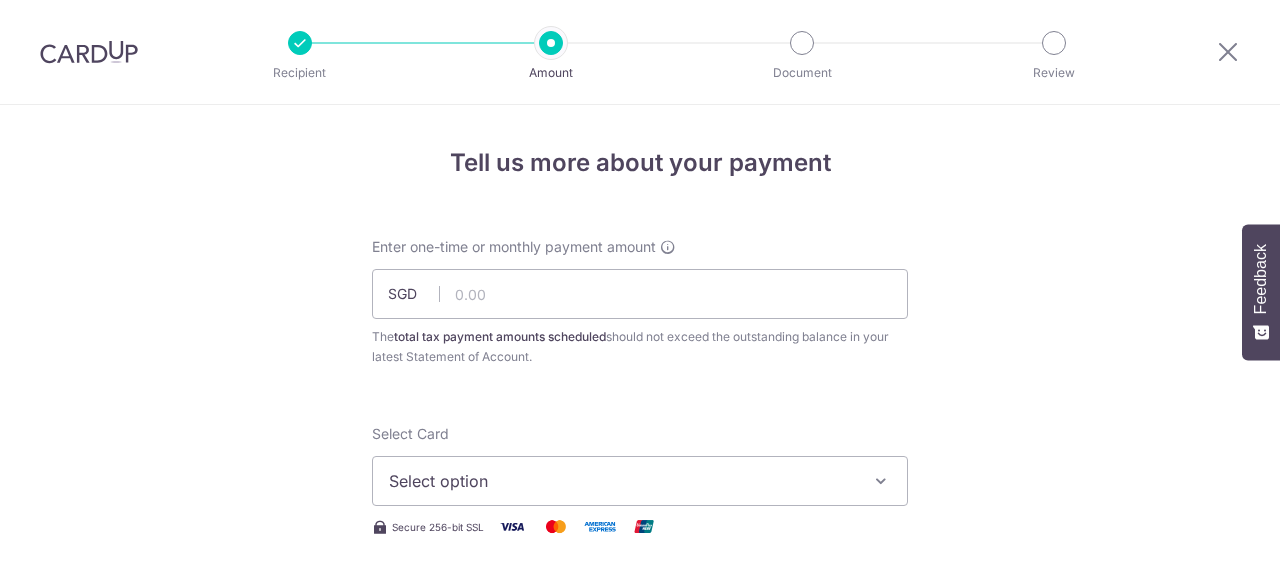 scroll, scrollTop: 0, scrollLeft: 0, axis: both 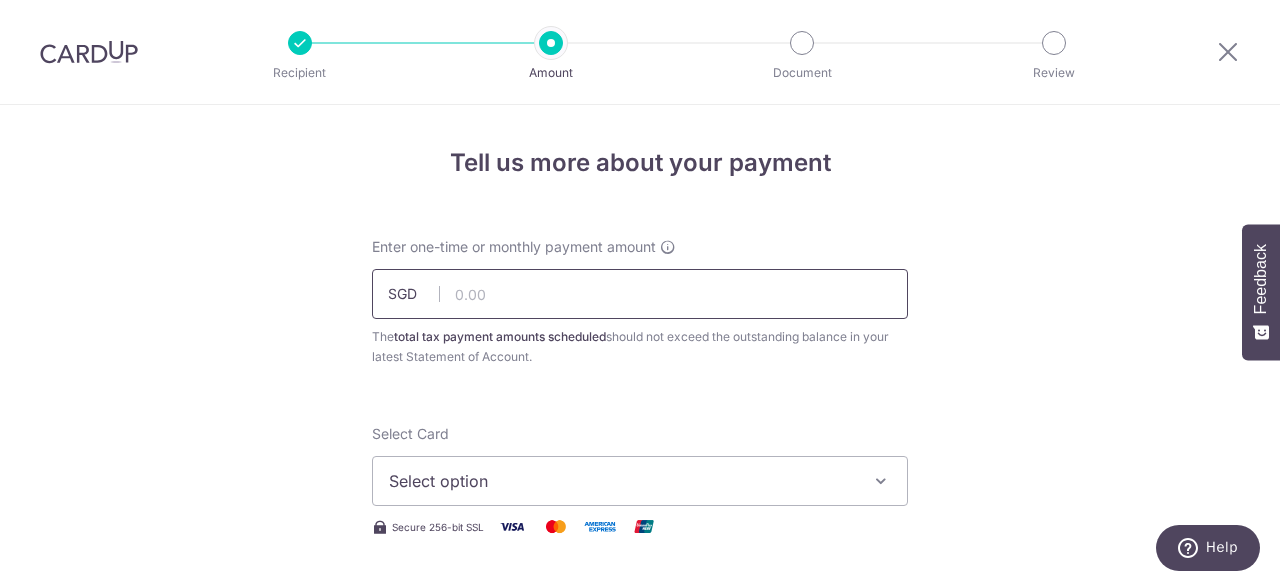 click at bounding box center (640, 294) 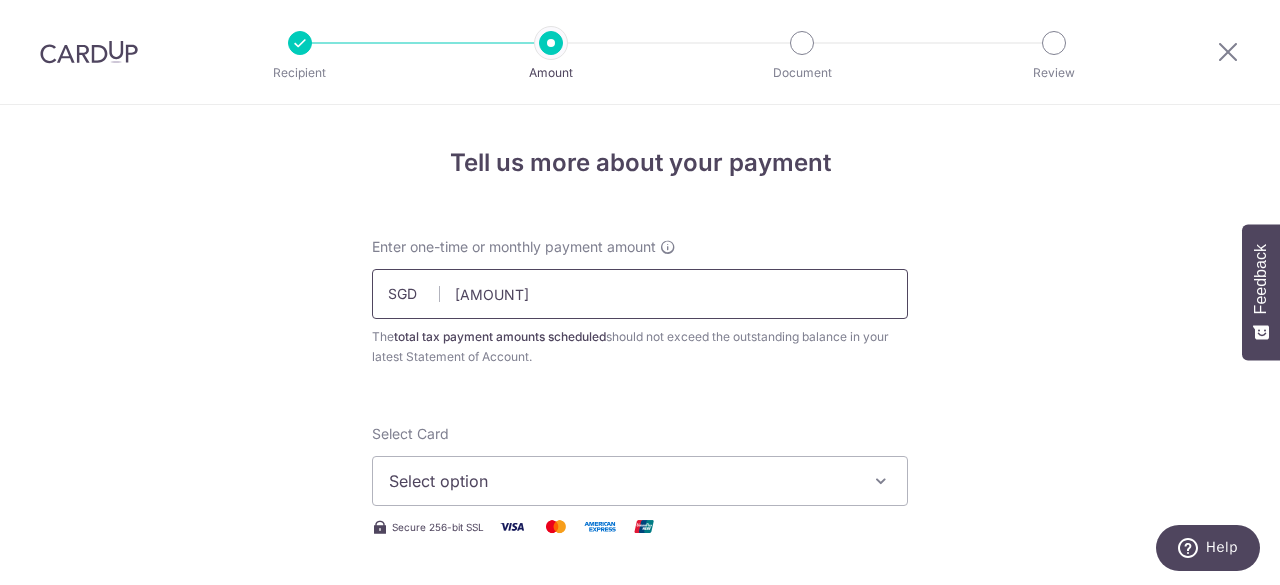 type on "515.22" 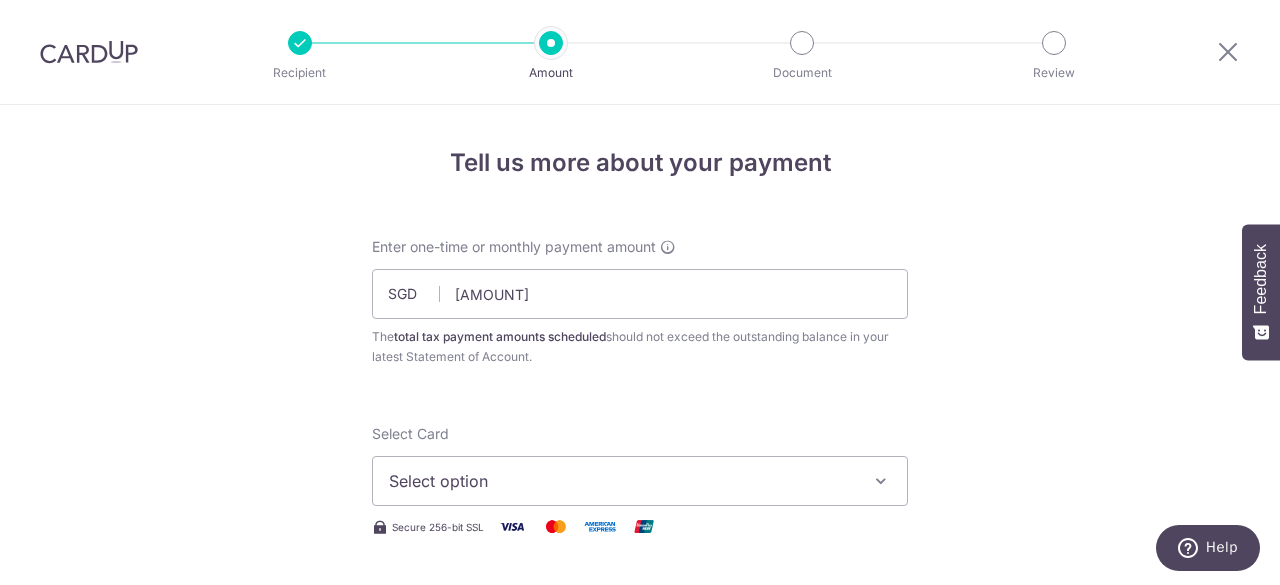 click on "Tell us more about your payment
Enter one-time or monthly payment amount
SGD
515.22
515.22
The  total tax payment amounts scheduled  should not exceed the outstanding balance in your latest Statement of Account.
Select Card
Select option
Add credit card
Your Cards
**** 5078
**** 5882
Secure 256-bit SSL
Text" at bounding box center [640, 1033] 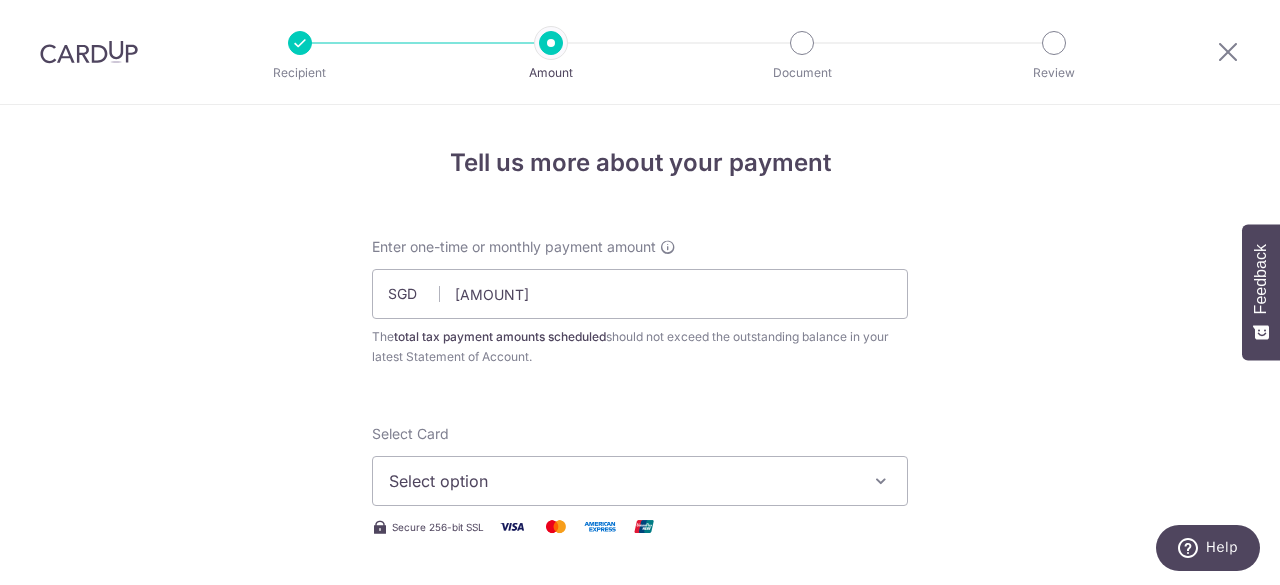 scroll, scrollTop: 100, scrollLeft: 0, axis: vertical 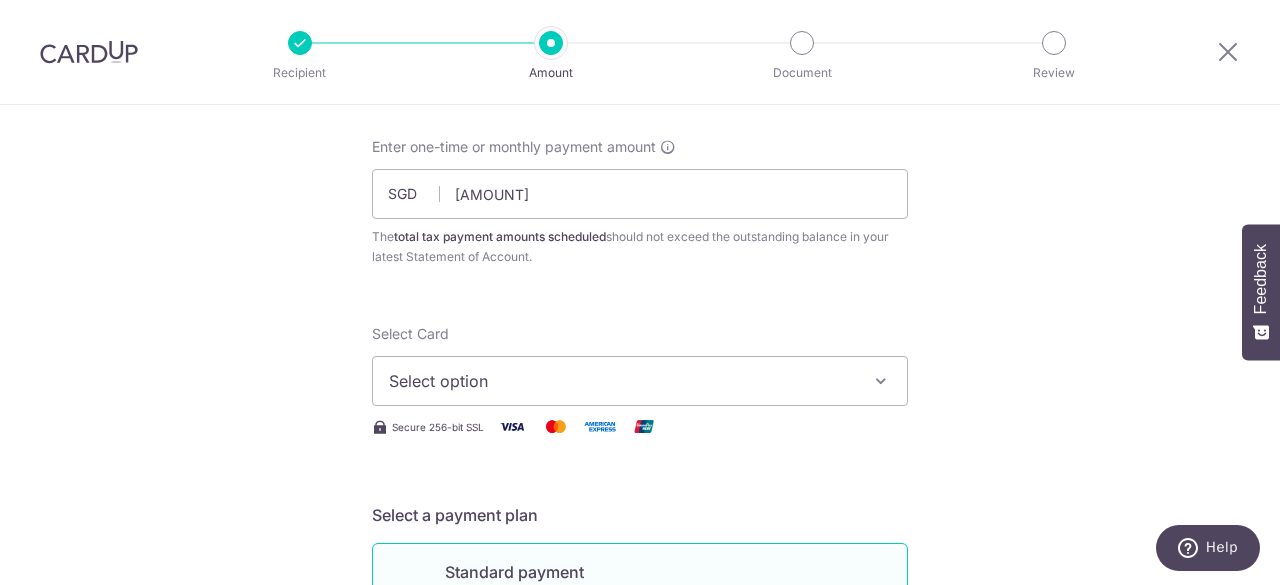 click on "Select option" at bounding box center [622, 381] 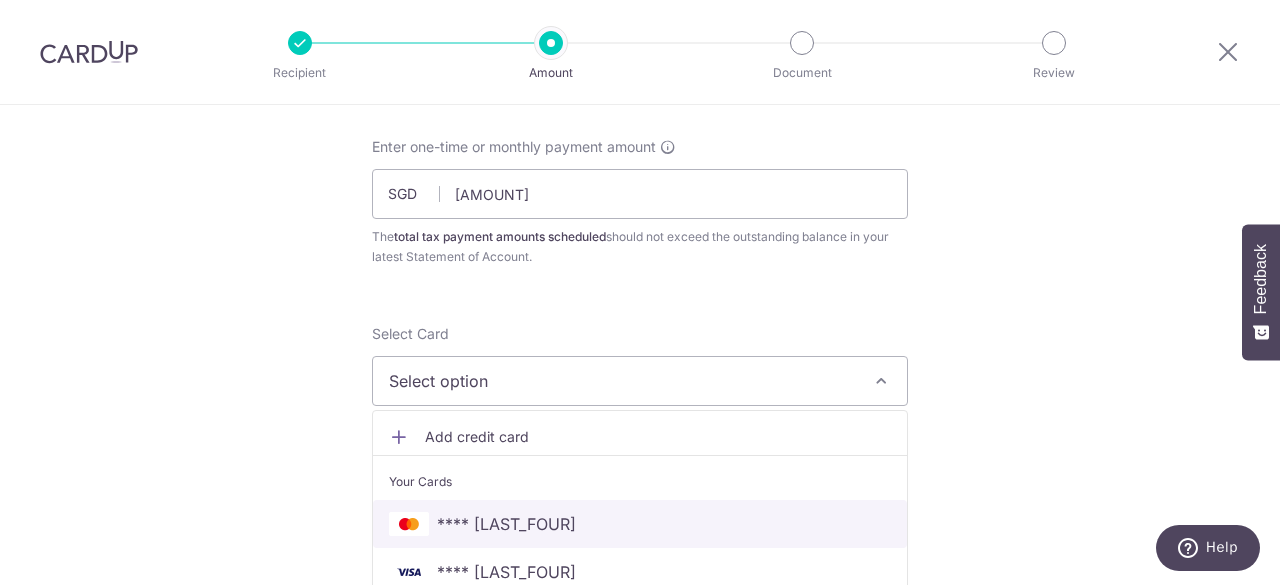 click on "**** 5078" at bounding box center [640, 524] 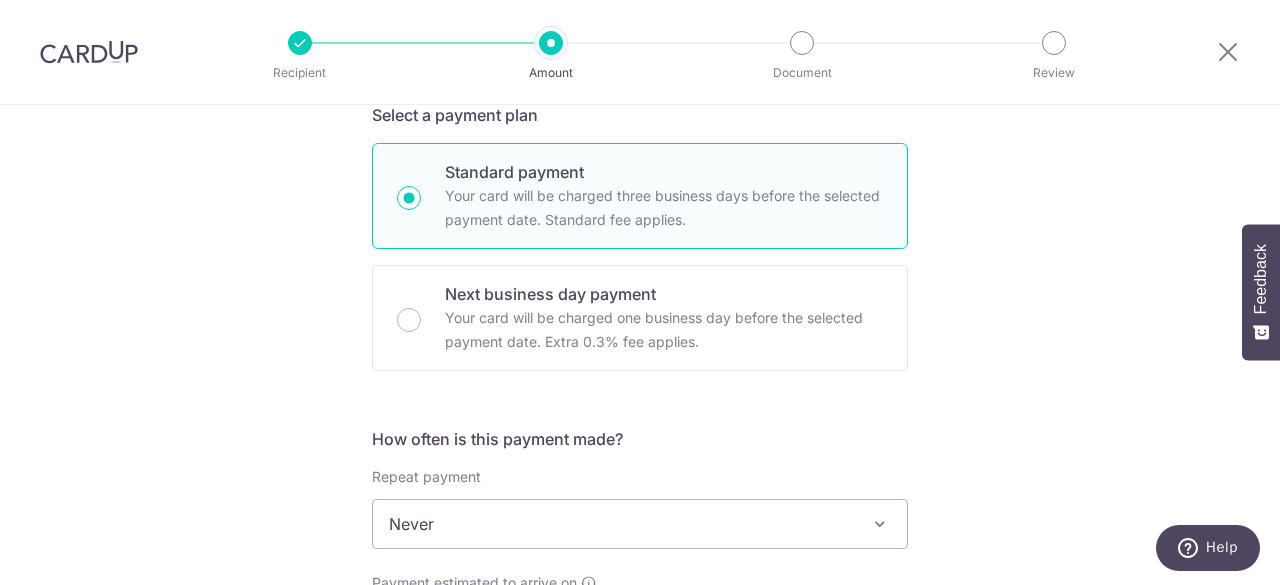 scroll, scrollTop: 600, scrollLeft: 0, axis: vertical 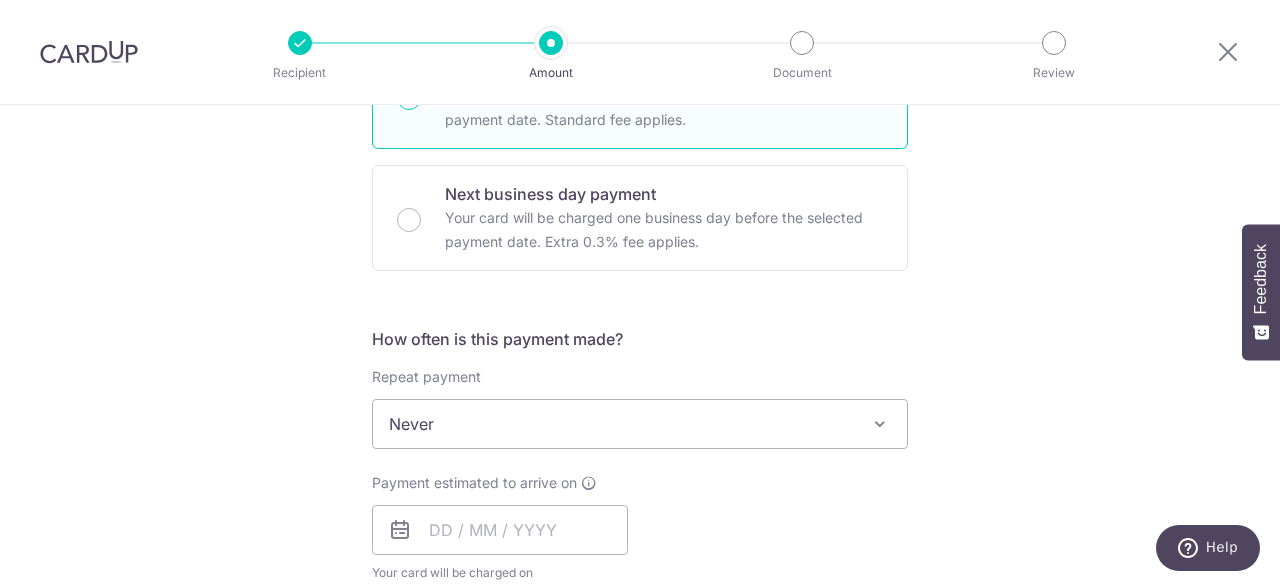 click on "Never" at bounding box center [640, 424] 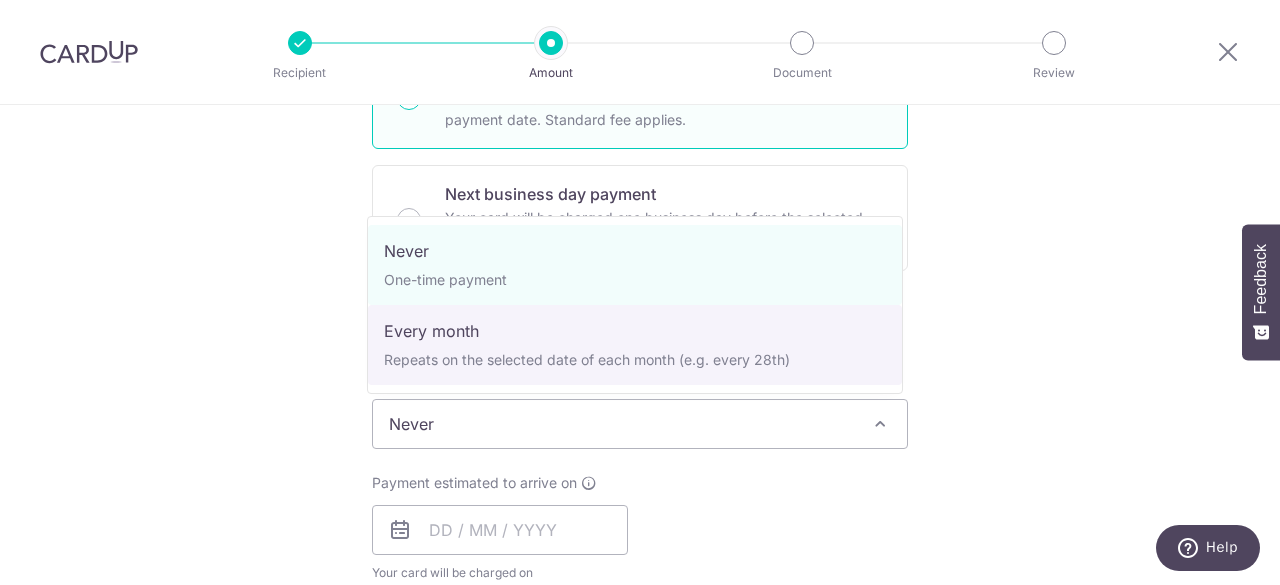 select on "3" 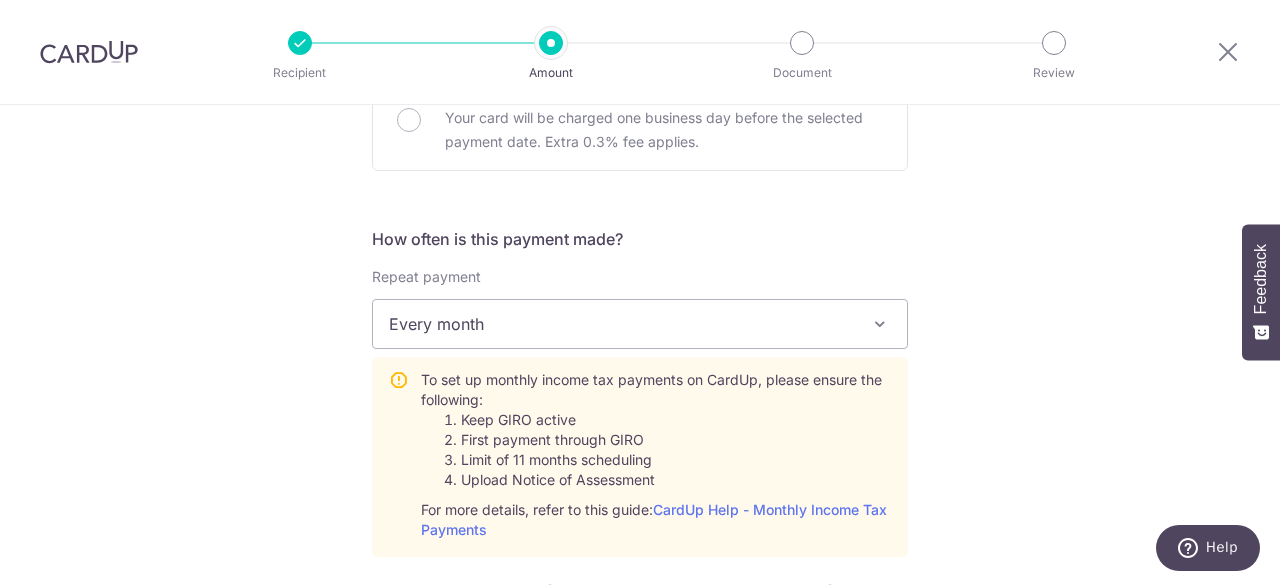 scroll, scrollTop: 900, scrollLeft: 0, axis: vertical 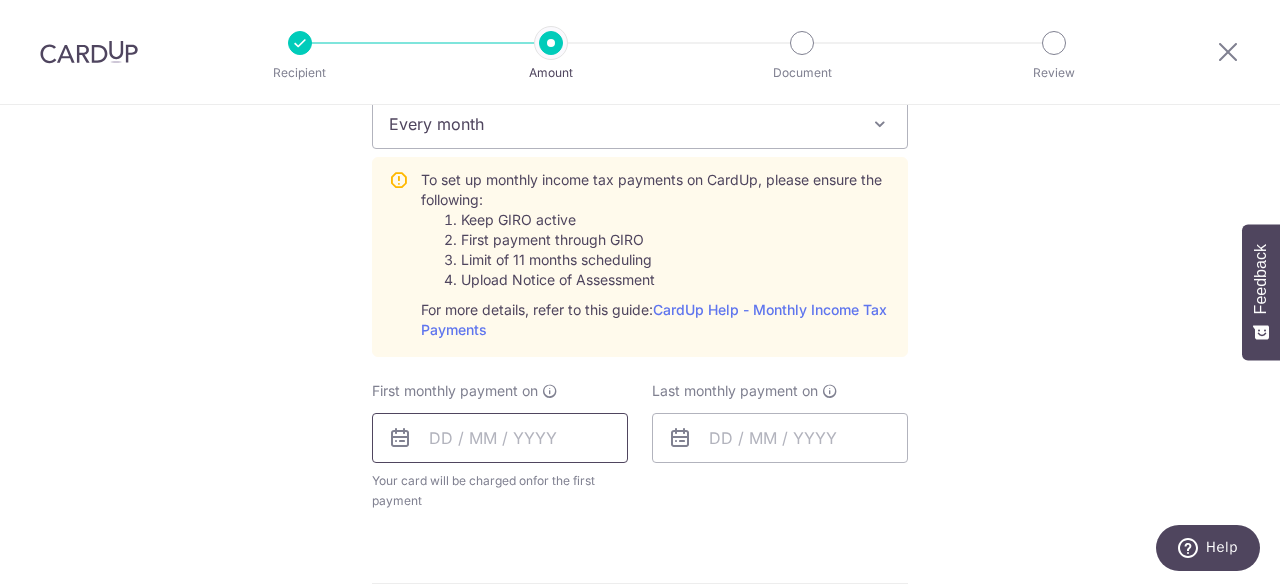 click at bounding box center (500, 438) 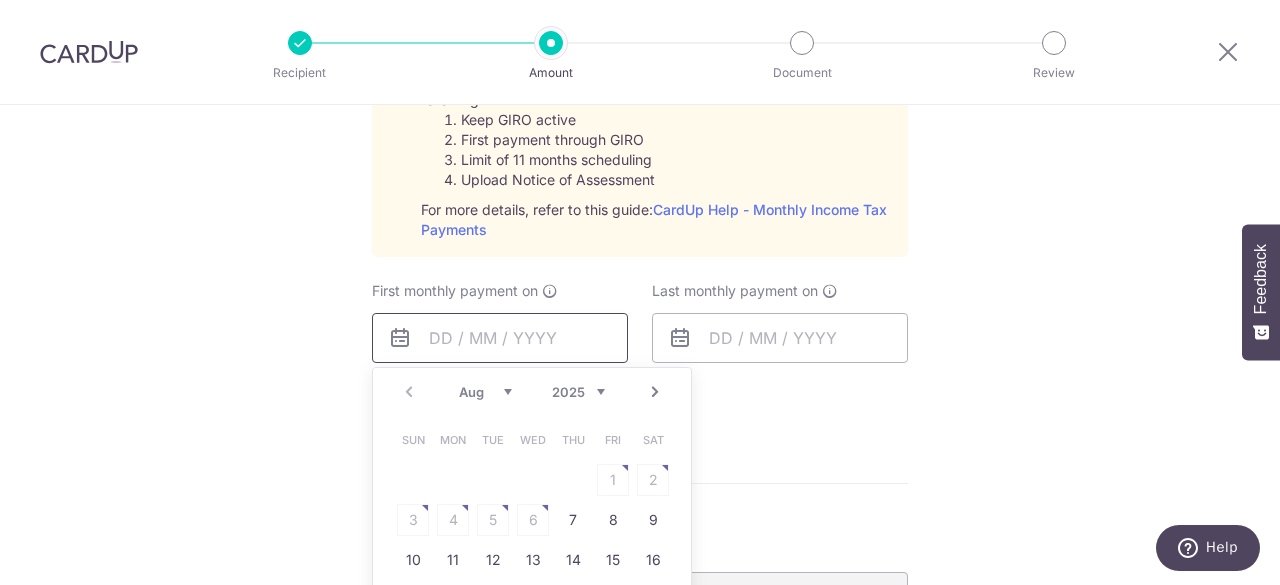 scroll, scrollTop: 1100, scrollLeft: 0, axis: vertical 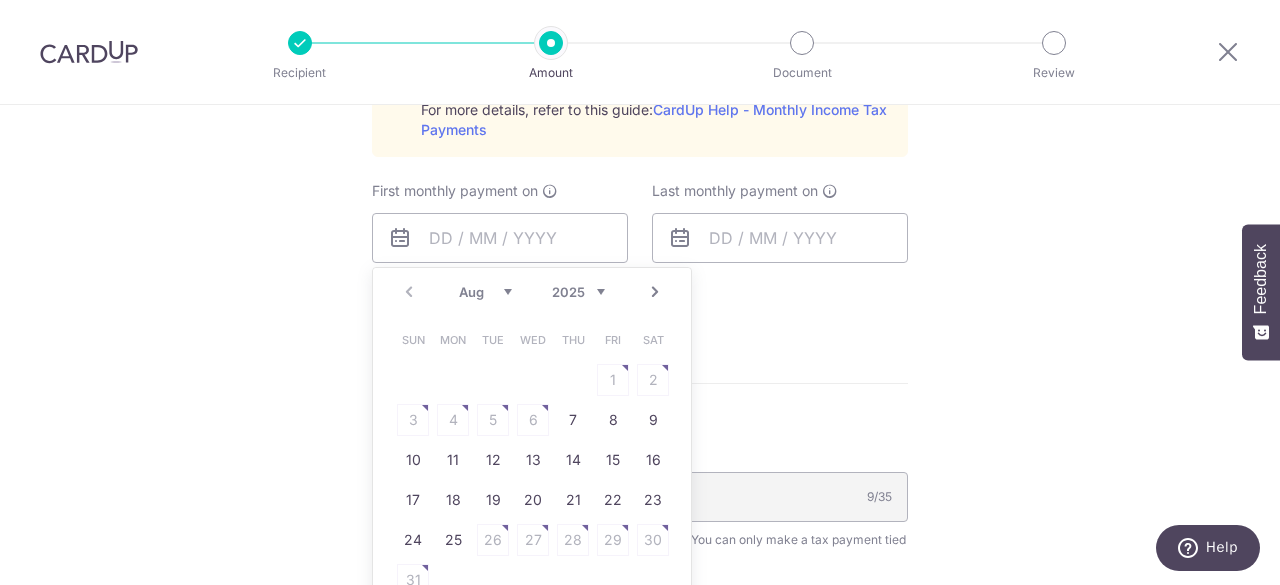 click on "Next" at bounding box center (655, 292) 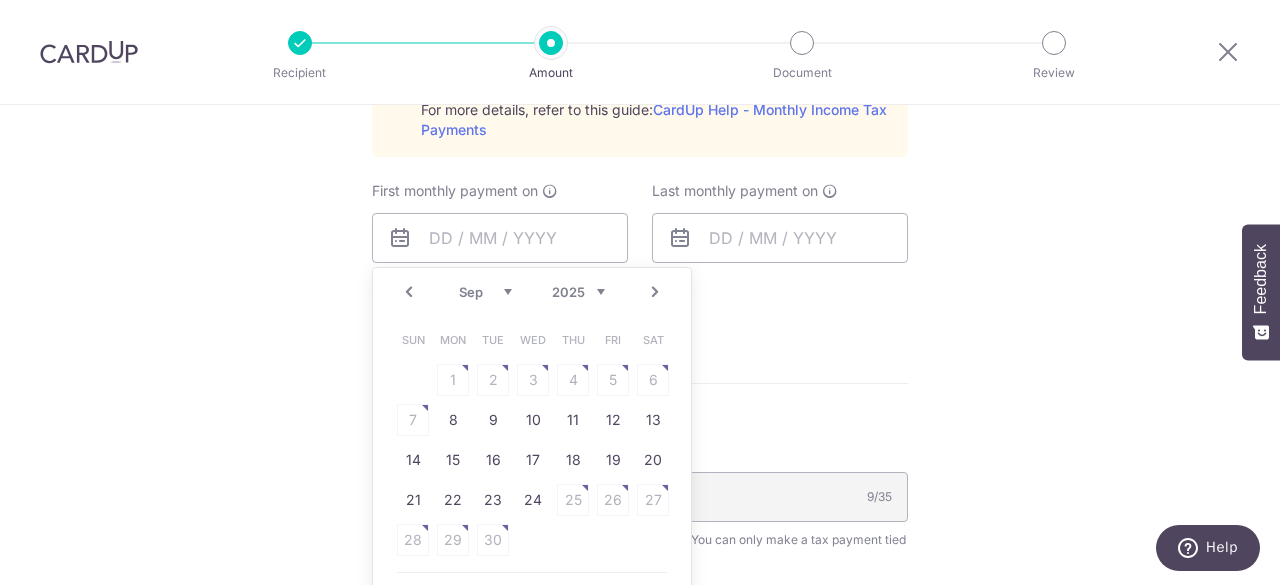click on "Prev" at bounding box center [409, 292] 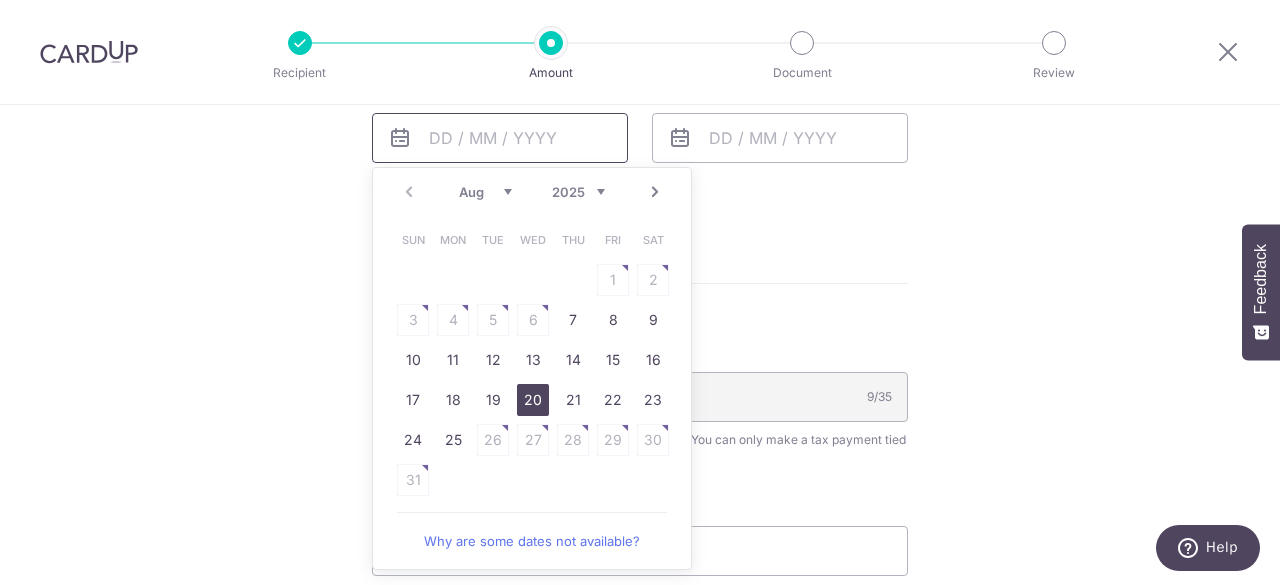 scroll, scrollTop: 1300, scrollLeft: 0, axis: vertical 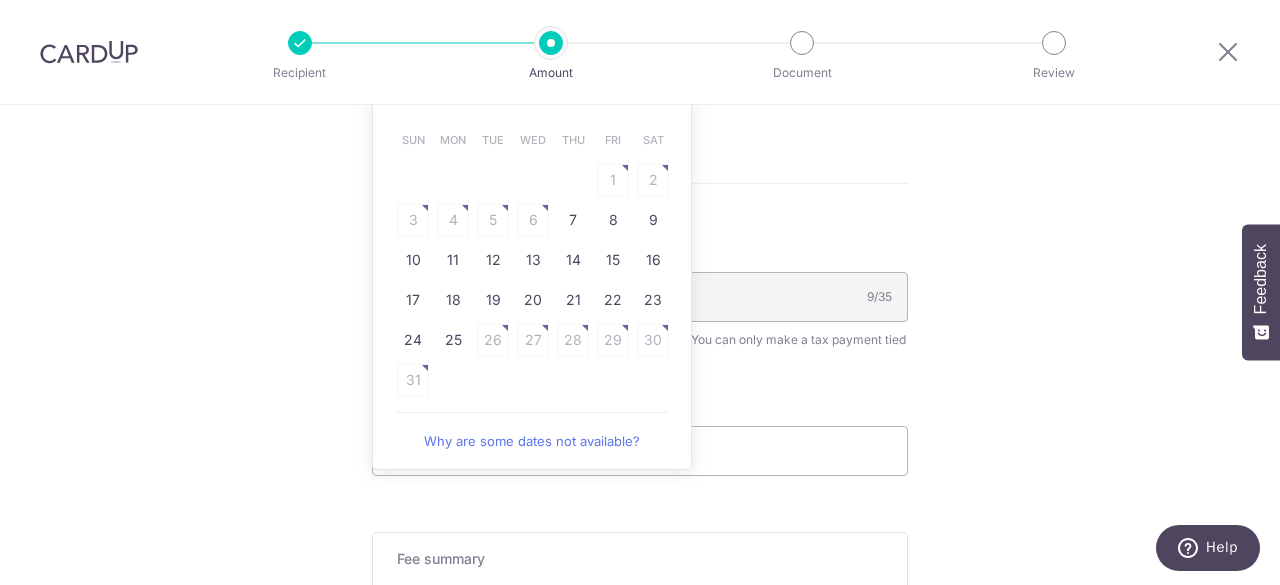 click on "Why are some dates not available?" at bounding box center (532, 441) 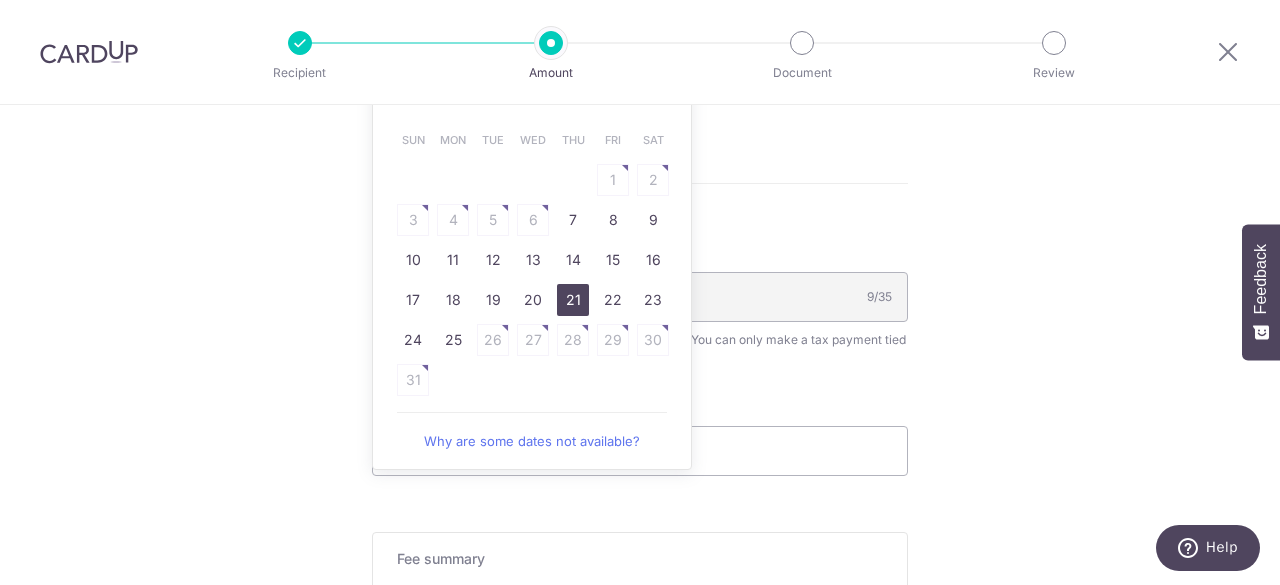 scroll, scrollTop: 1200, scrollLeft: 0, axis: vertical 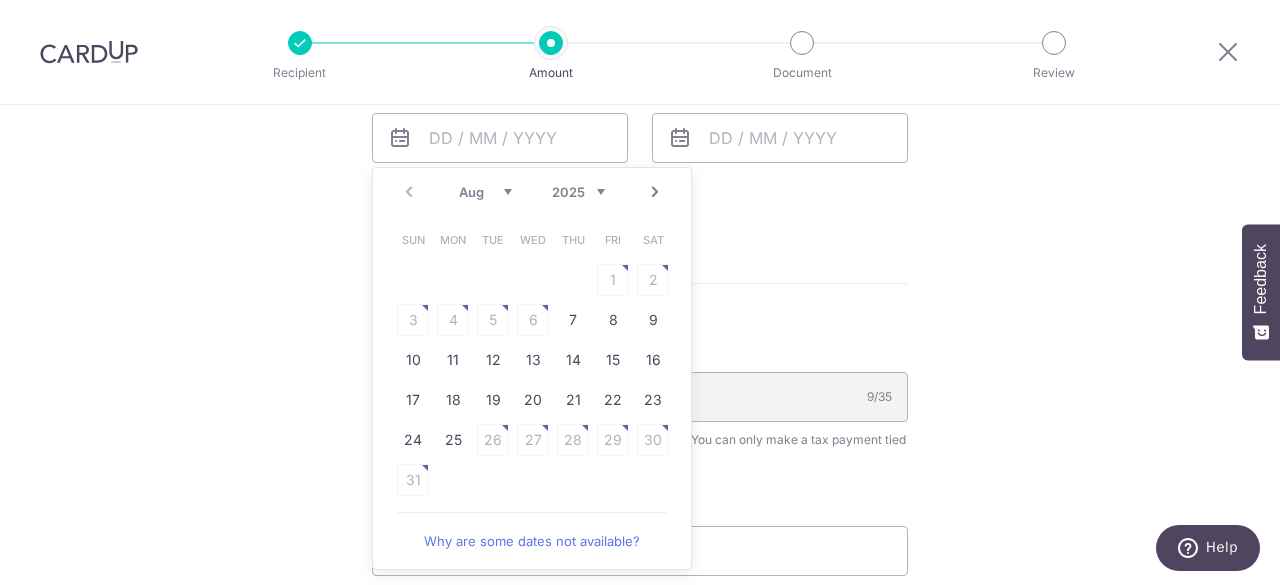 click on "Next" at bounding box center (655, 192) 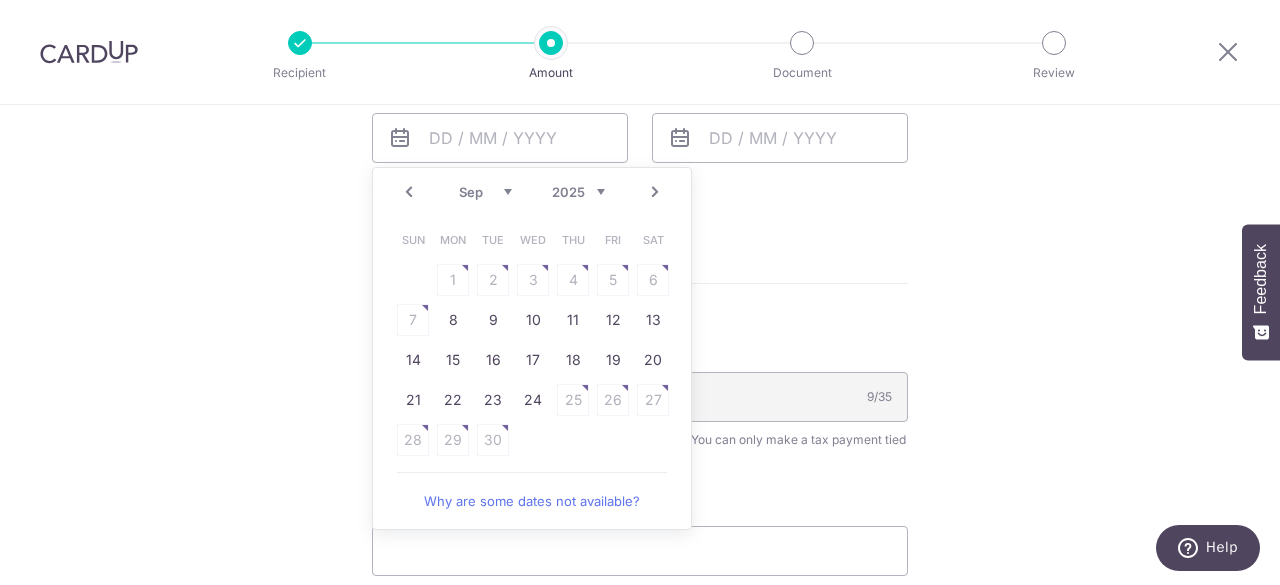 click on "Prev" at bounding box center [409, 192] 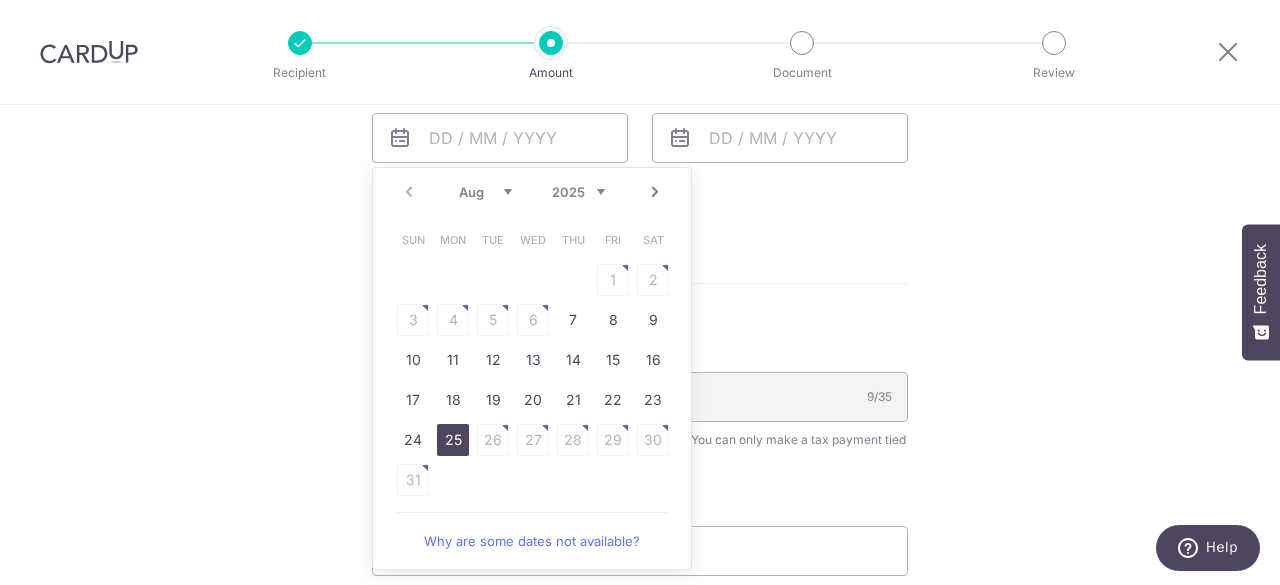 click on "25" at bounding box center [453, 440] 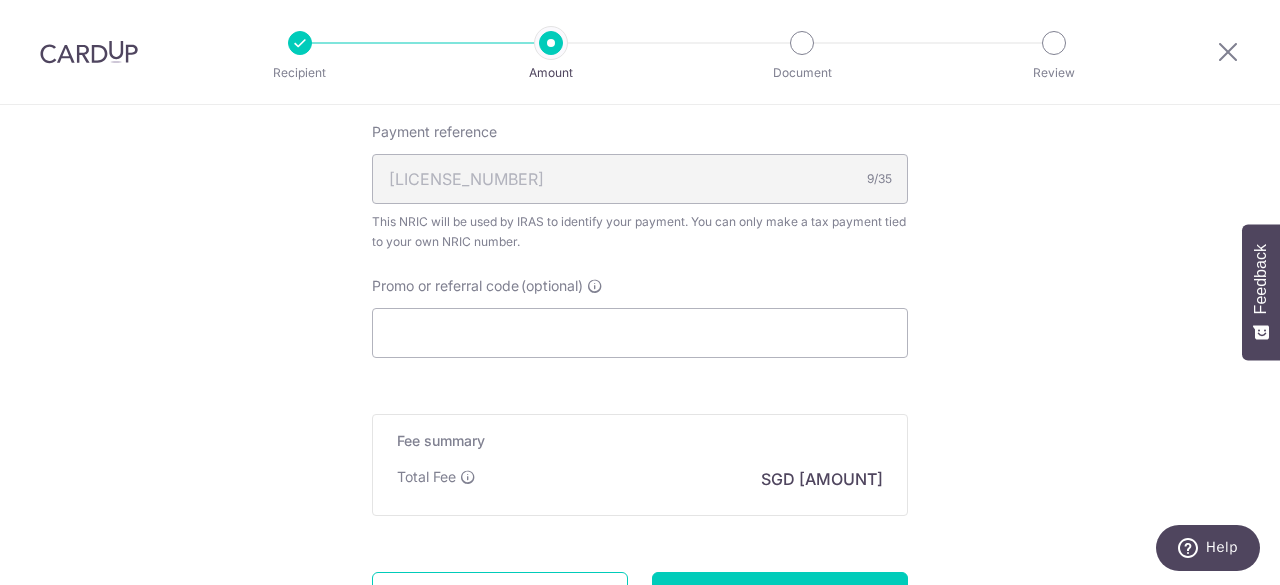 scroll, scrollTop: 1600, scrollLeft: 0, axis: vertical 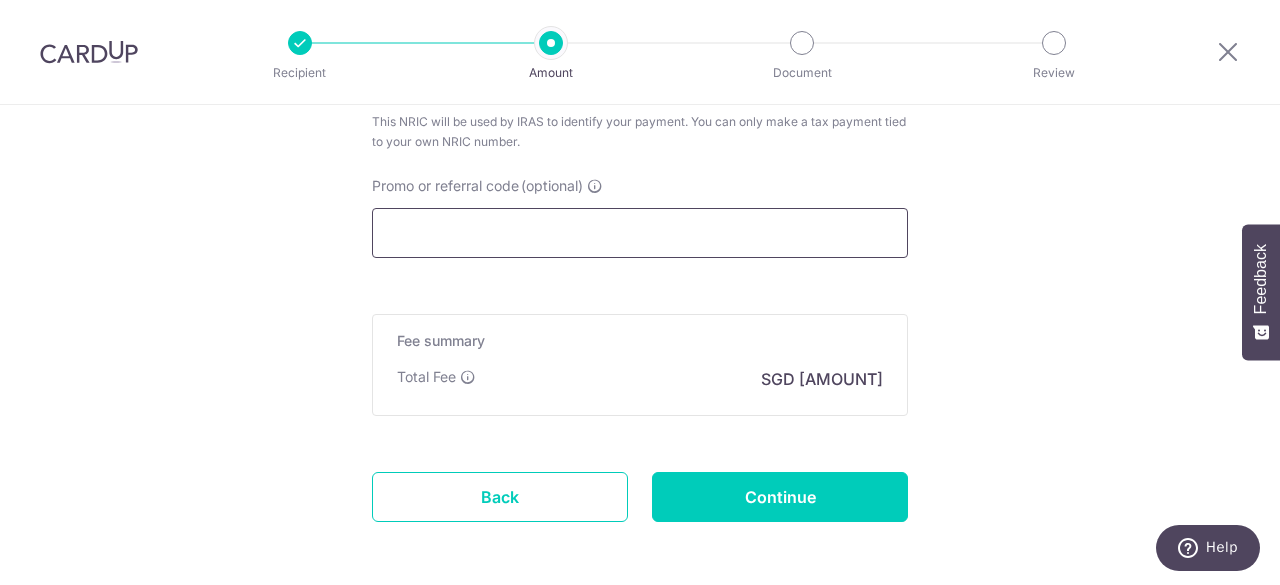 click on "Promo or referral code
(optional)" at bounding box center [640, 233] 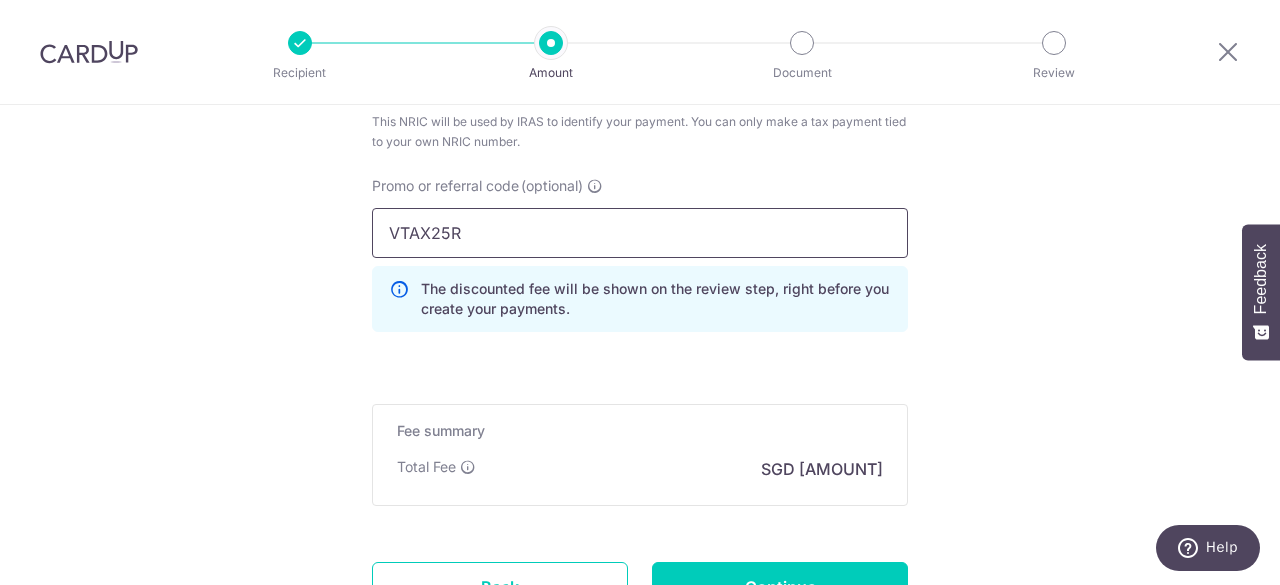 type on "VTAX25R" 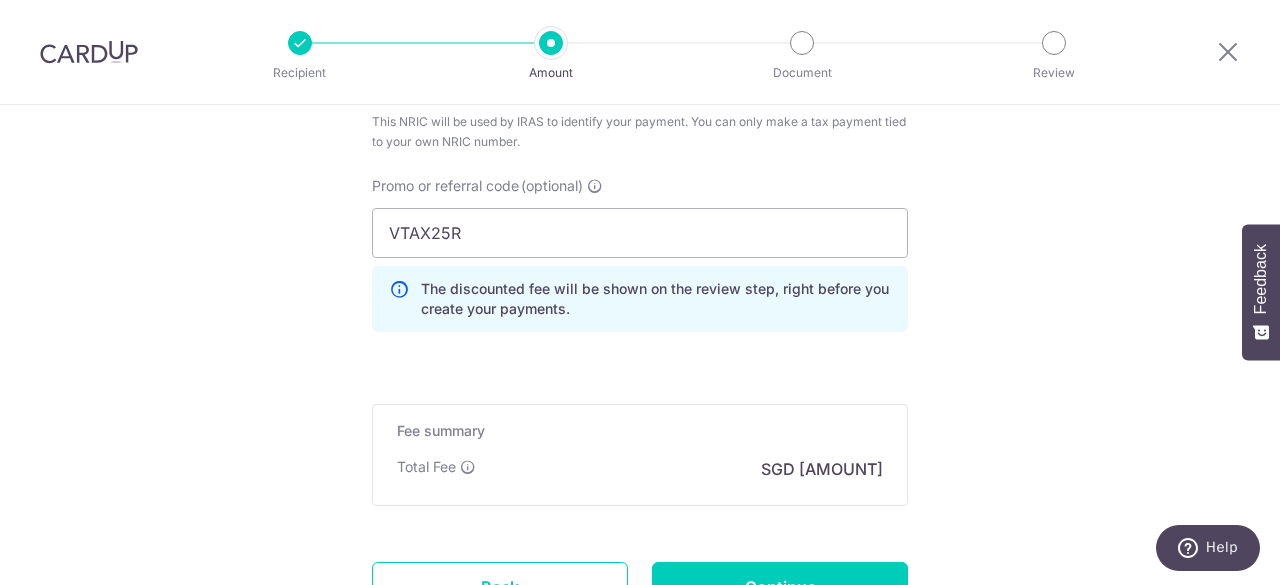 click on "Tell us more about your payment
Enter one-time or monthly payment amount
SGD
515.22
515.22
The  total tax payment amounts scheduled  should not exceed the outstanding balance in your latest Statement of Account.
Select Card
**** 5078
Add credit card
Your Cards
**** 5078
**** 5882
Secure 256-bit SSL
Text" at bounding box center [640, -367] 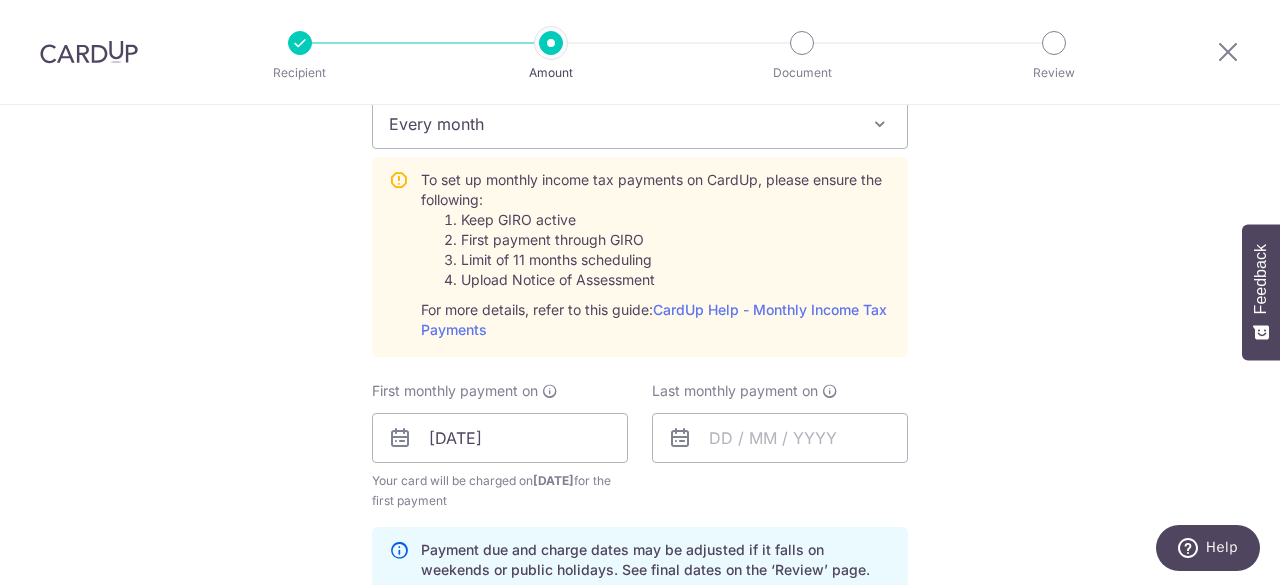 scroll, scrollTop: 1000, scrollLeft: 0, axis: vertical 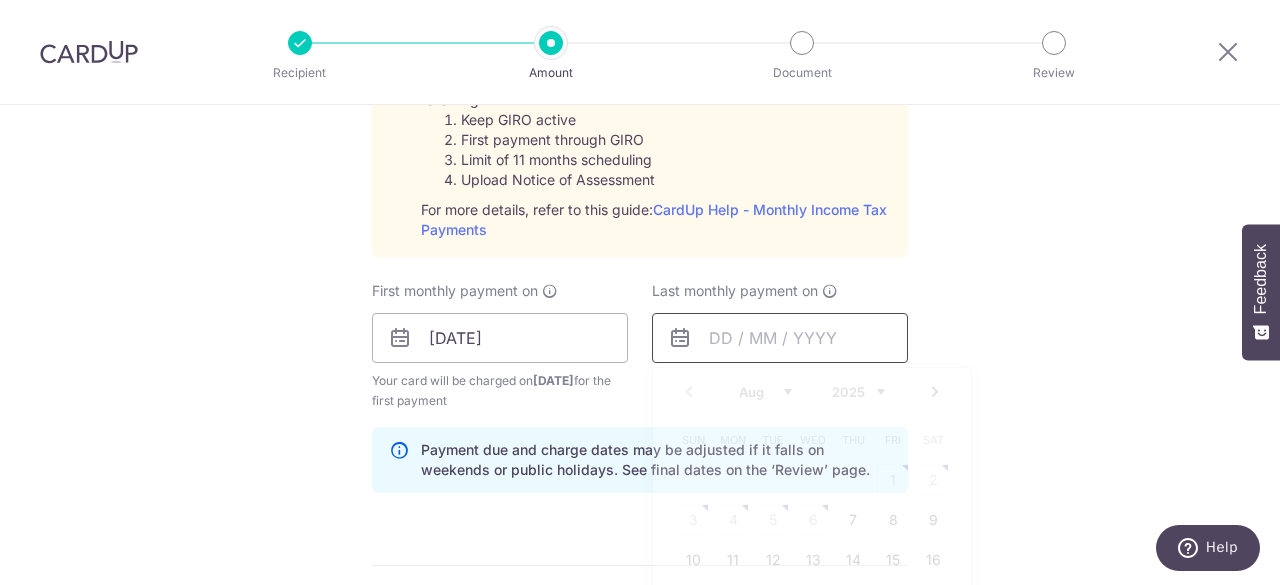 click at bounding box center [780, 338] 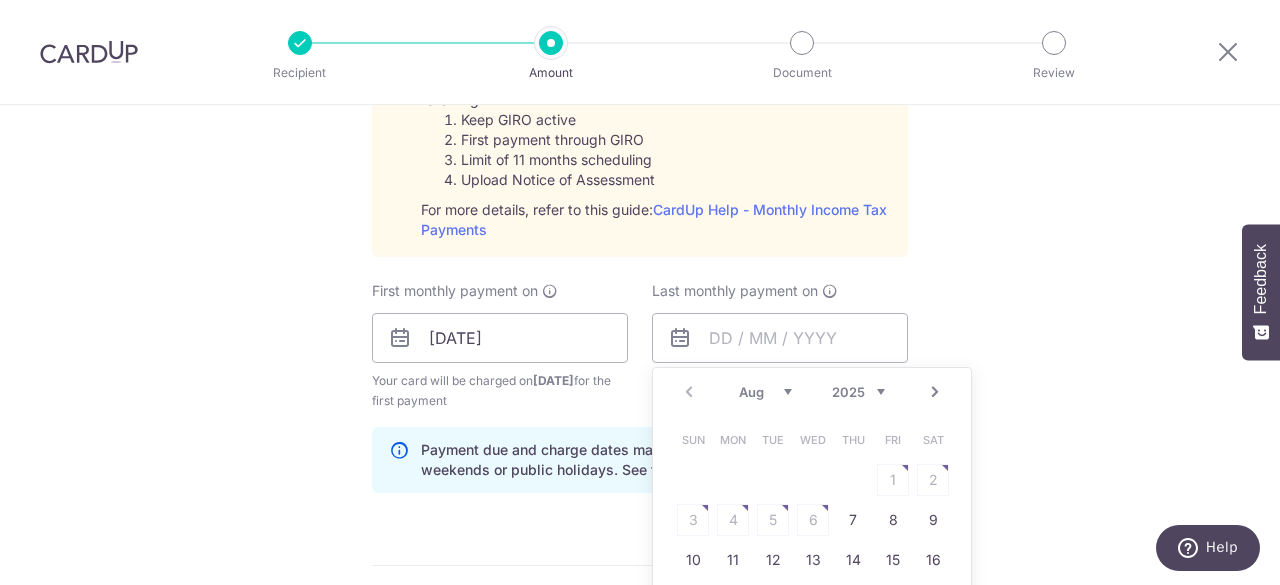 click on "Next" at bounding box center (935, 392) 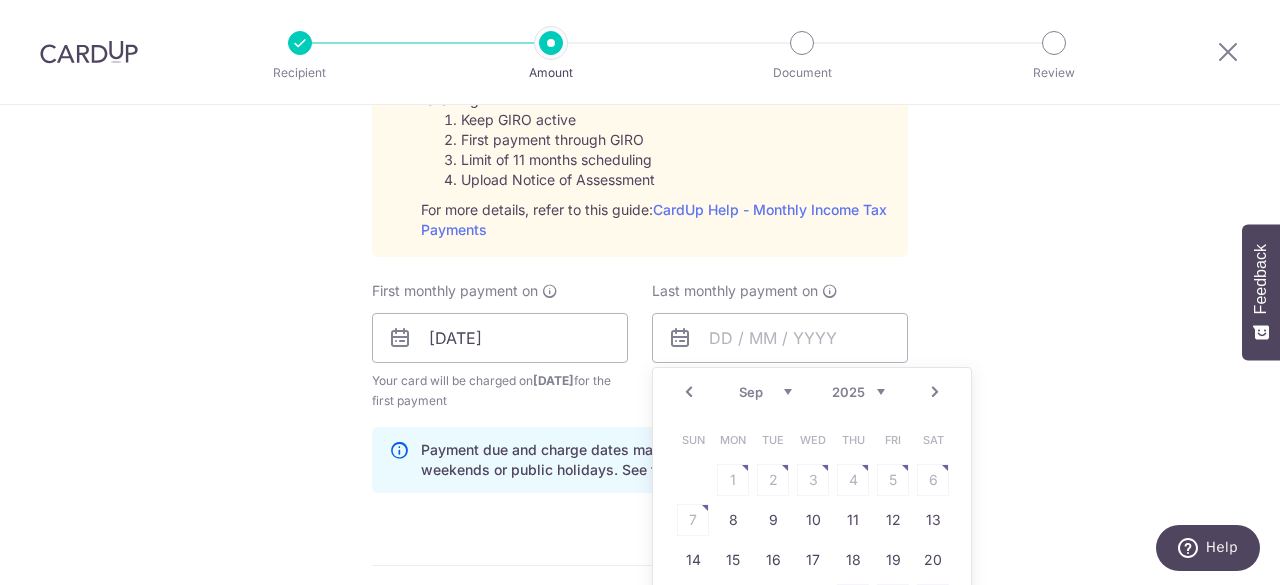 click on "2025 2026" at bounding box center (858, 392) 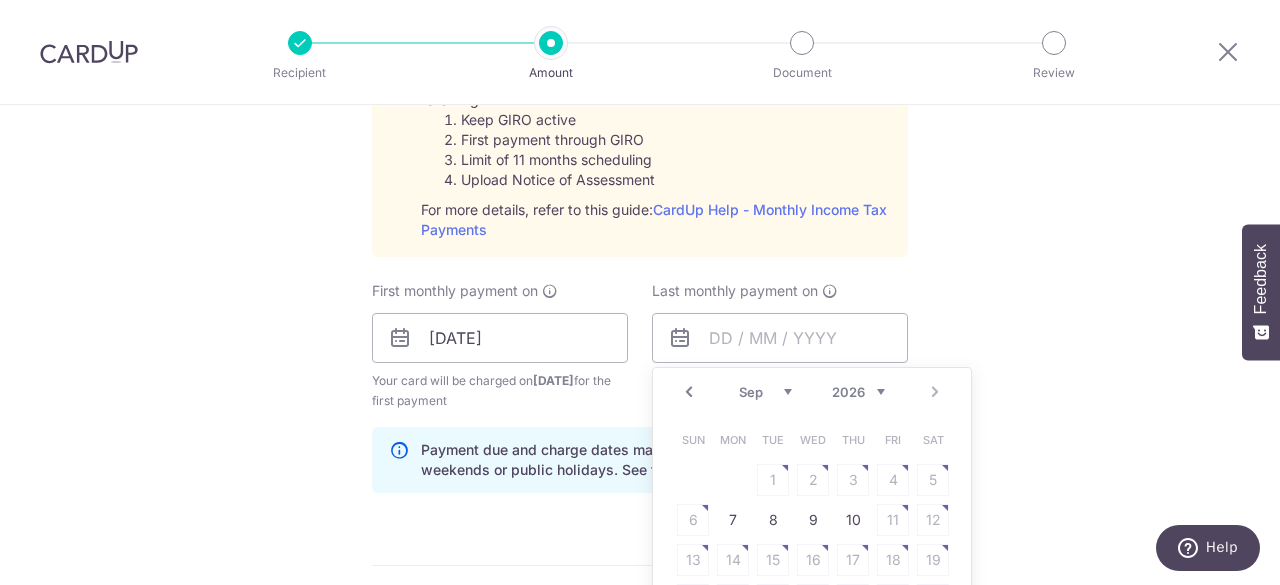 click on "Jan Feb Mar Apr May Jun Jul Aug Sep" at bounding box center [765, 392] 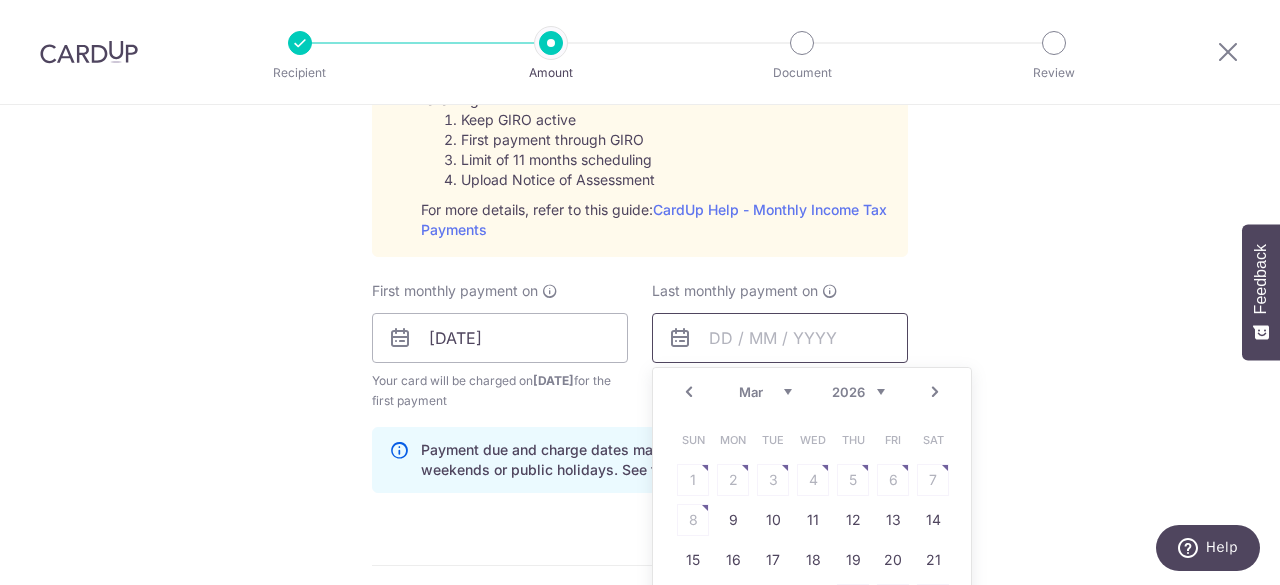 scroll, scrollTop: 1100, scrollLeft: 0, axis: vertical 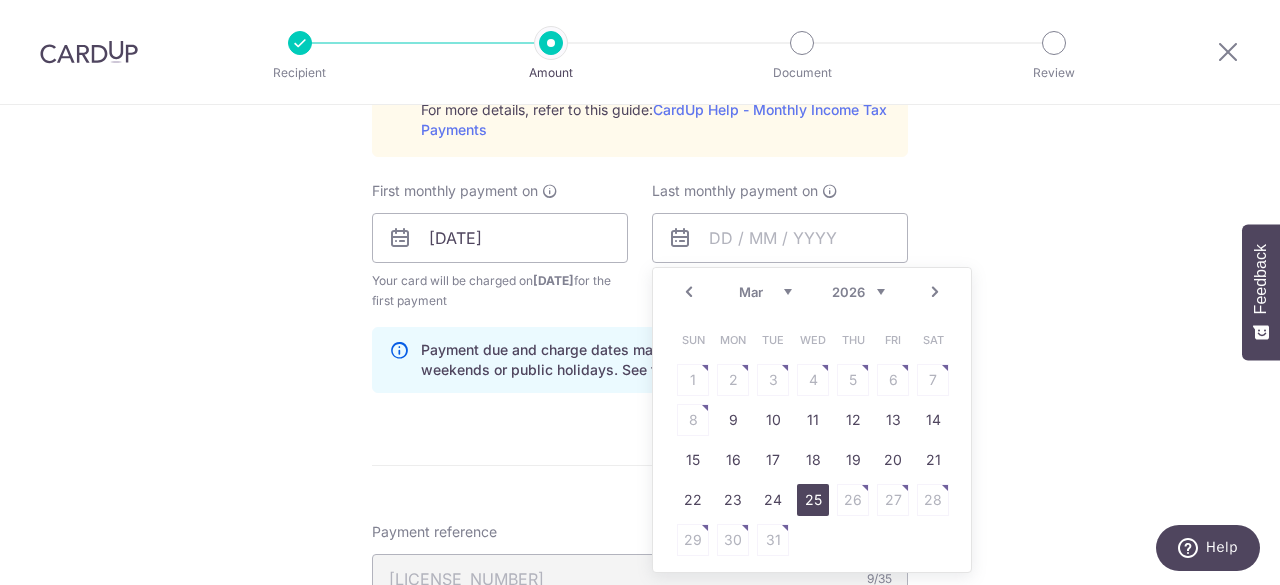 click on "25" at bounding box center [813, 500] 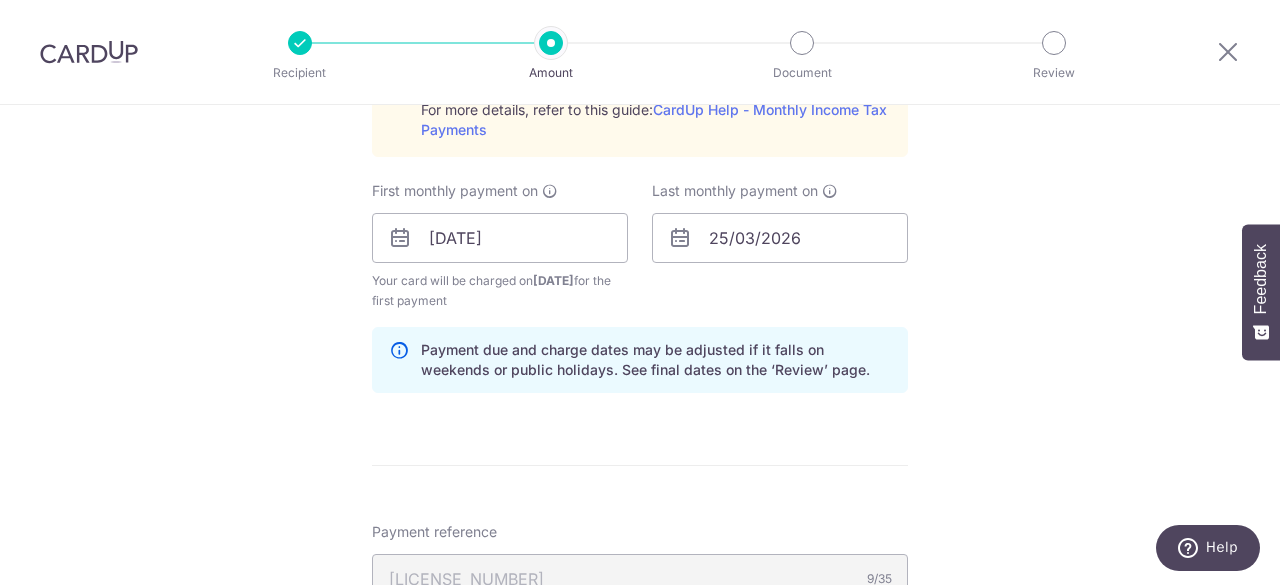 click on "Tell us more about your payment
Enter one-time or monthly payment amount
SGD
515.22
515.22
The  total tax payment amounts scheduled  should not exceed the outstanding balance in your latest Statement of Account.
Select Card
**** 5078
Add credit card
Your Cards
**** 5078
**** 5882
Secure 256-bit SSL
Text" at bounding box center (640, 133) 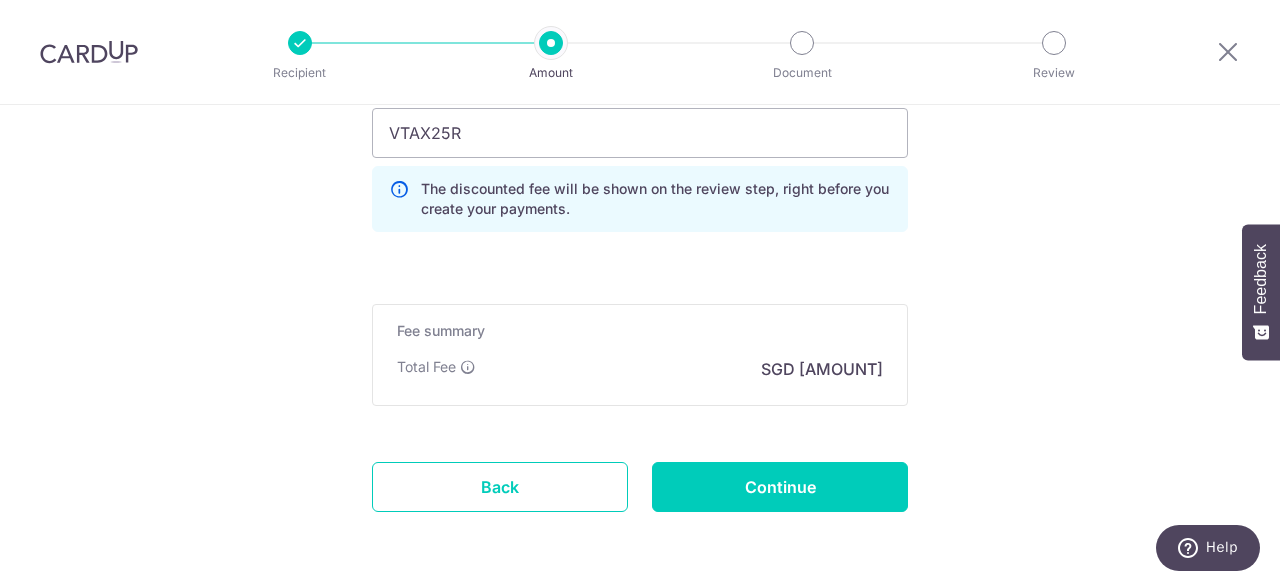 scroll, scrollTop: 1770, scrollLeft: 0, axis: vertical 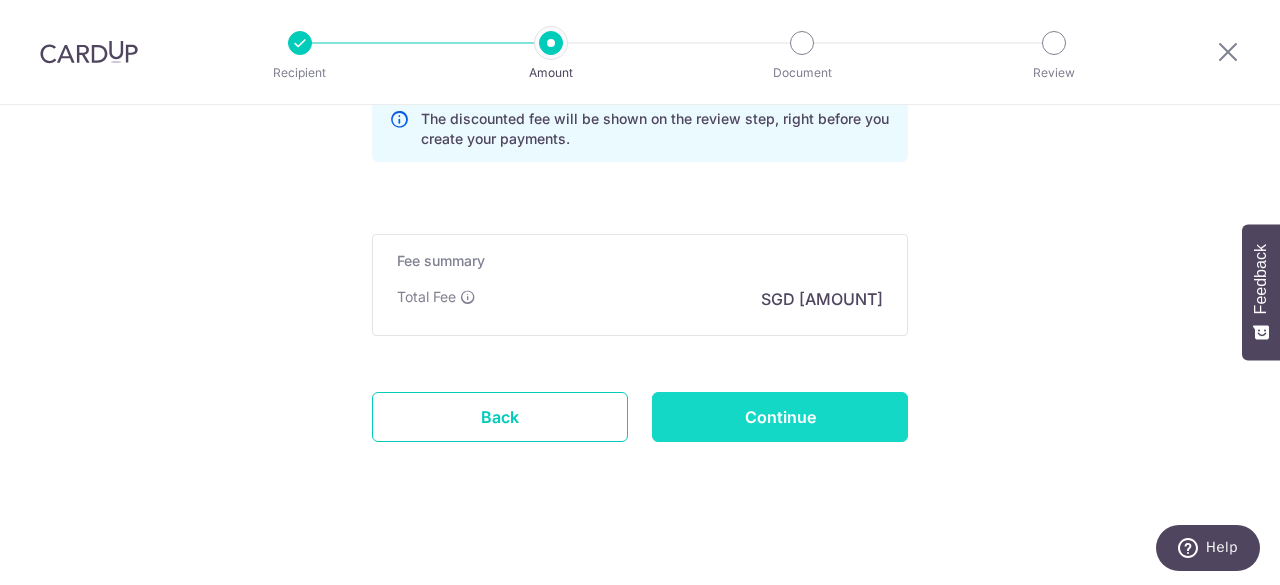 click on "Continue" at bounding box center (780, 417) 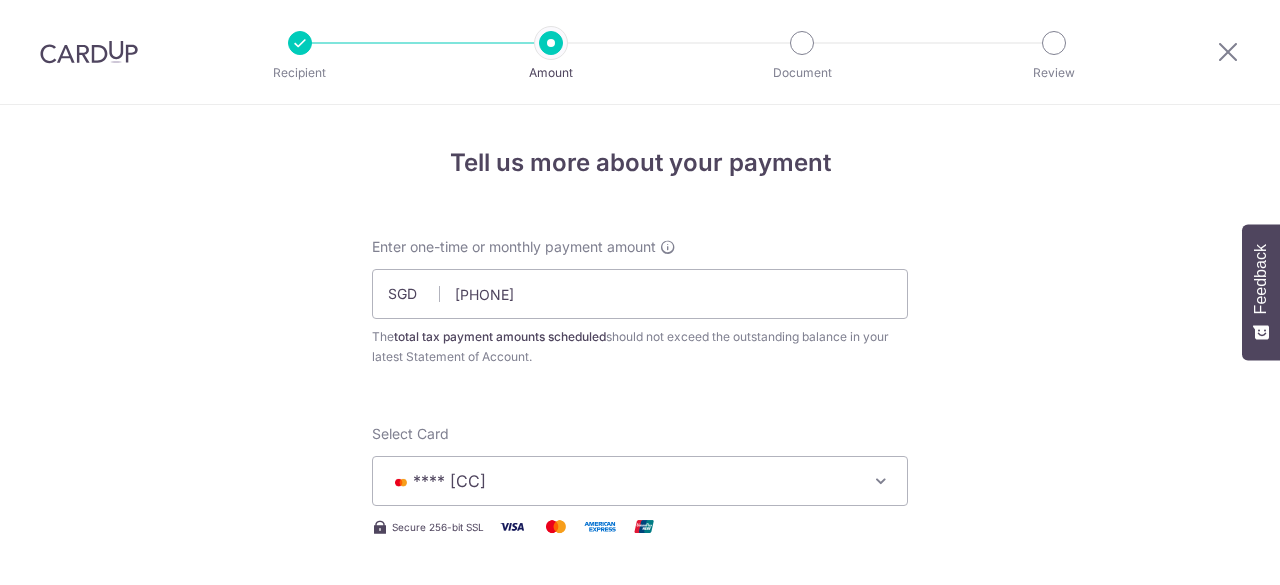 scroll, scrollTop: 0, scrollLeft: 0, axis: both 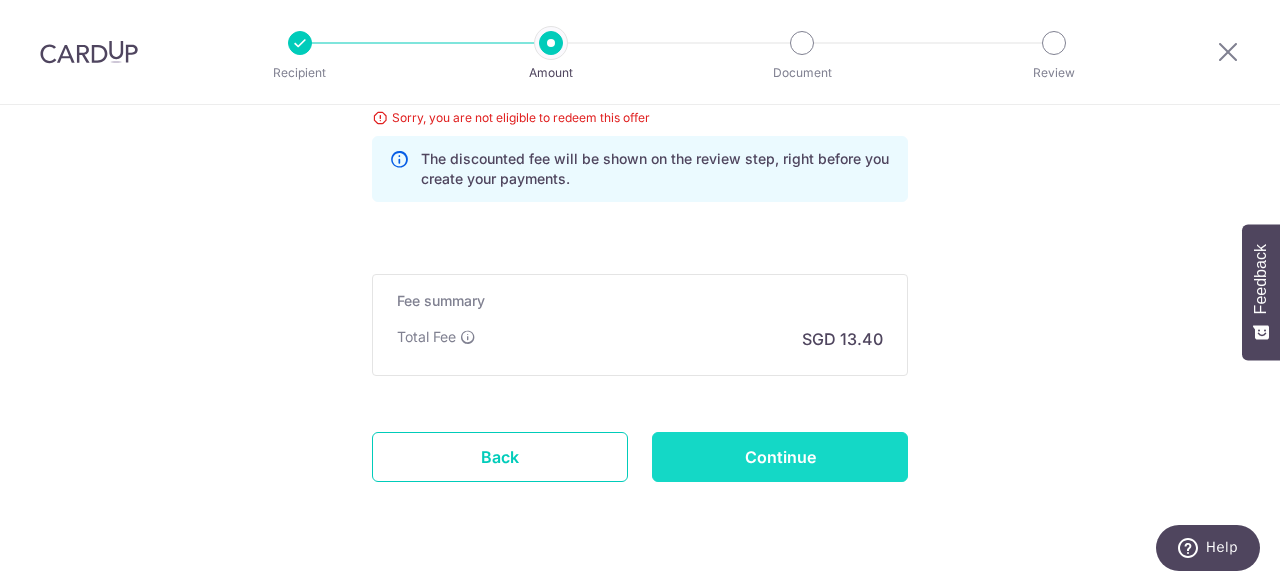 click on "Continue" at bounding box center (780, 457) 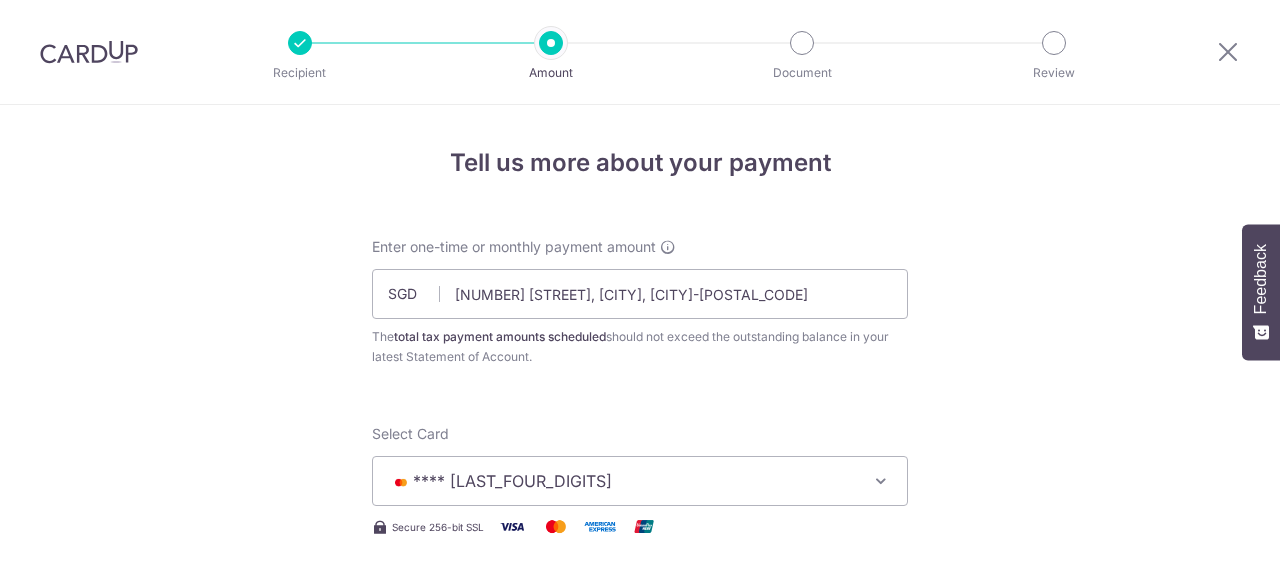 scroll, scrollTop: 0, scrollLeft: 0, axis: both 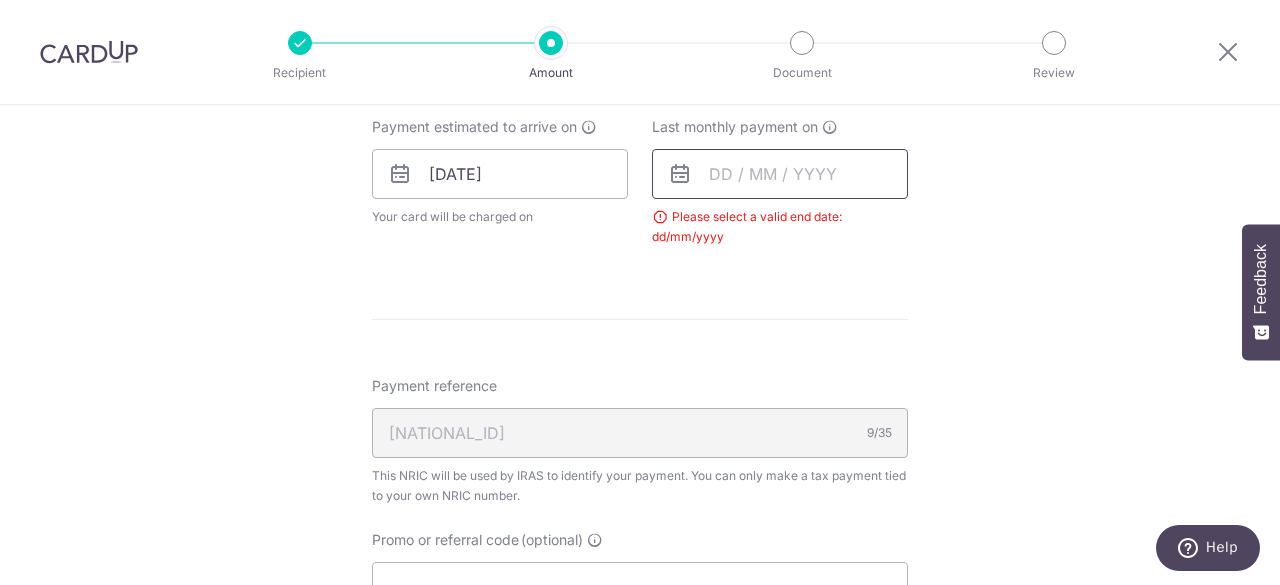 click at bounding box center [780, 174] 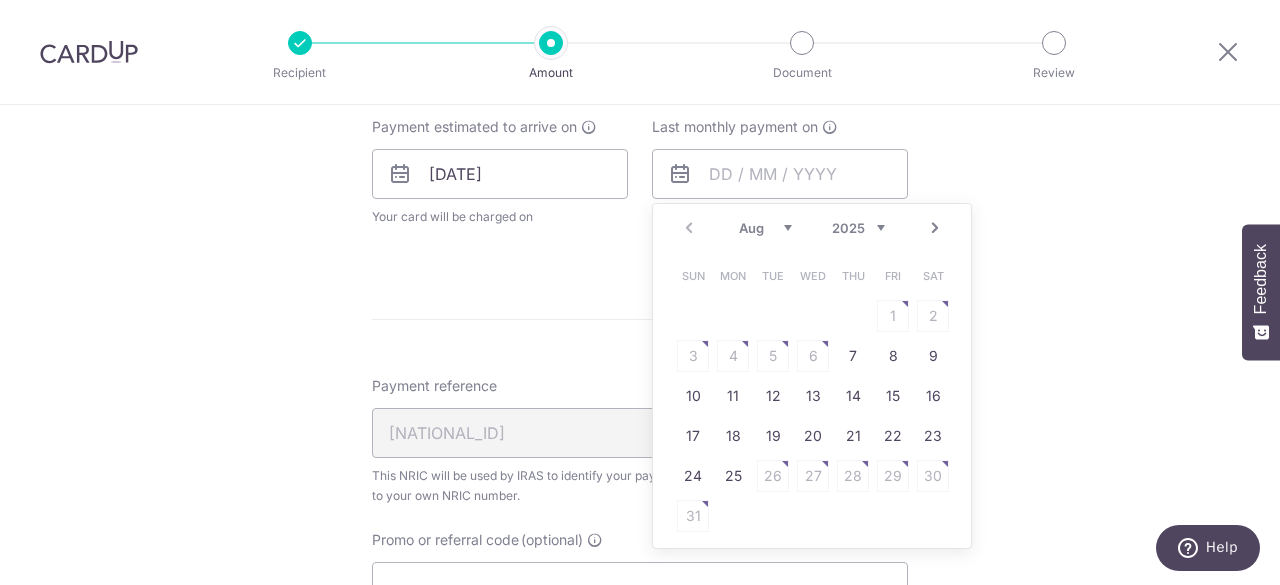 click on "2025 2026" at bounding box center [858, 228] 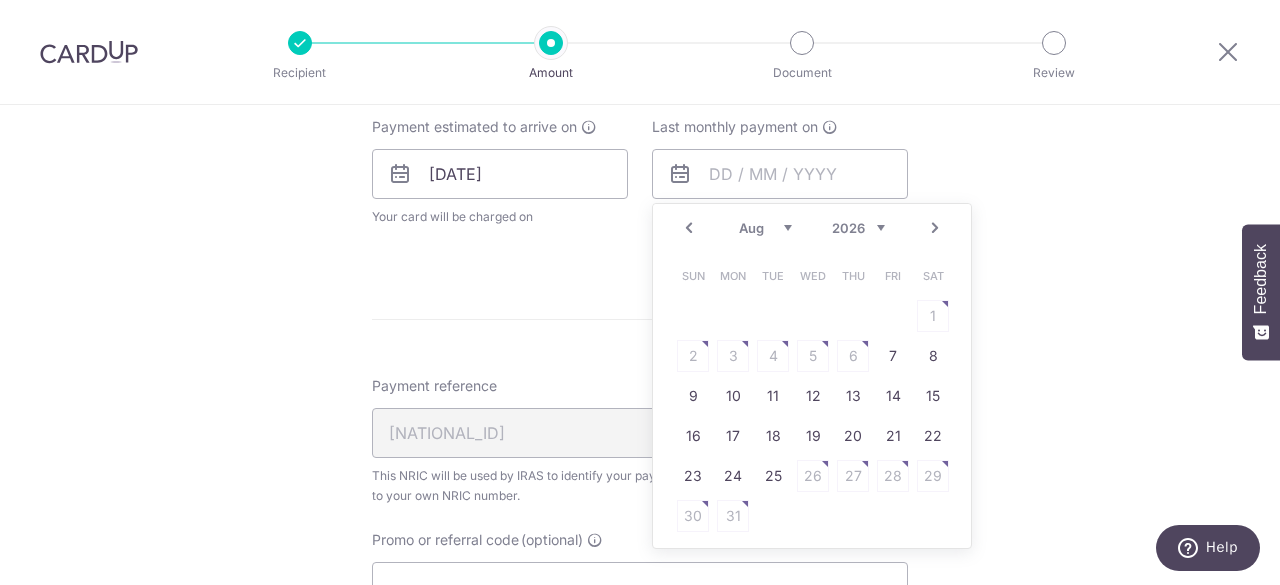 click on "Jan Feb Mar Apr May Jun Jul Aug Sep" at bounding box center [765, 228] 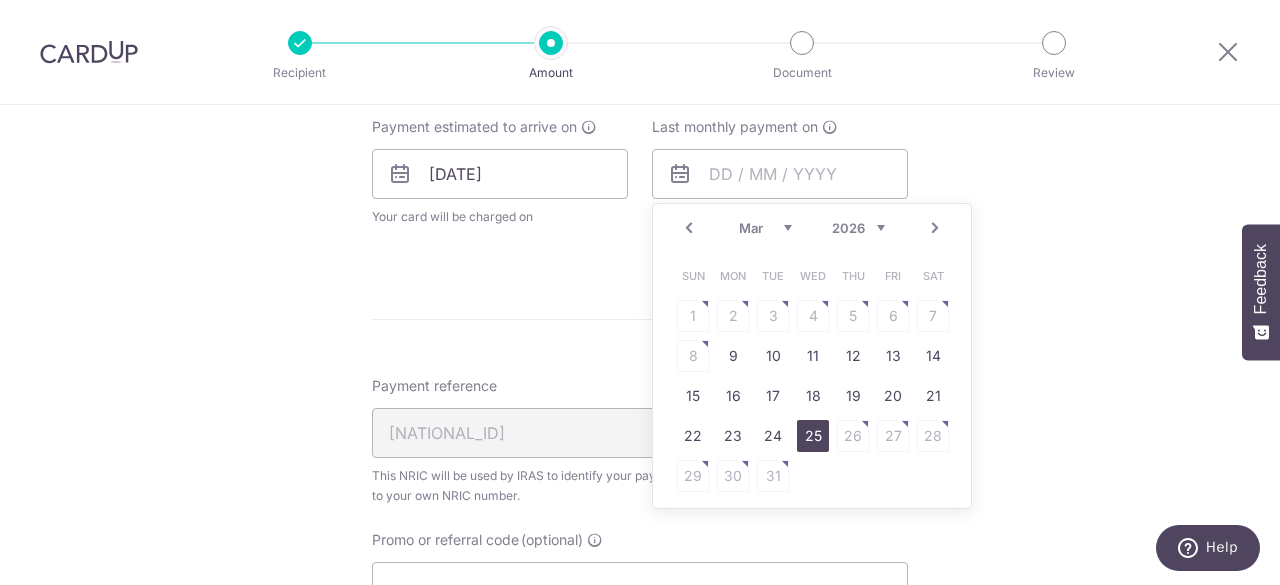click on "25" at bounding box center [813, 436] 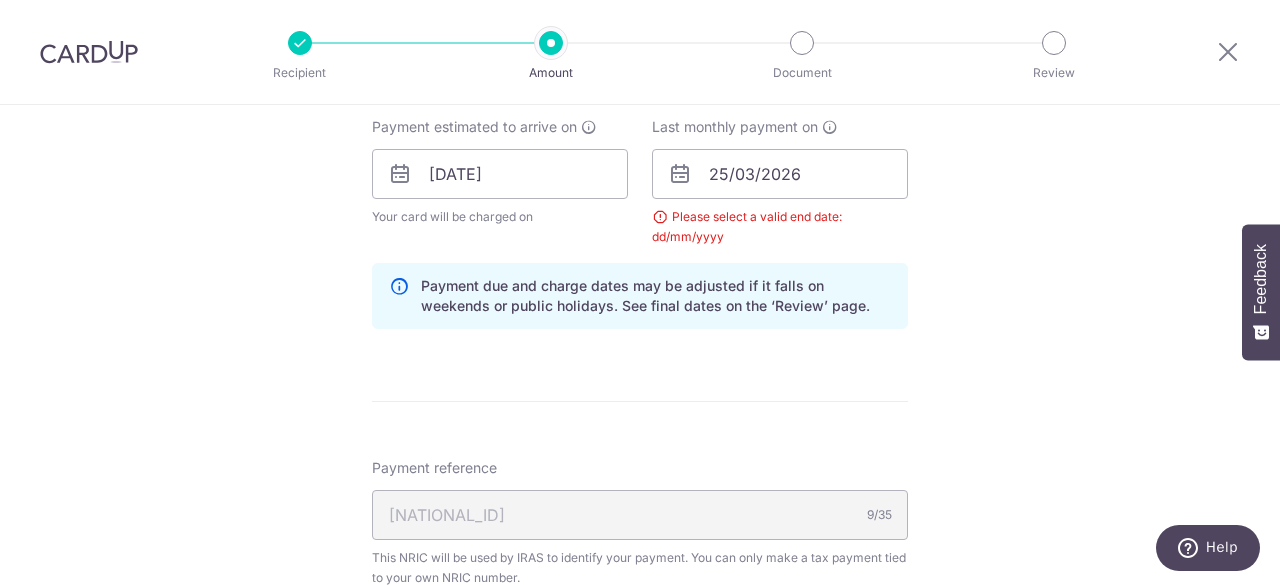 click on "Tell us more about your payment
Enter one-time or monthly payment amount
SGD
515.22
515.22
The  total tax payment amounts scheduled  should not exceed the outstanding balance in your latest Statement of Account.
Select Card
**** 5078
Add credit card
Your Cards
**** 5078
**** 5882
Secure 256-bit SSL
Text" at bounding box center (640, 128) 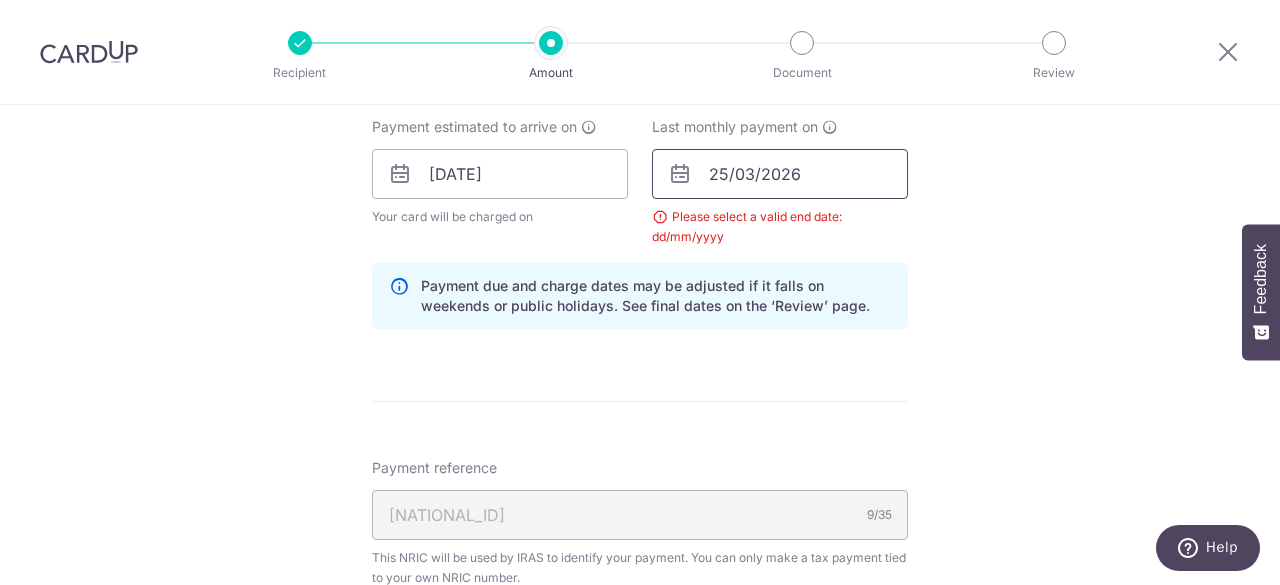 click on "25/03/2026" at bounding box center [780, 174] 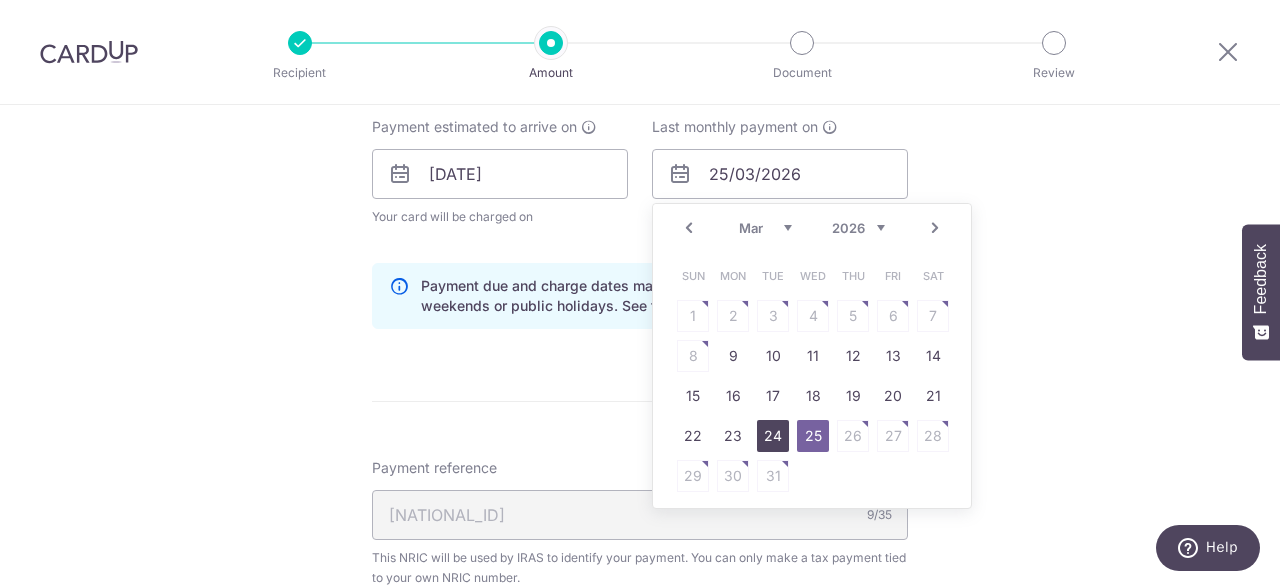 click on "24" at bounding box center [773, 436] 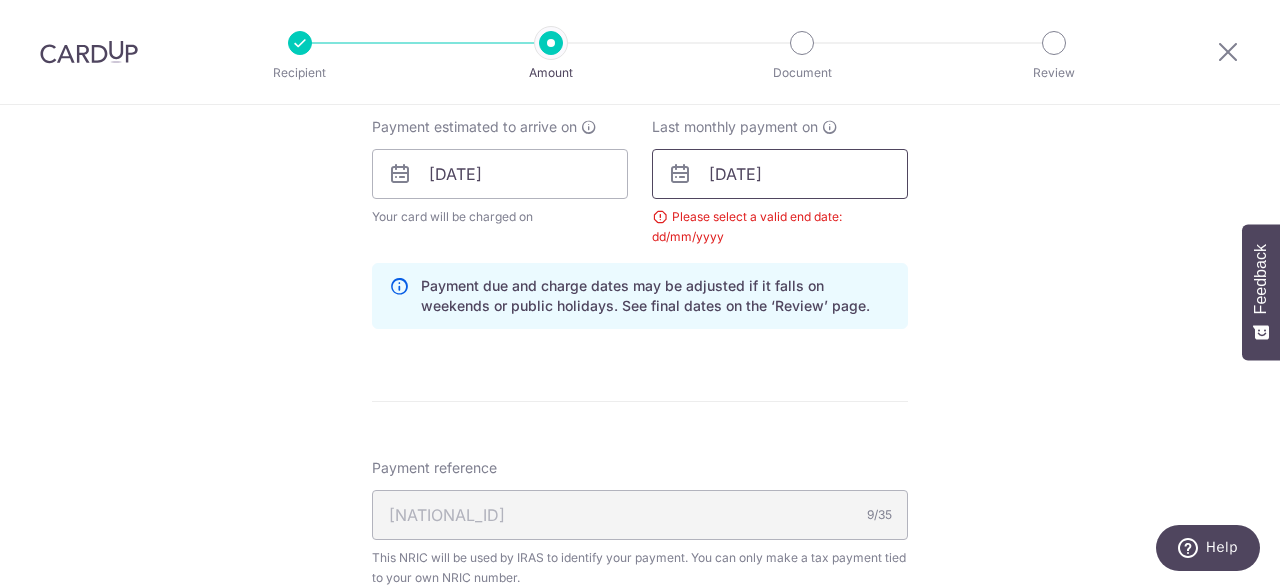 click on "24/03/2026" at bounding box center (780, 174) 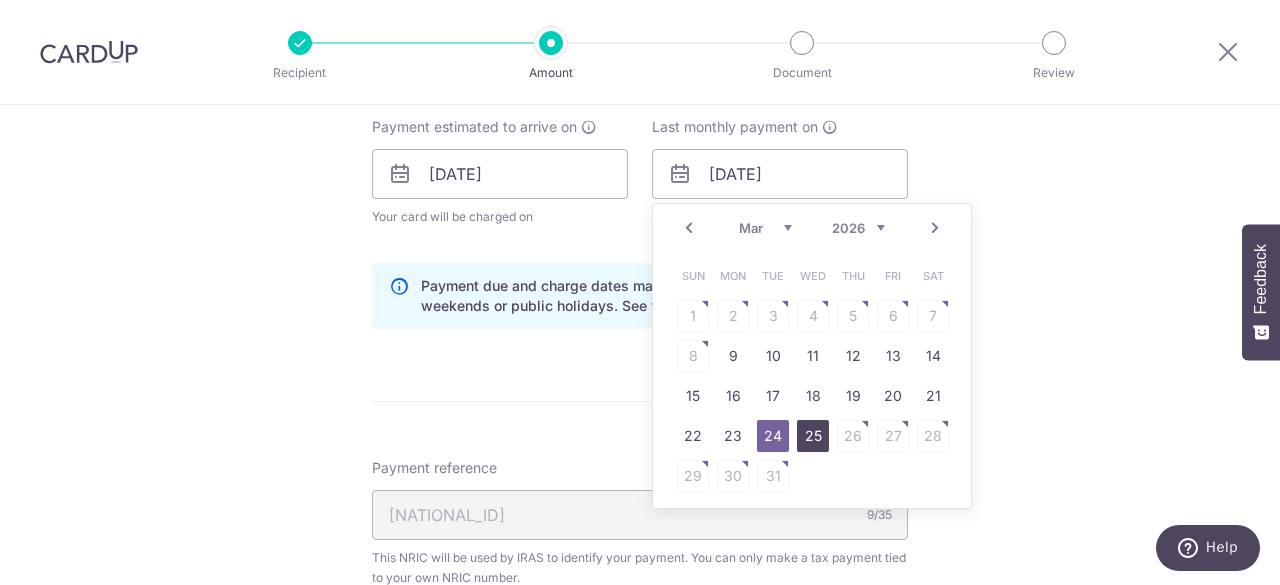 click on "25" at bounding box center [813, 436] 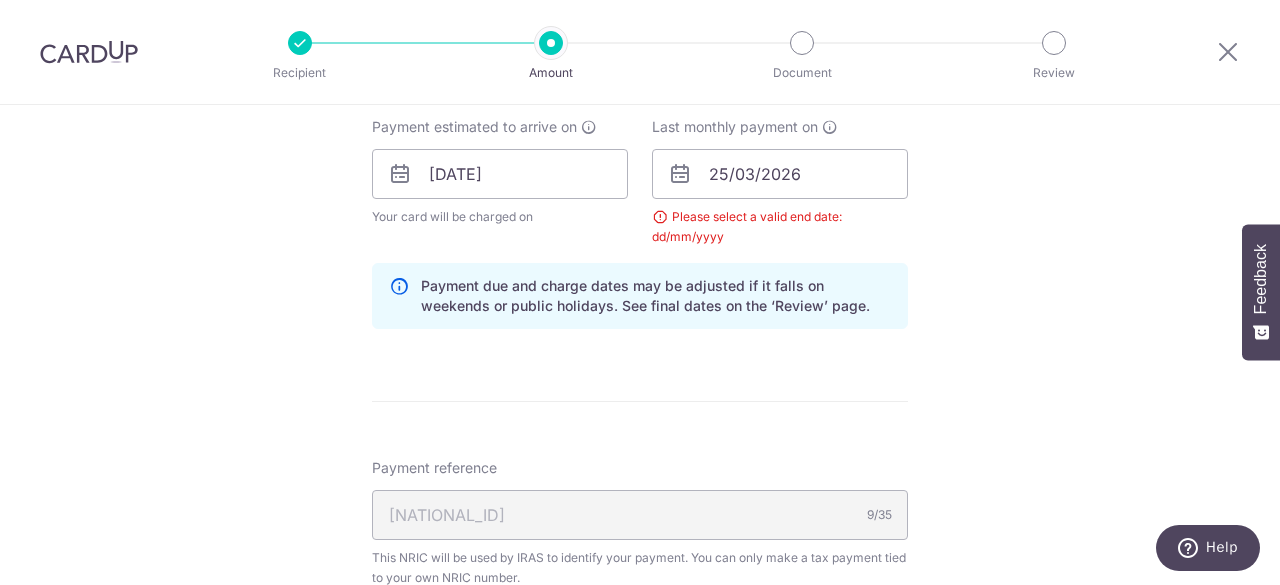 click on "Enter one-time or monthly payment amount
SGD
515.22
515.22
The  total tax payment amounts scheduled  should not exceed the outstanding balance in your latest Statement of Account.
Select Card
**** 5078
Add credit card
Your Cards
**** 5078
**** 5882
Secure 256-bit SSL
Text
New card details" at bounding box center [640, 147] 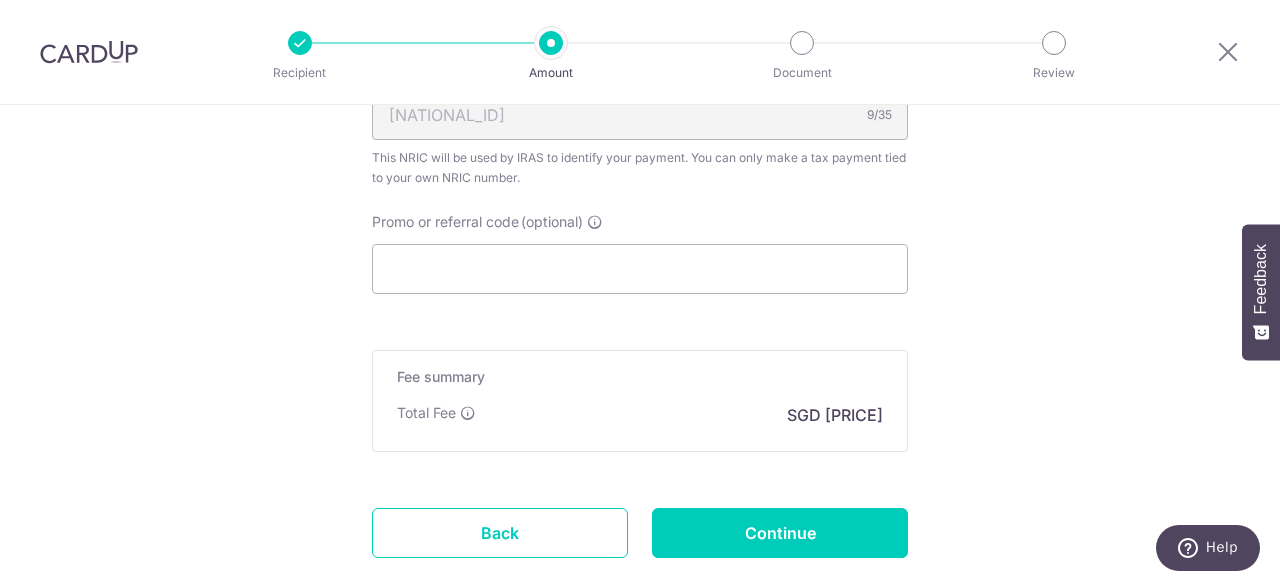 scroll, scrollTop: 1456, scrollLeft: 0, axis: vertical 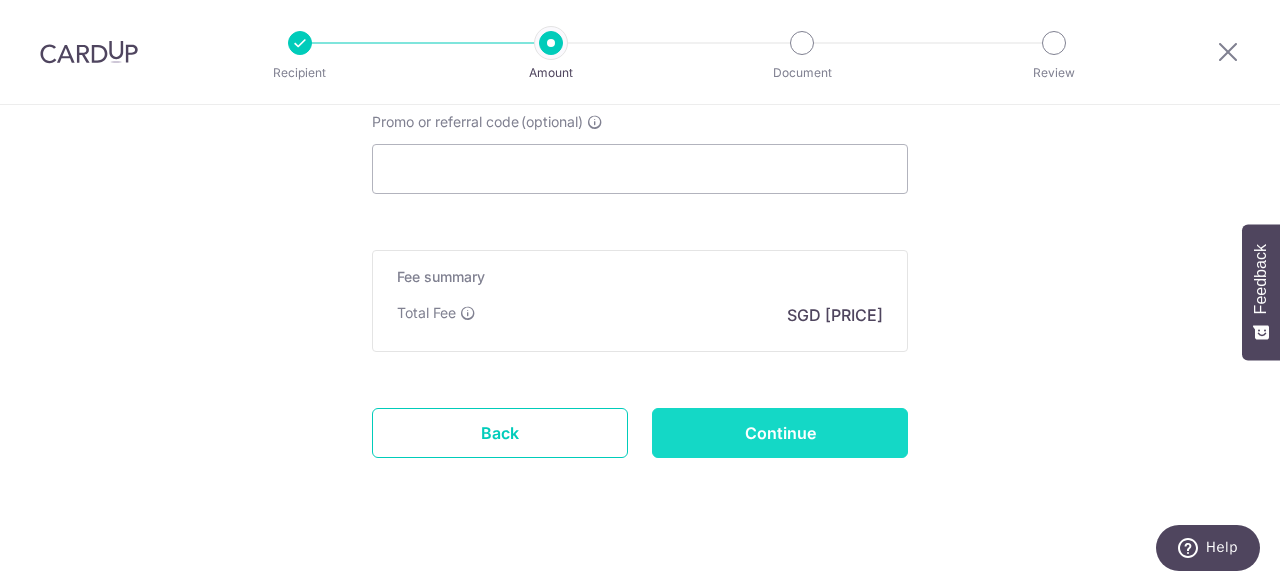 click on "Continue" at bounding box center (780, 433) 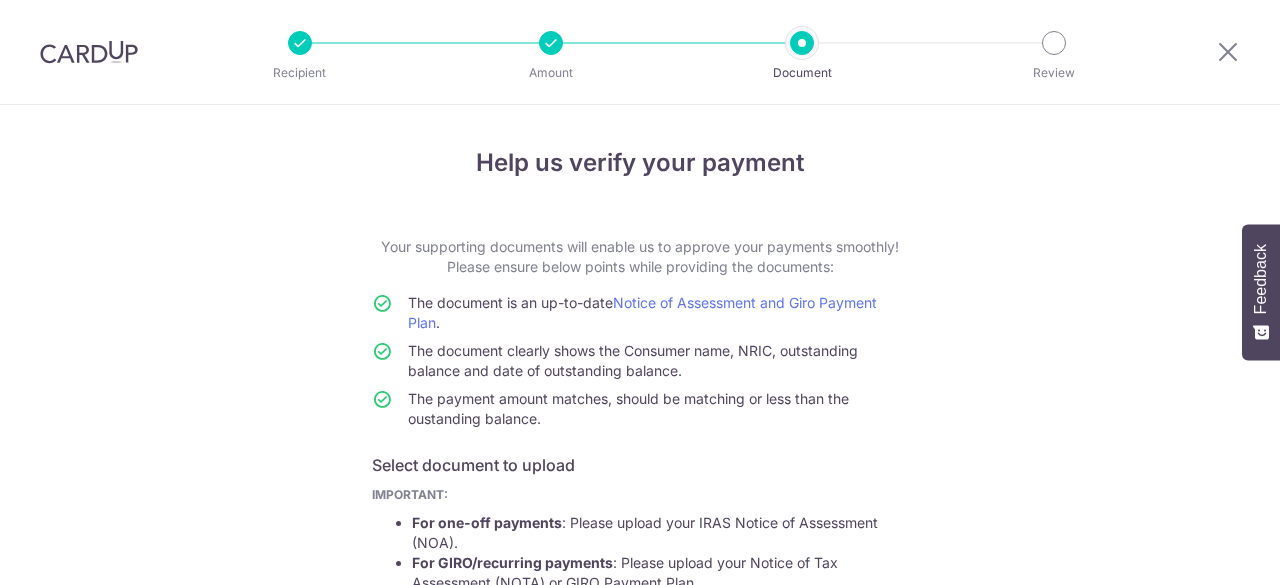 scroll, scrollTop: 0, scrollLeft: 0, axis: both 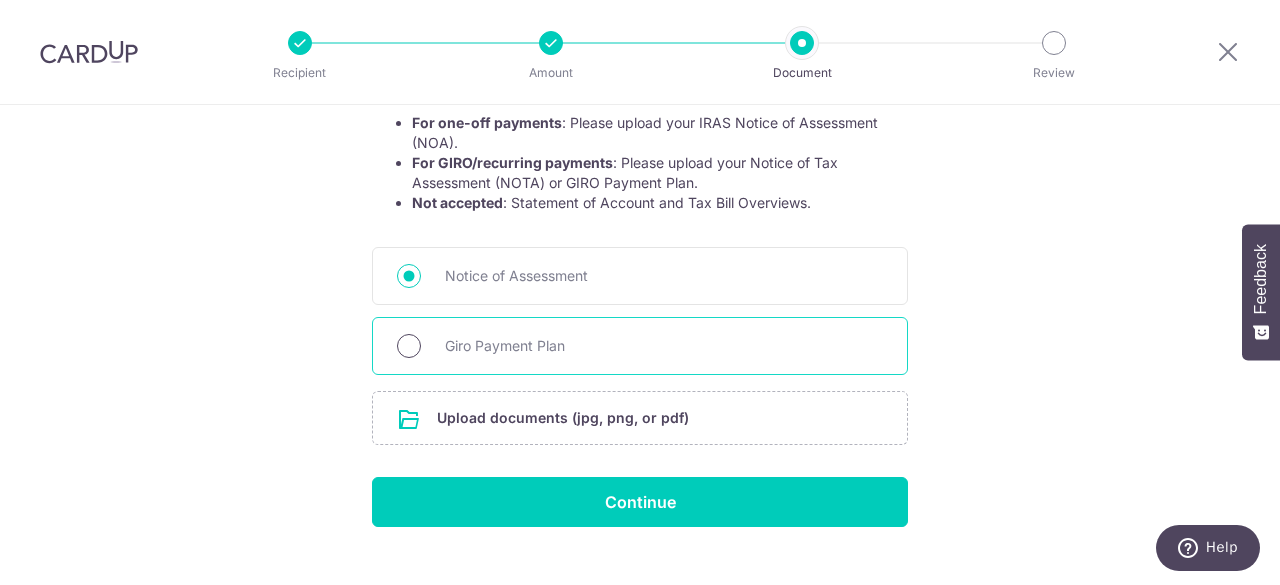 click on "Giro Payment Plan" at bounding box center [409, 346] 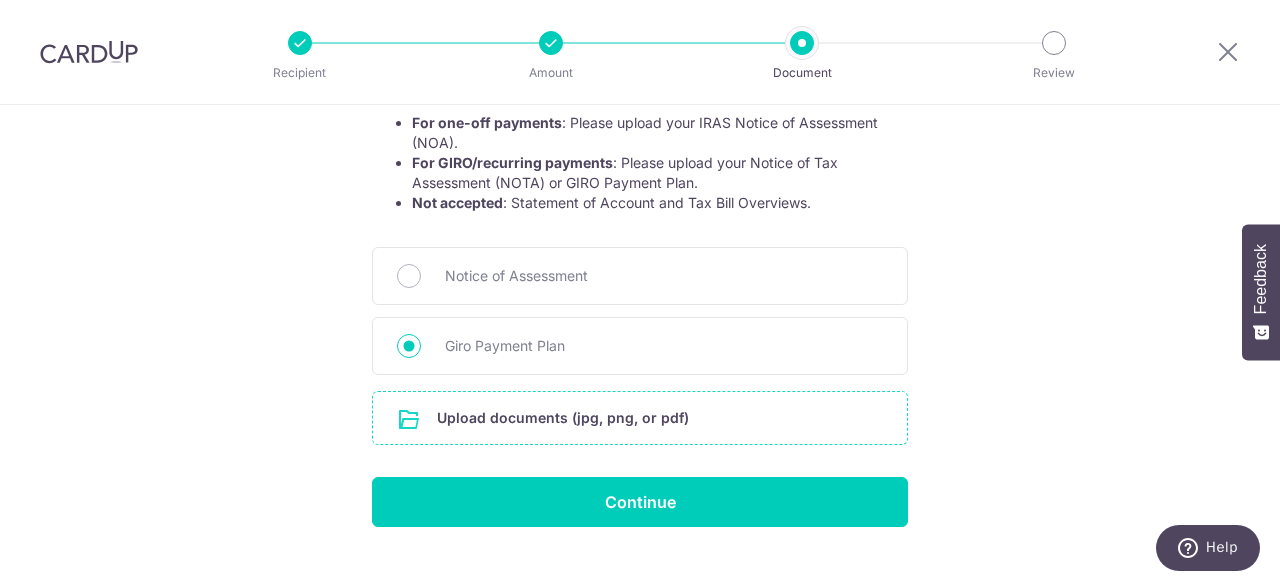 click at bounding box center (640, 418) 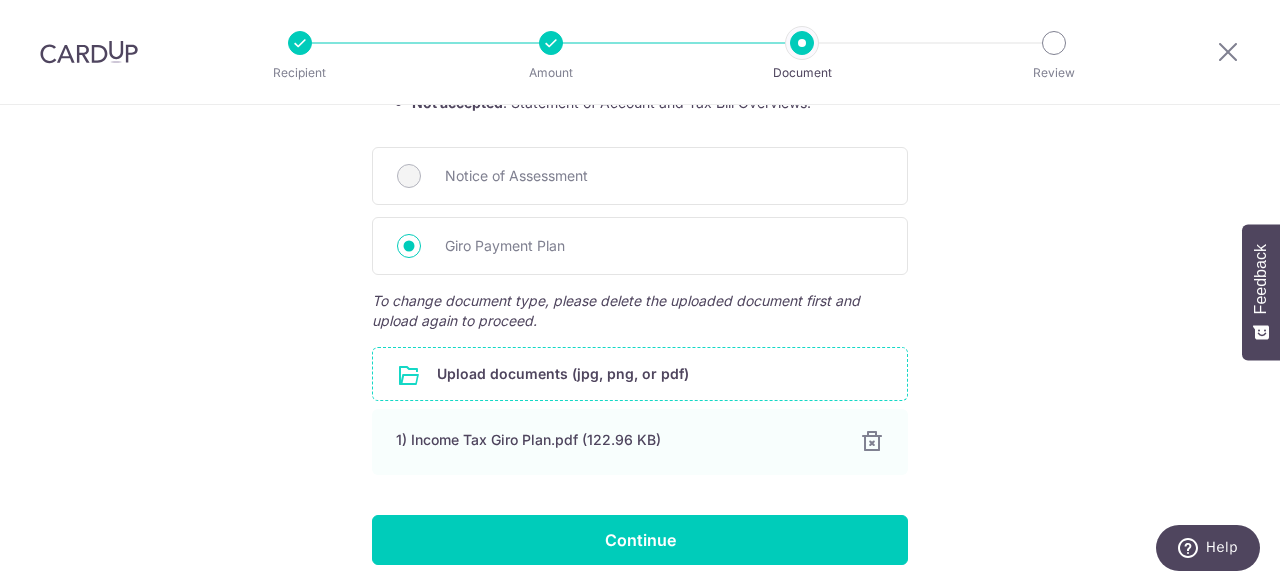 scroll, scrollTop: 570, scrollLeft: 0, axis: vertical 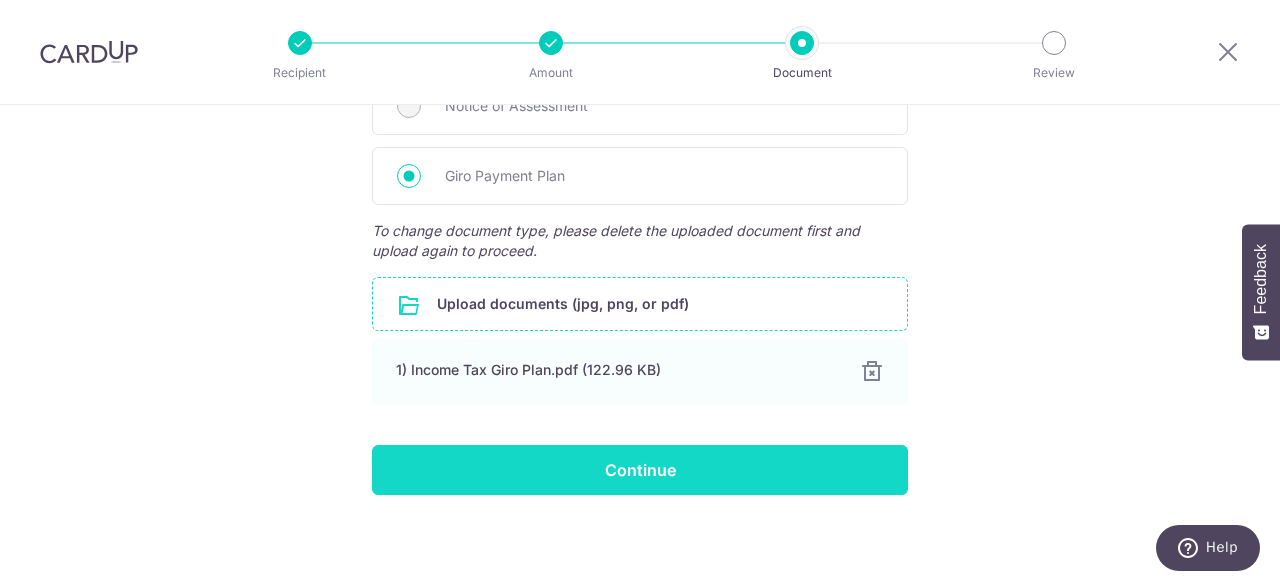 click on "Continue" at bounding box center (640, 470) 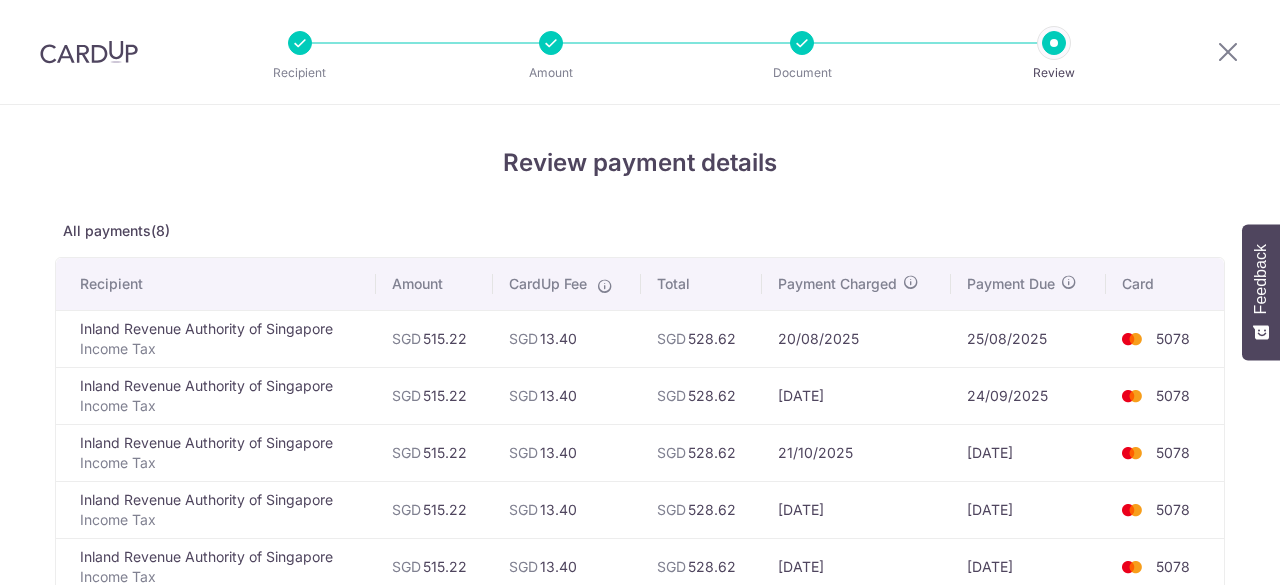 scroll, scrollTop: 0, scrollLeft: 0, axis: both 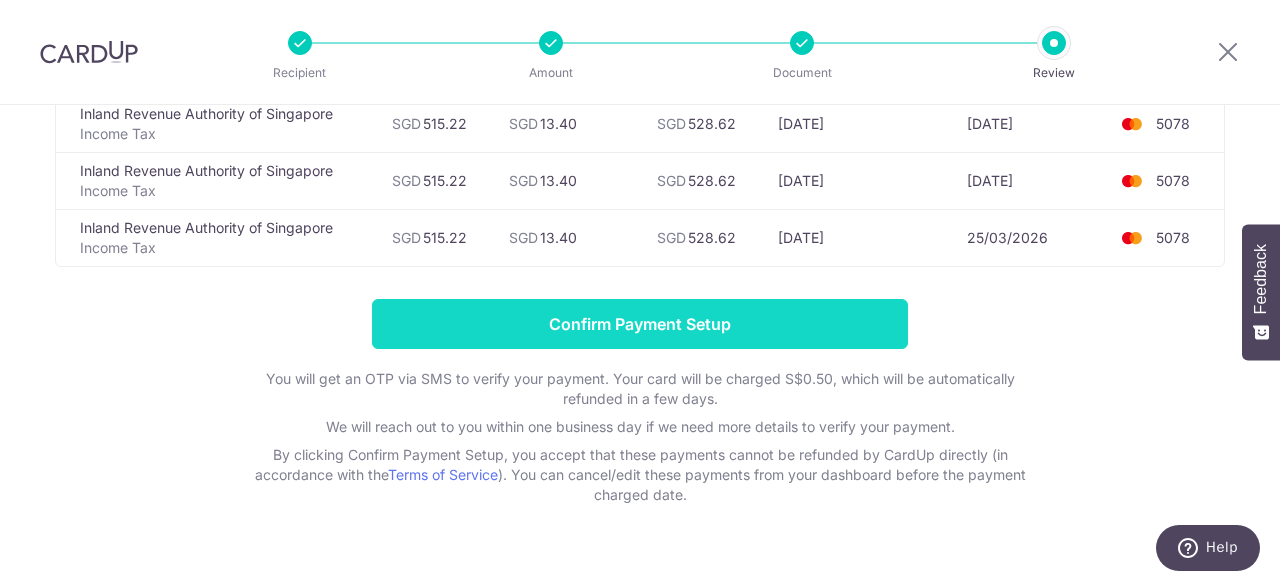 click on "Confirm Payment Setup" at bounding box center [640, 324] 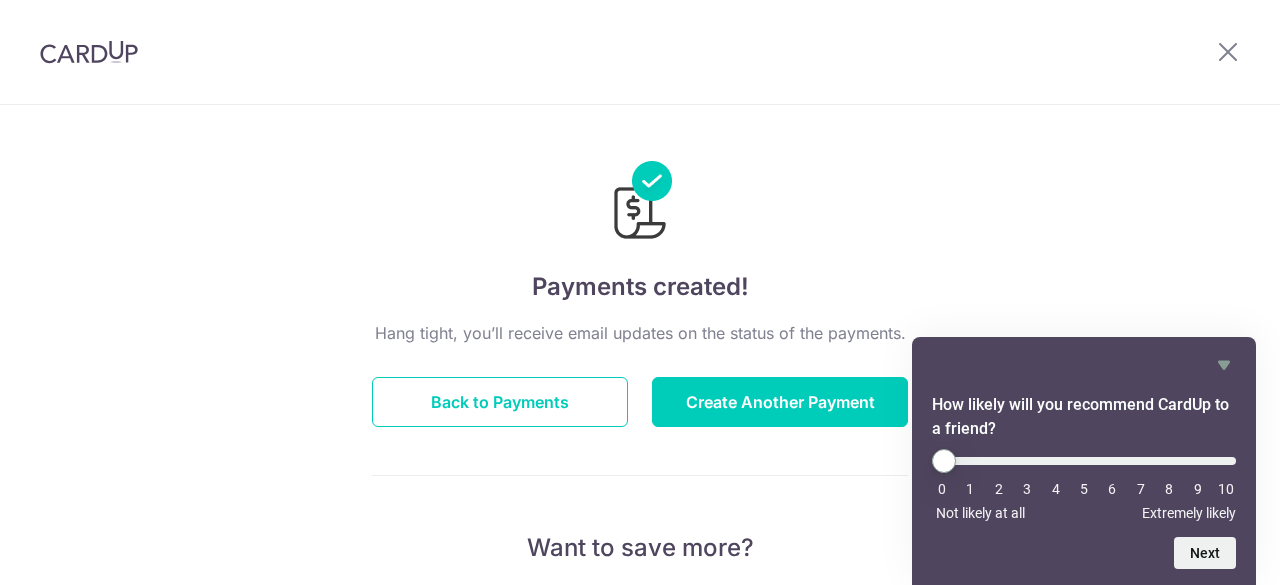 scroll, scrollTop: 0, scrollLeft: 0, axis: both 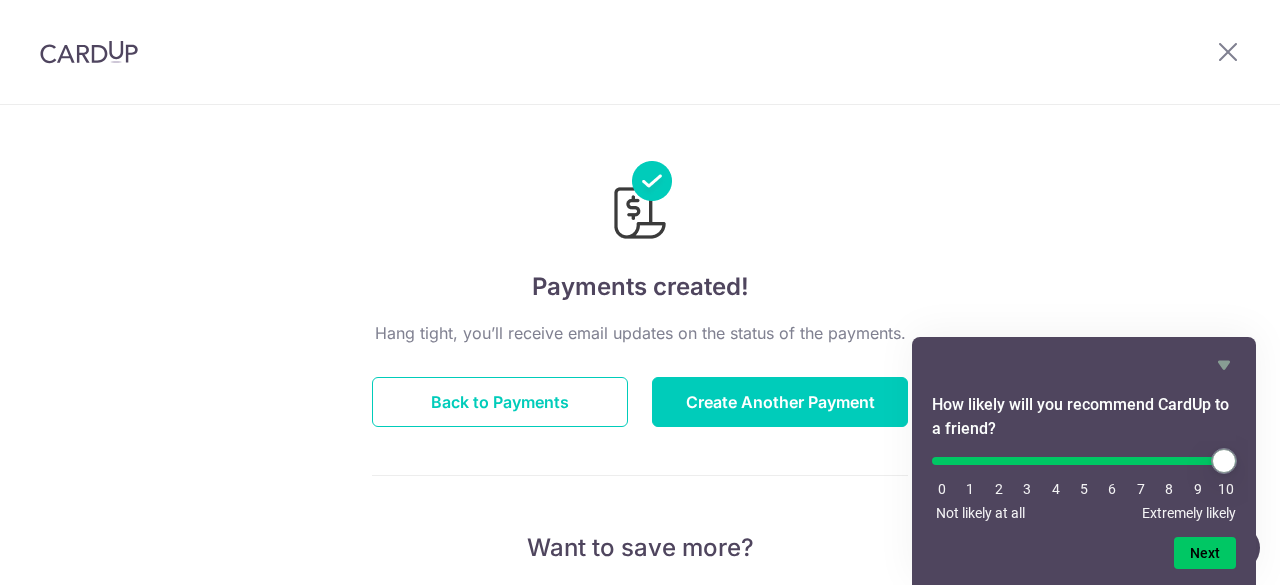 type on "10" 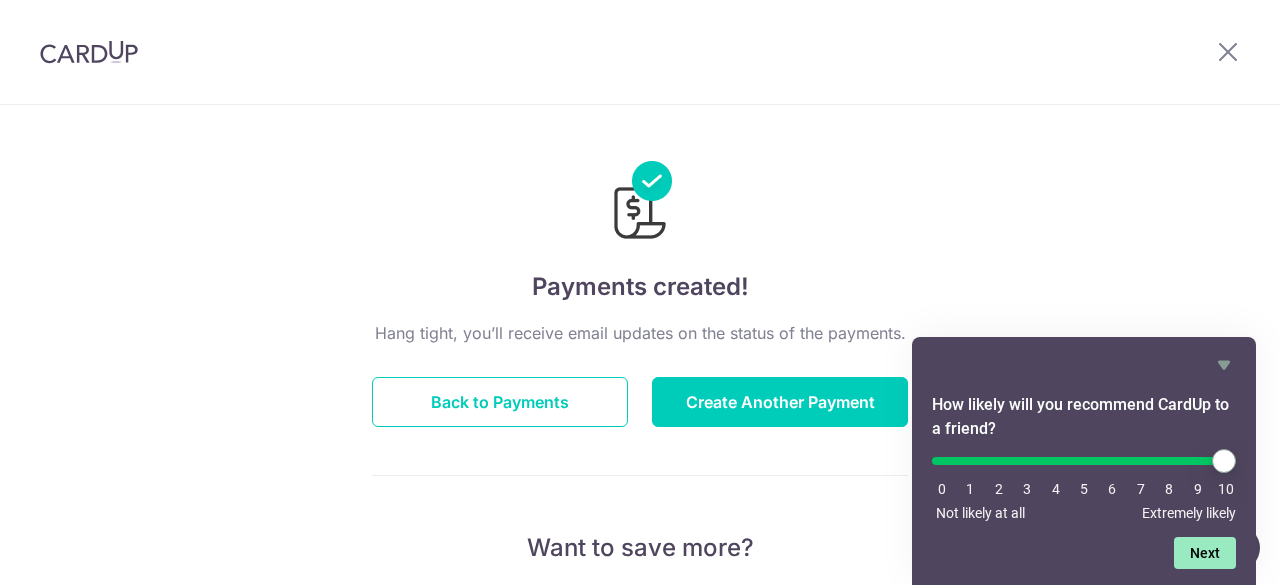 click on "Next" at bounding box center (1205, 553) 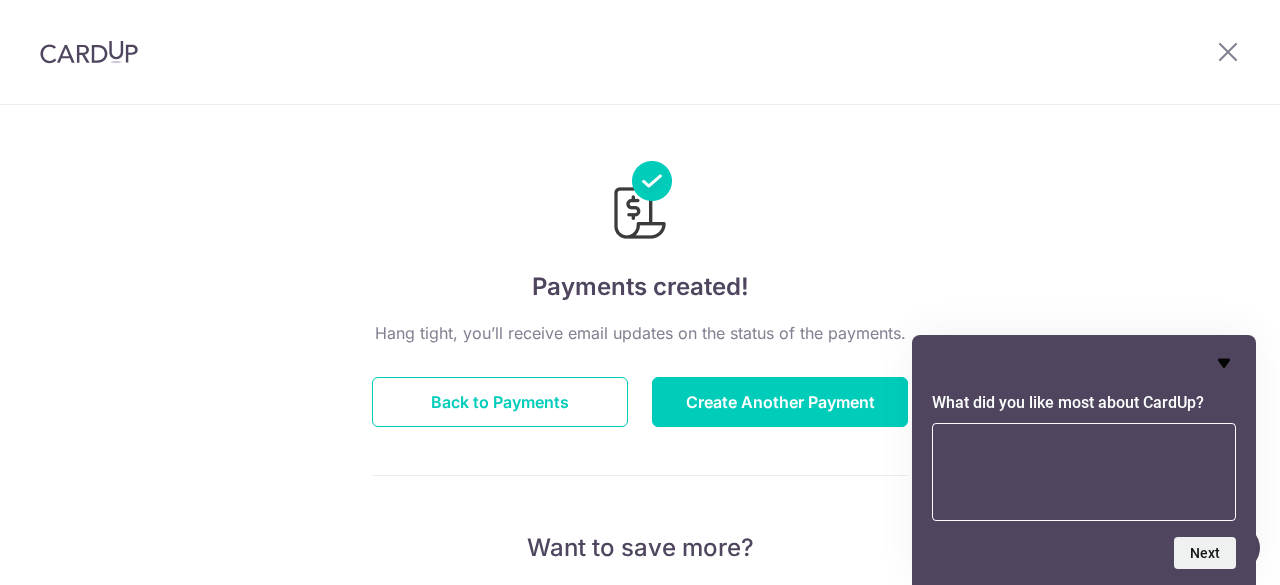click 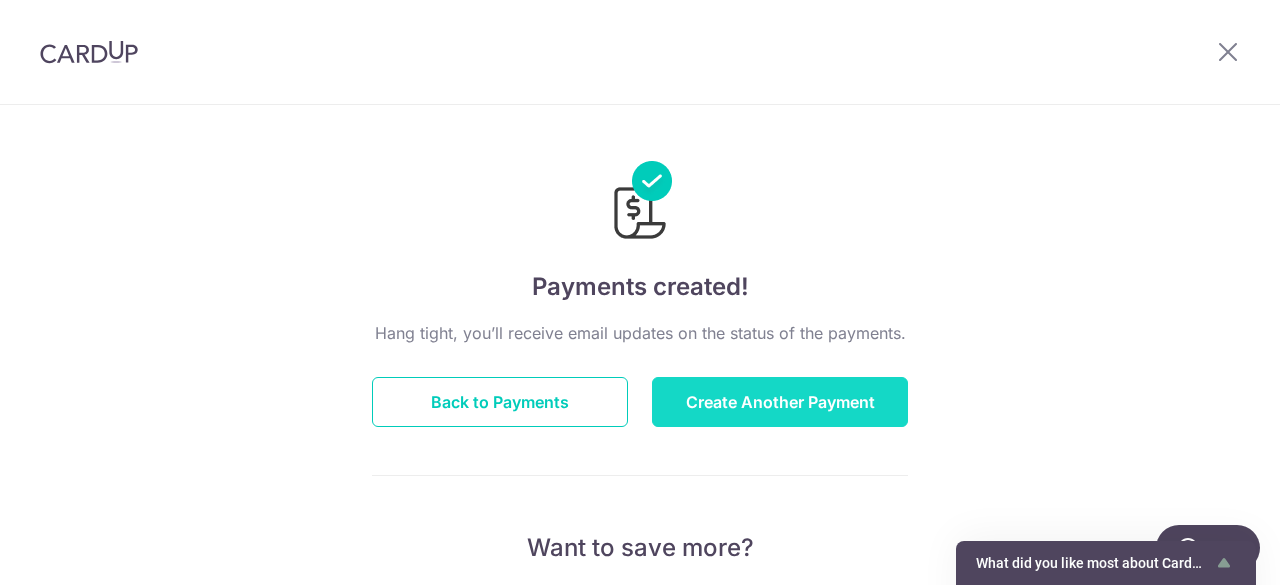 click on "Create Another Payment" at bounding box center (780, 402) 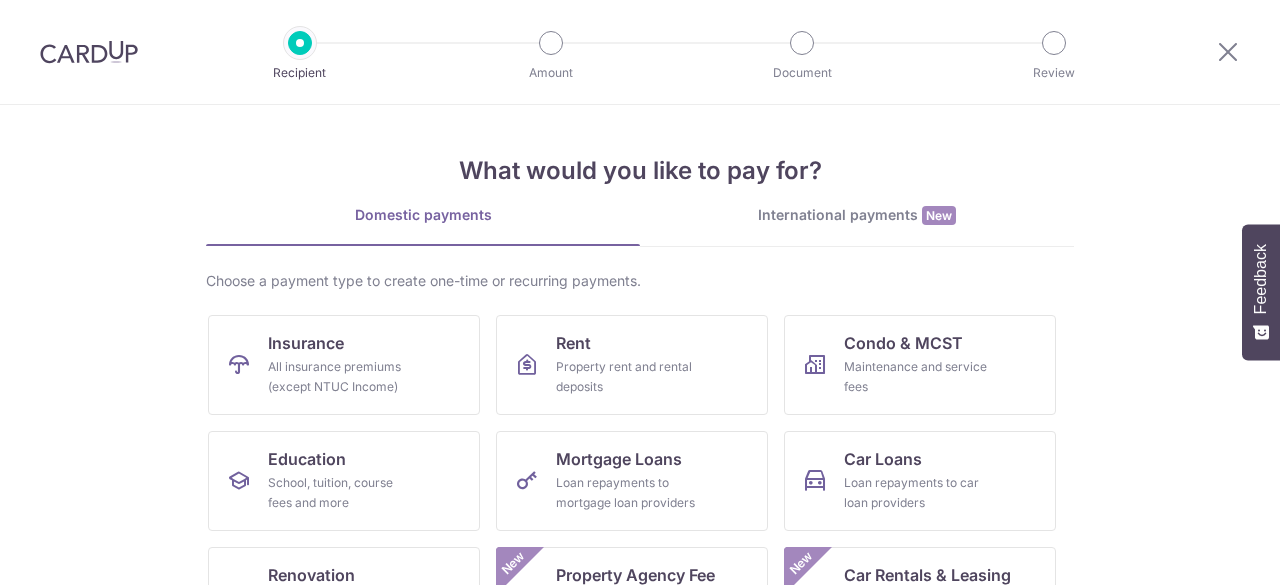 scroll, scrollTop: 0, scrollLeft: 0, axis: both 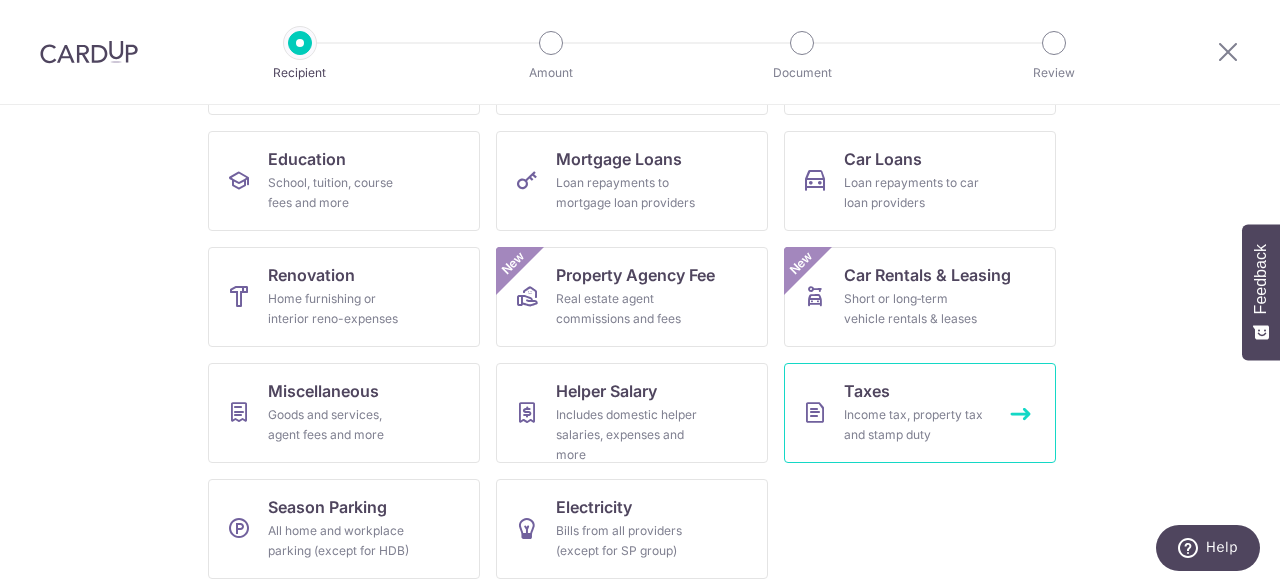 click on "Income tax, property tax and stamp duty" at bounding box center (916, 425) 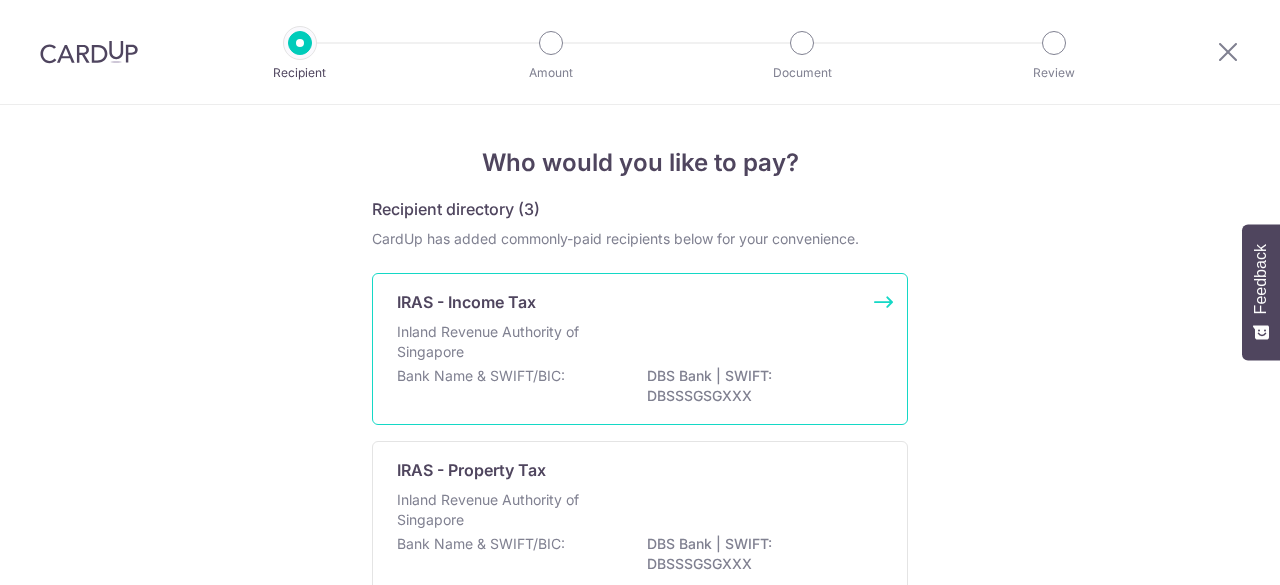 scroll, scrollTop: 0, scrollLeft: 0, axis: both 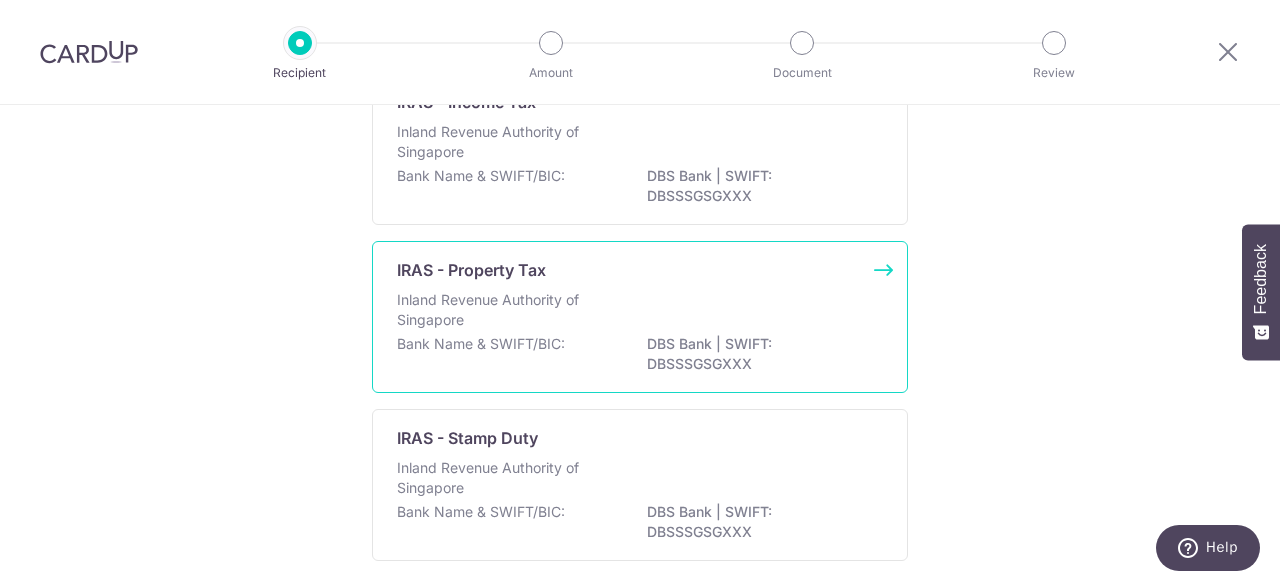 click on "Inland Revenue Authority of Singapore" at bounding box center (503, 310) 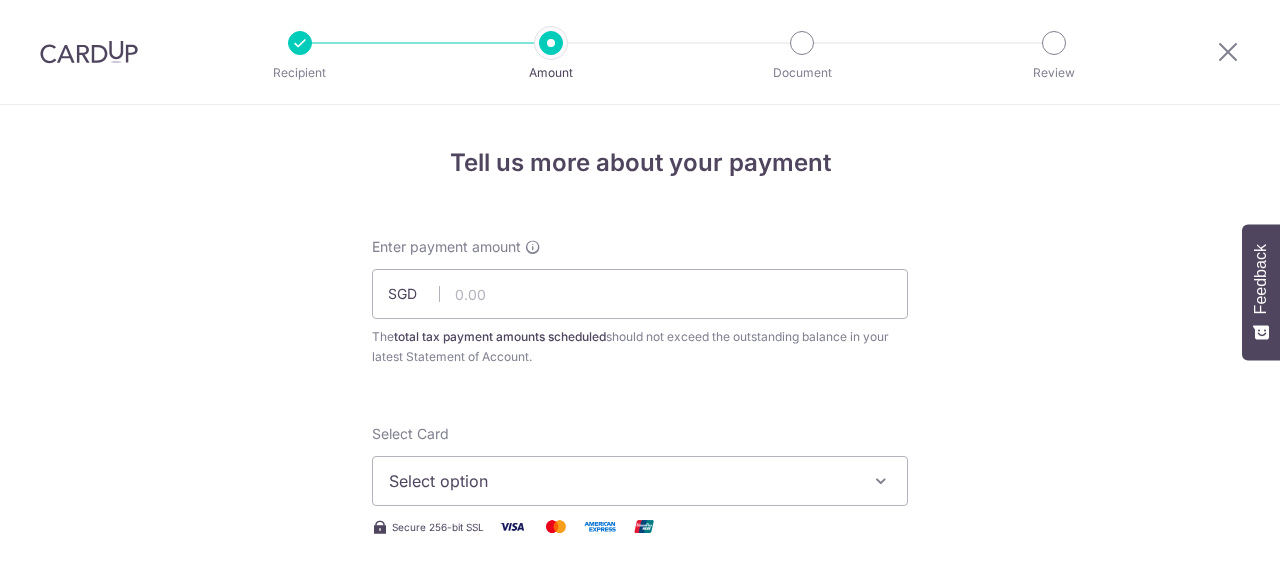 scroll, scrollTop: 0, scrollLeft: 0, axis: both 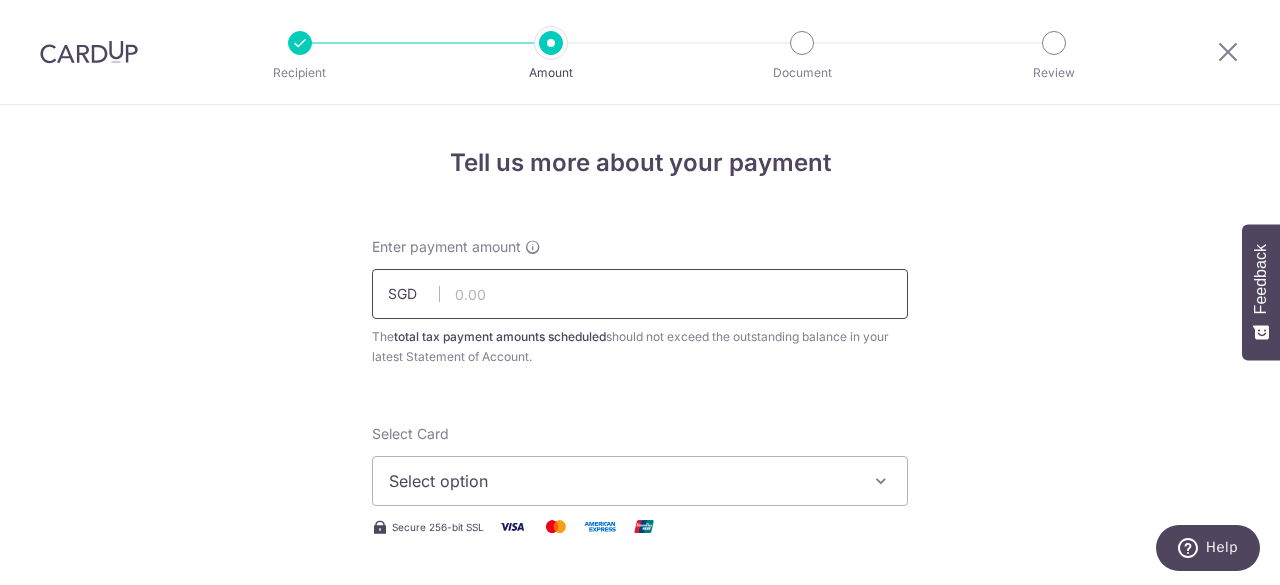click at bounding box center (640, 294) 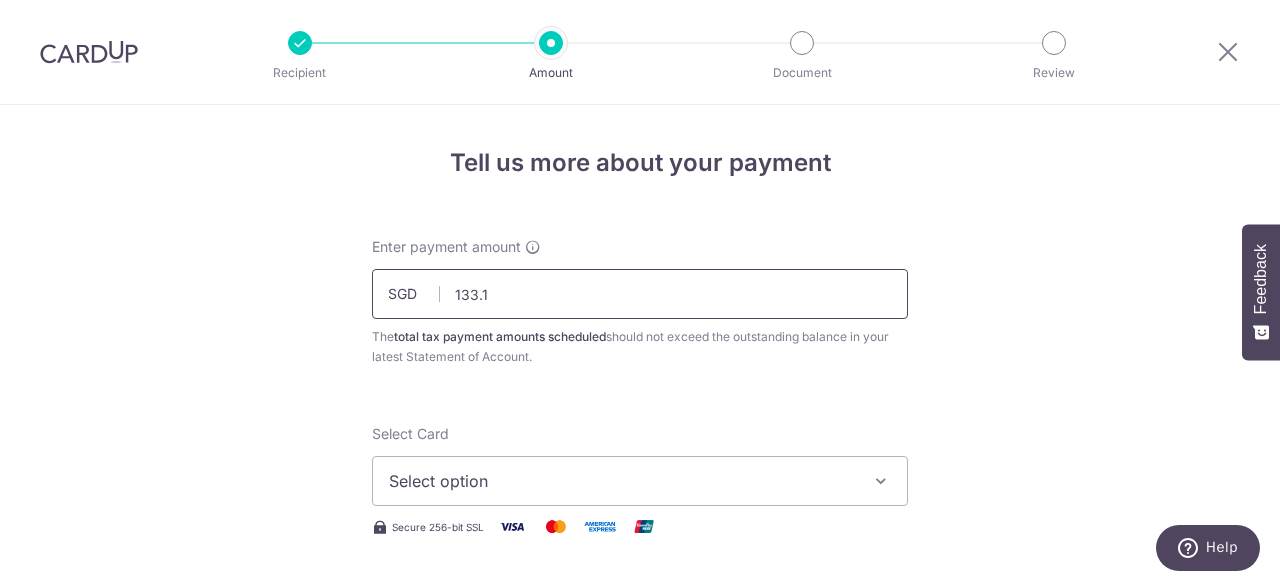 type on "133.17" 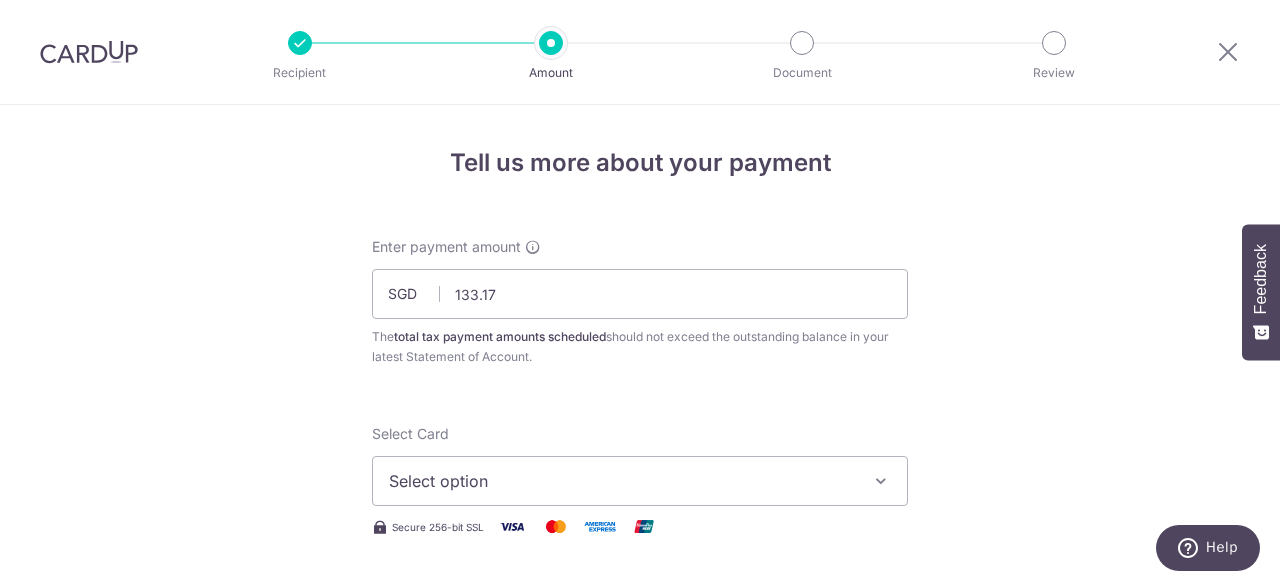 click on "Tell us more about your payment
Enter payment amount
SGD
[AMOUNT]
[AMOUNT]
The  total tax payment amounts scheduled  should not exceed the outstanding balance in your latest Statement of Account.
Select Card
Select option
Add credit card
Your Cards
[CARD]
[CARD]
Secure 256-bit SSL
Text" at bounding box center [640, 1033] 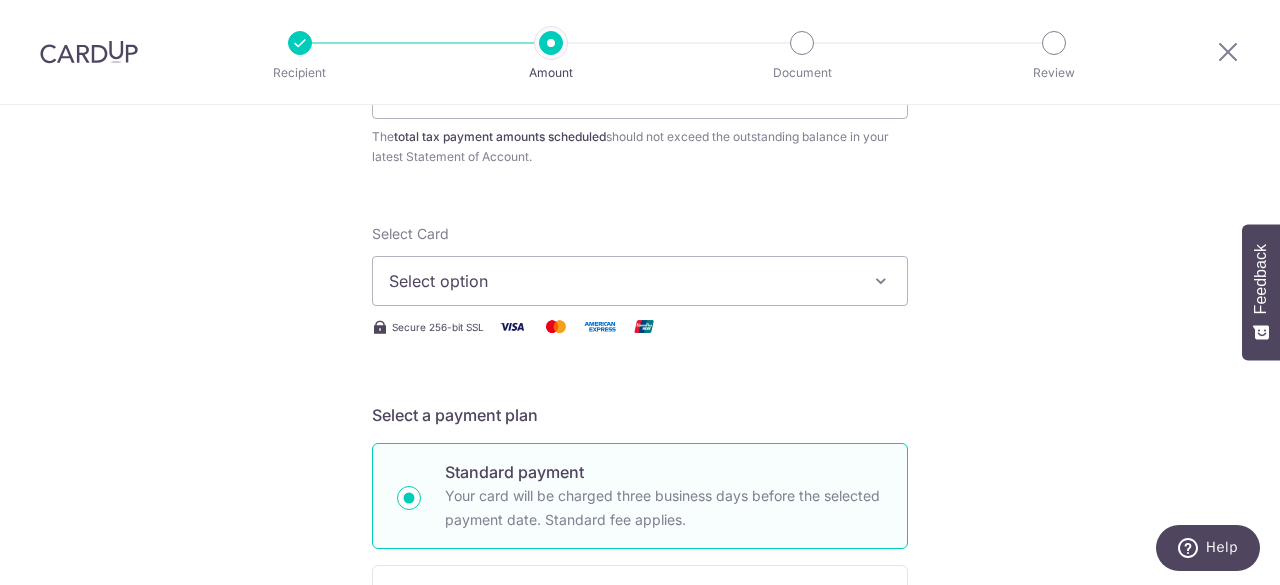 click on "Select option" at bounding box center (622, 281) 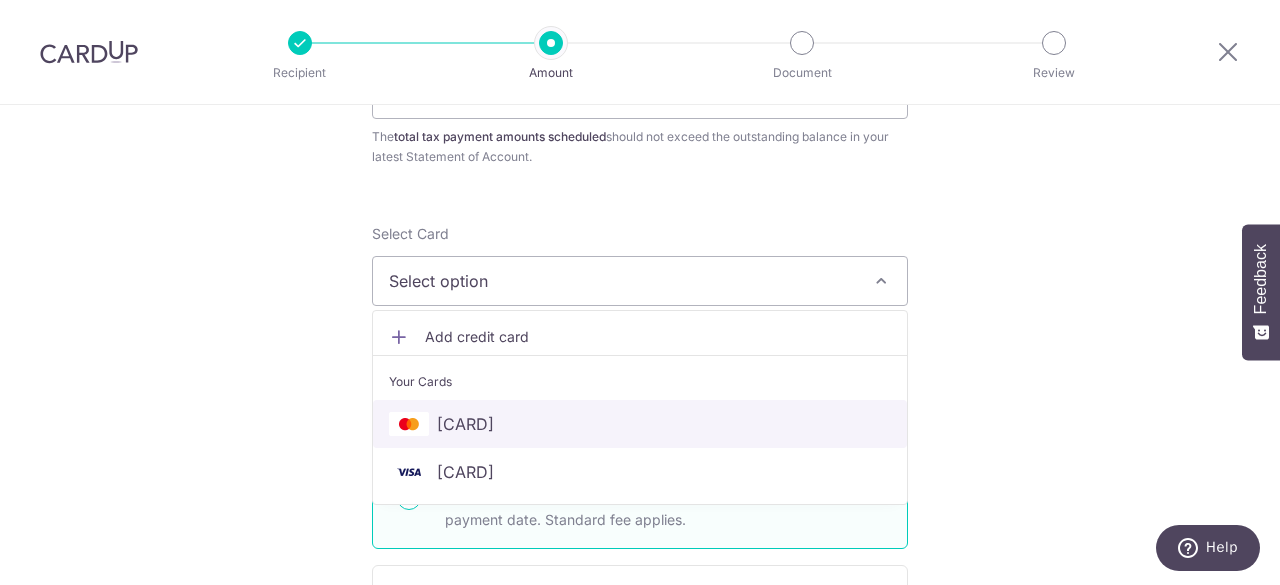 click on "**** [CARD_LAST_FOUR]" at bounding box center (640, 424) 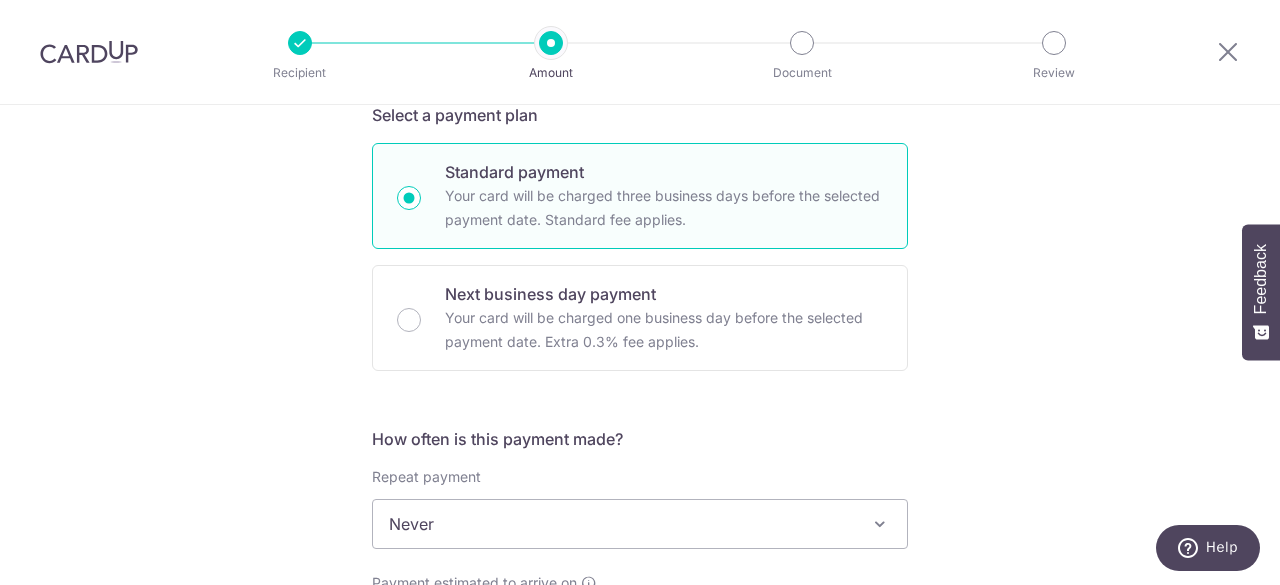 scroll, scrollTop: 600, scrollLeft: 0, axis: vertical 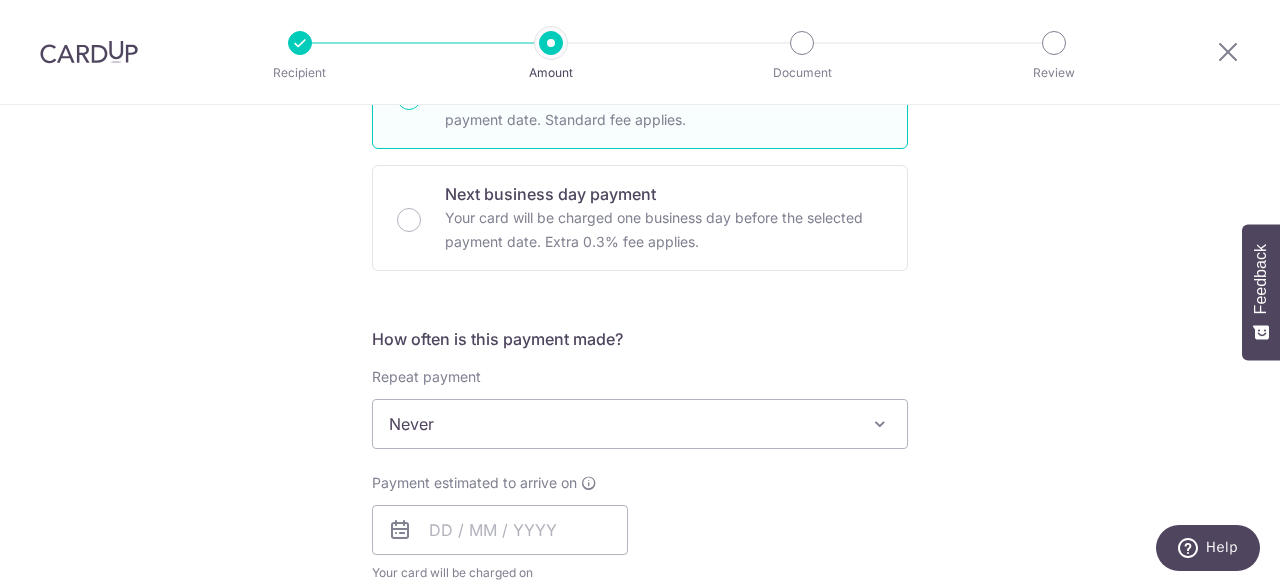 click on "Never" at bounding box center (640, 424) 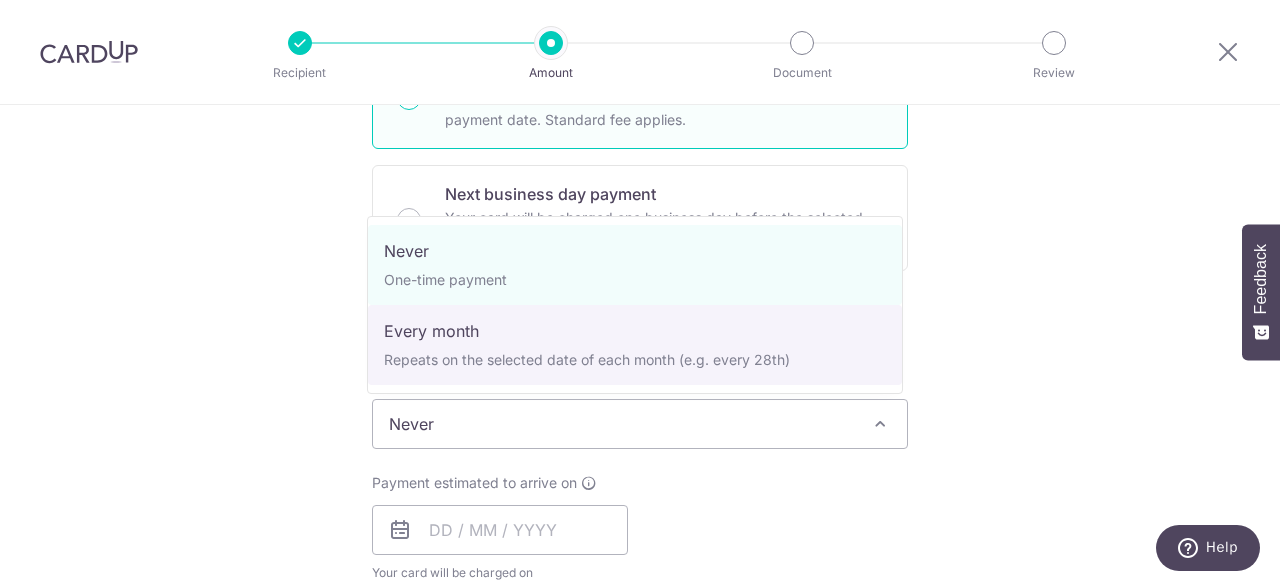 select on "3" 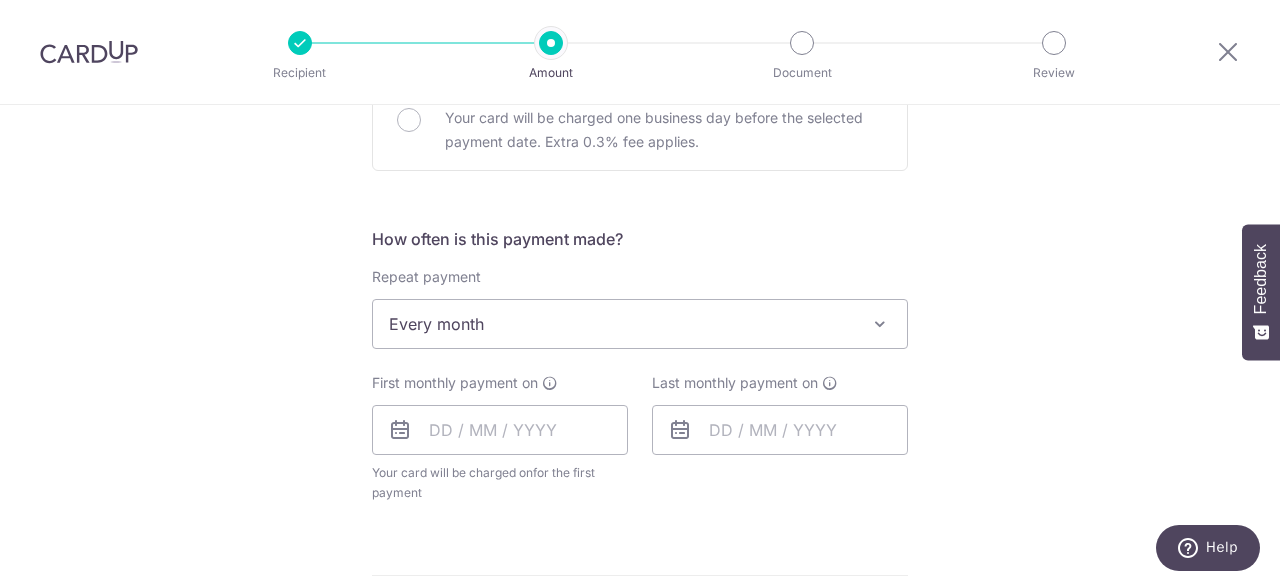 scroll, scrollTop: 800, scrollLeft: 0, axis: vertical 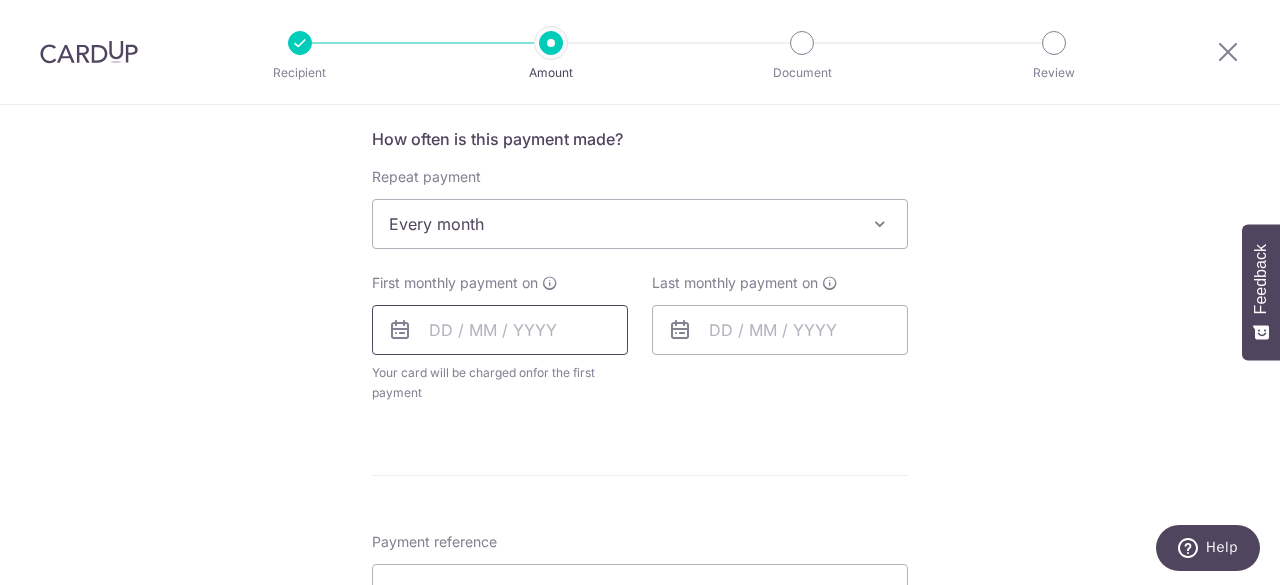 click at bounding box center [500, 330] 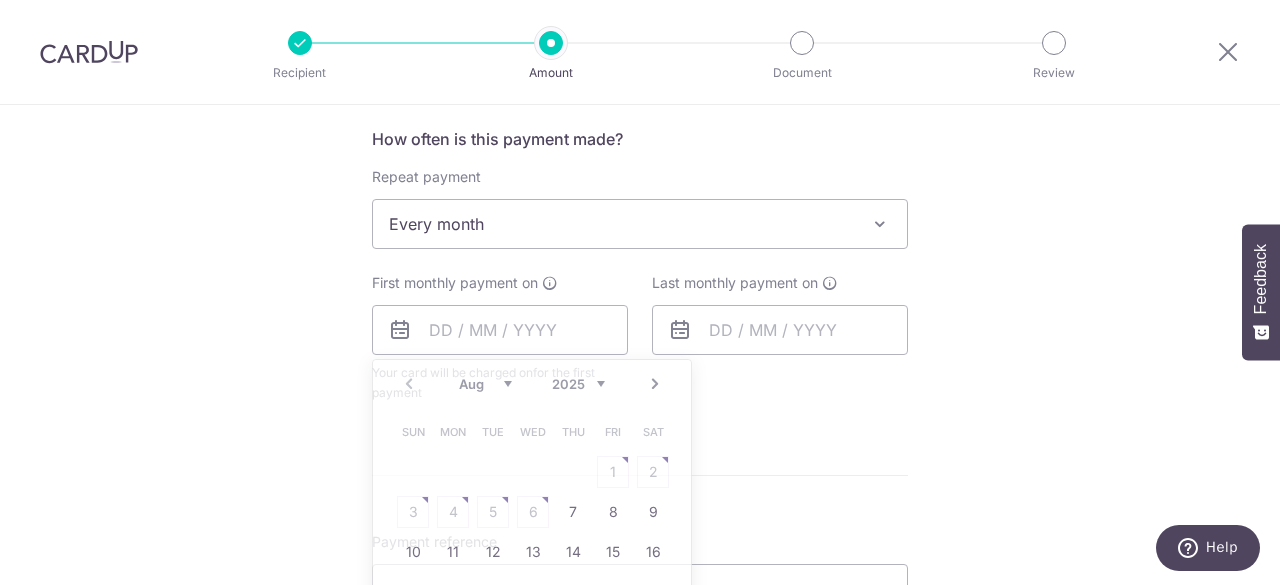 click on "Tell us more about your payment
Enter payment amount
SGD
133.17
133.17
The  total tax payment amounts scheduled  should not exceed the outstanding balance in your latest Statement of Account.
Select Card
**** 5078
Add credit card
Your Cards
**** 5078
**** 5882
Secure 256-bit SSL
Text" at bounding box center (640, 243) 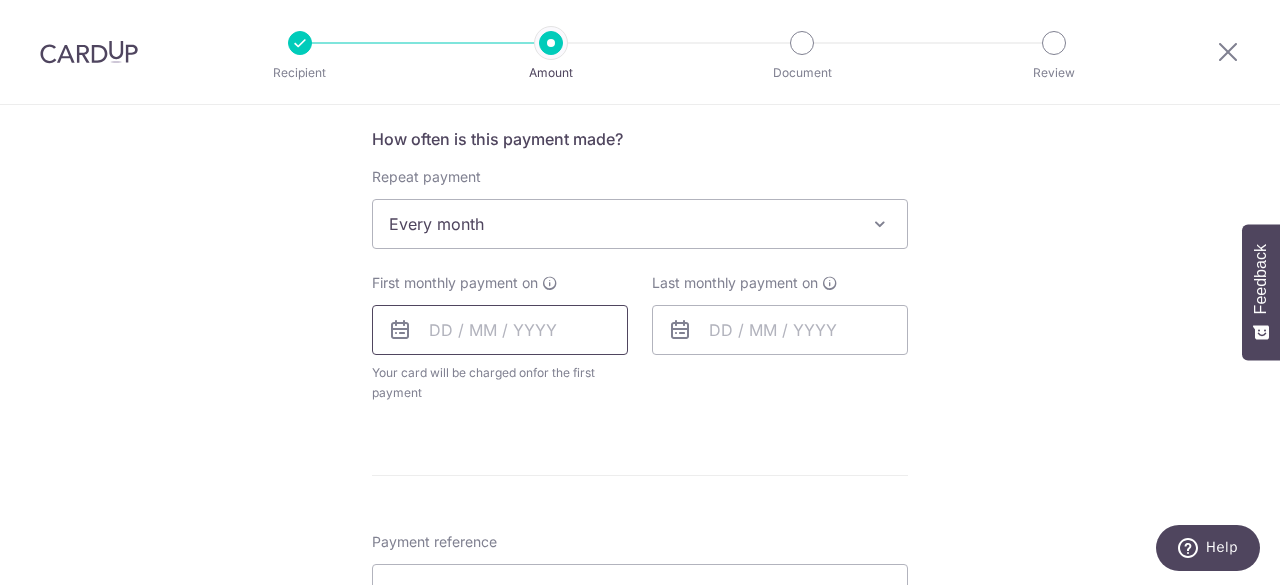 click at bounding box center (500, 330) 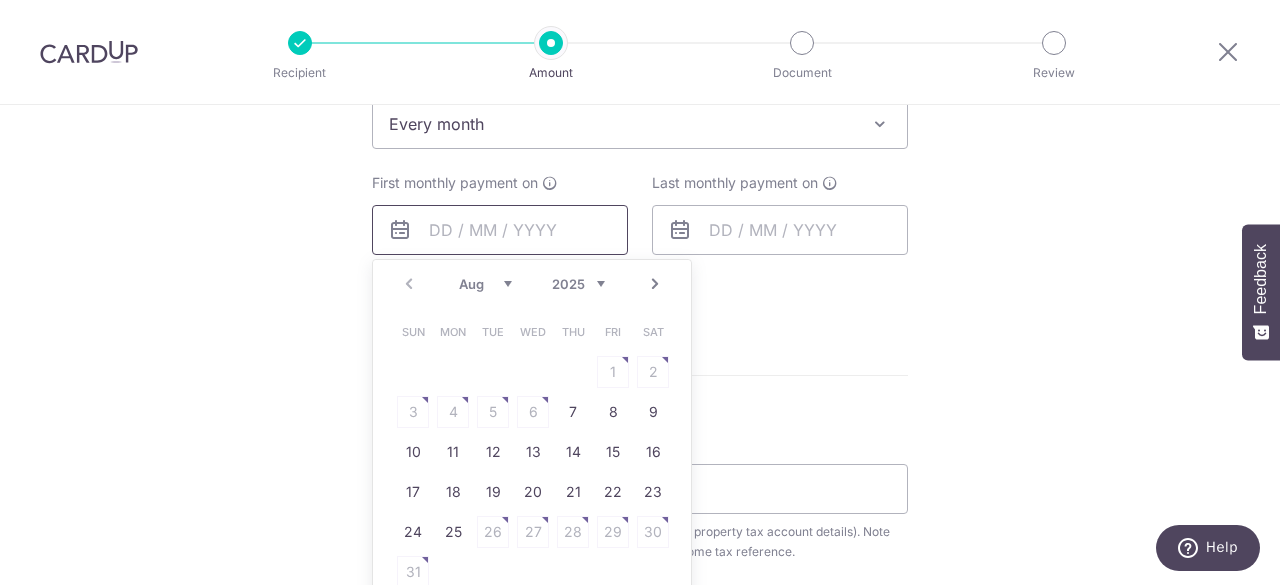 scroll, scrollTop: 1000, scrollLeft: 0, axis: vertical 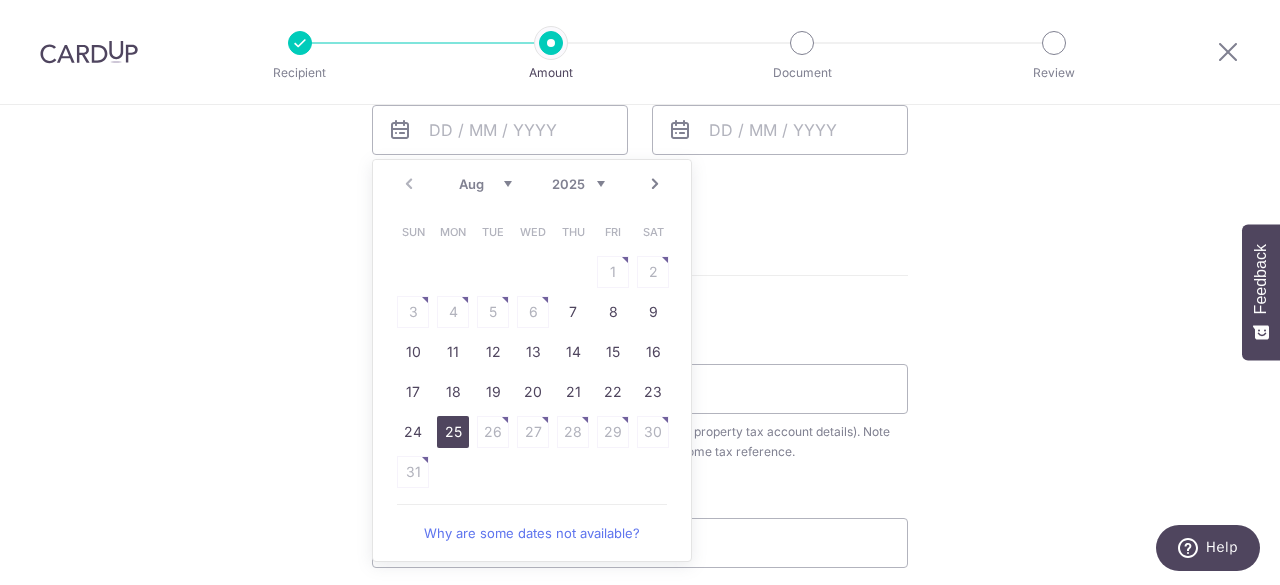 click on "25" at bounding box center (453, 432) 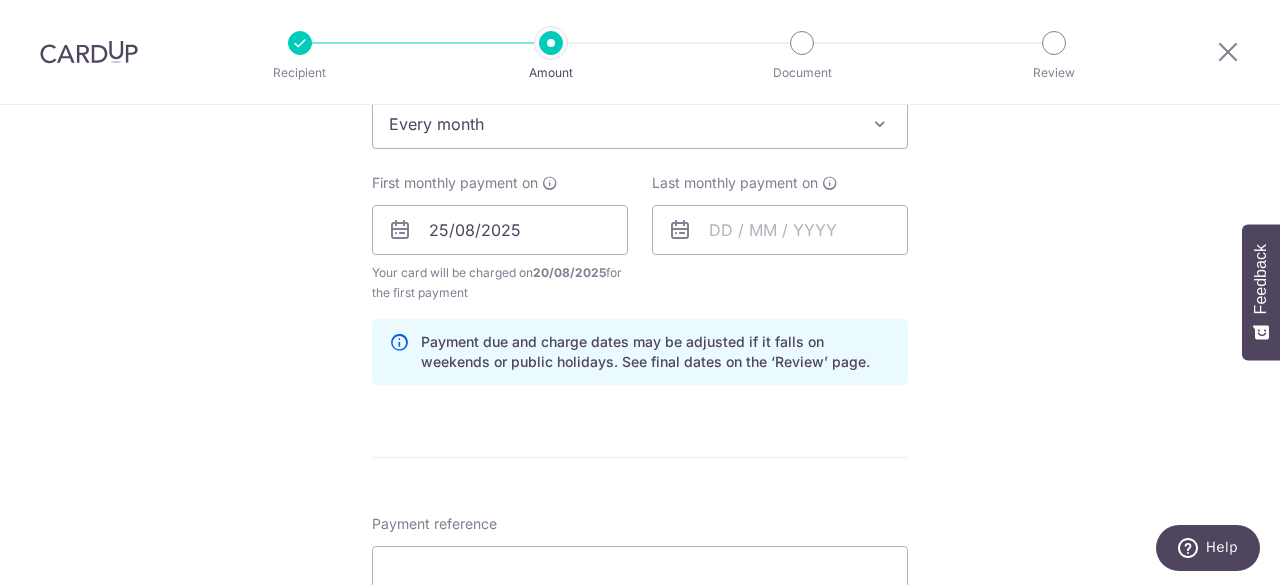 scroll, scrollTop: 800, scrollLeft: 0, axis: vertical 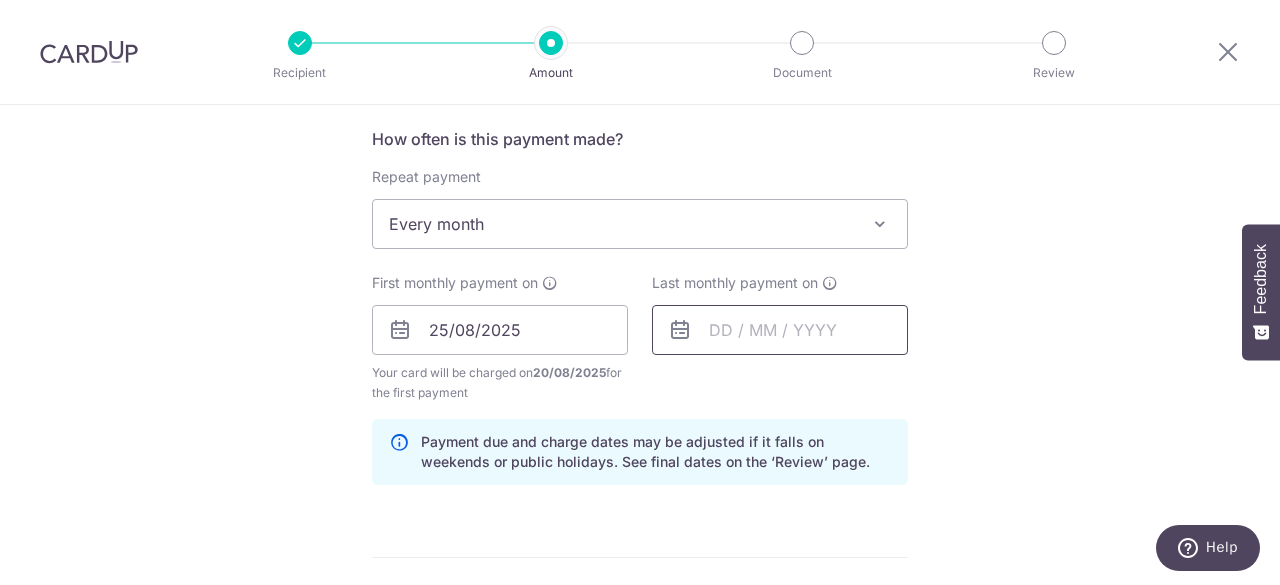 click at bounding box center (780, 330) 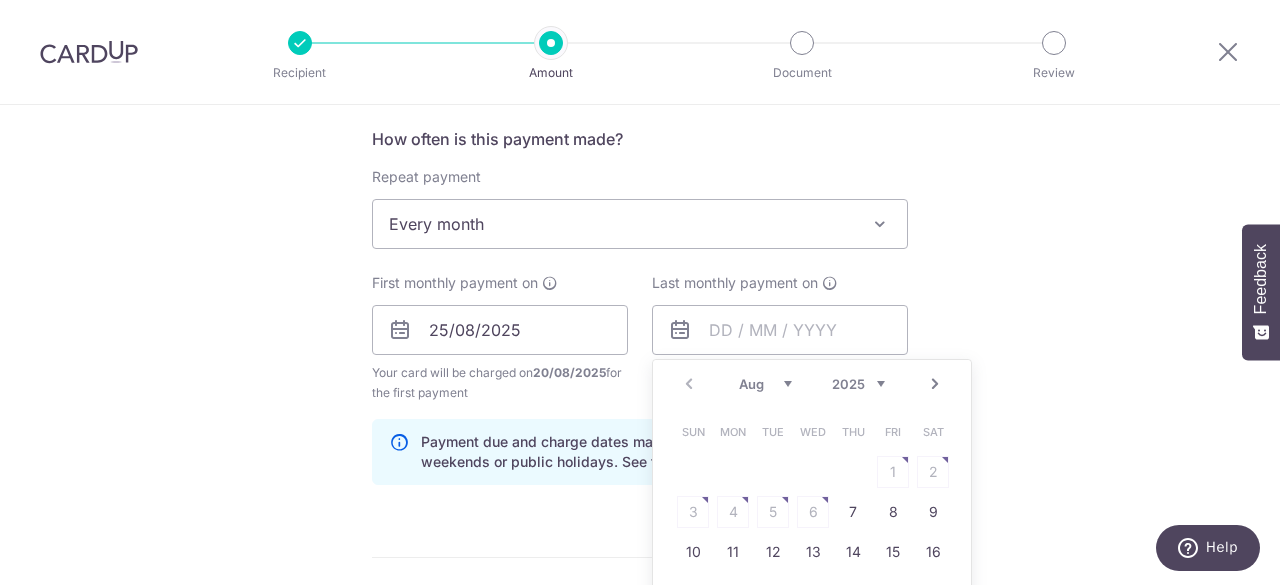 click on "Next" at bounding box center [935, 384] 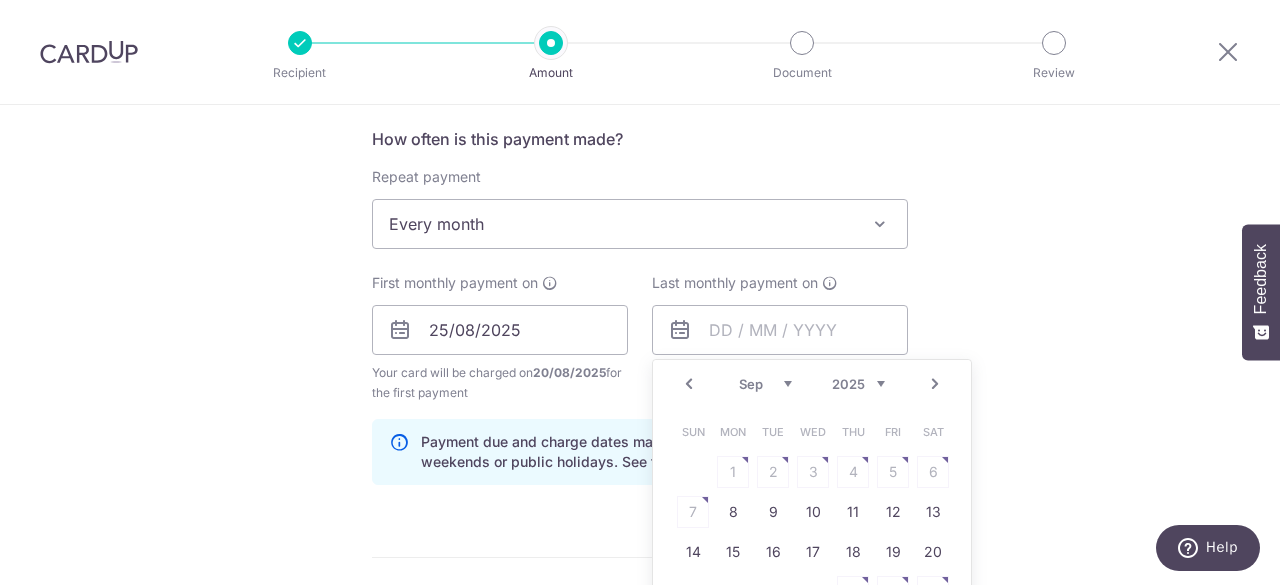 click on "Next" at bounding box center (935, 384) 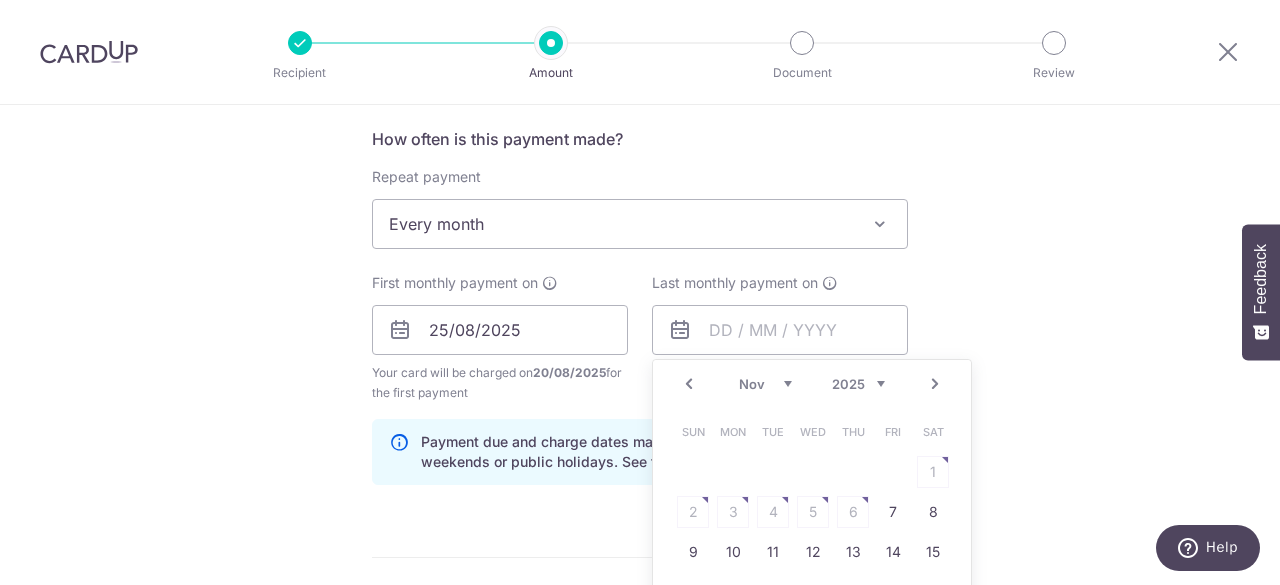 click on "Next" at bounding box center (935, 384) 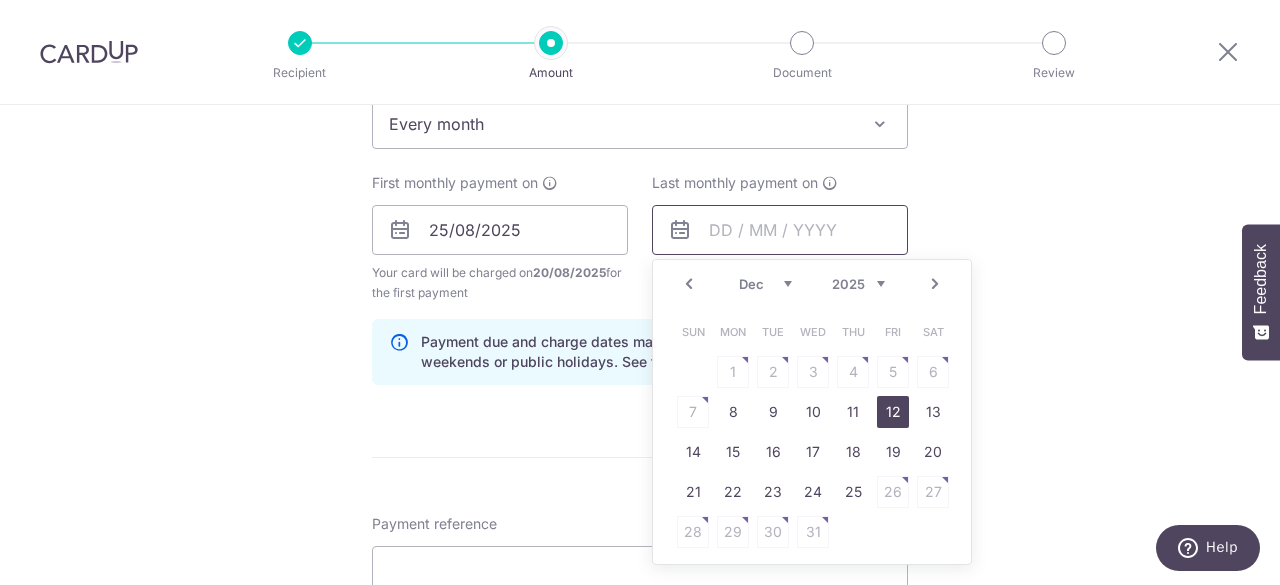 scroll, scrollTop: 1000, scrollLeft: 0, axis: vertical 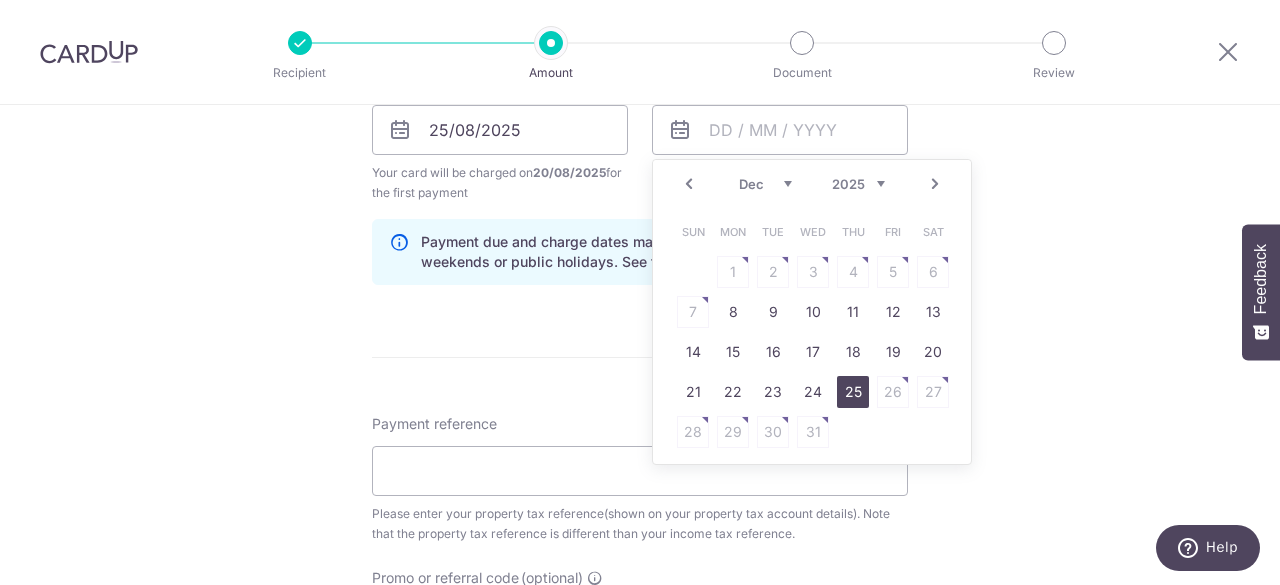 click on "25" at bounding box center (853, 392) 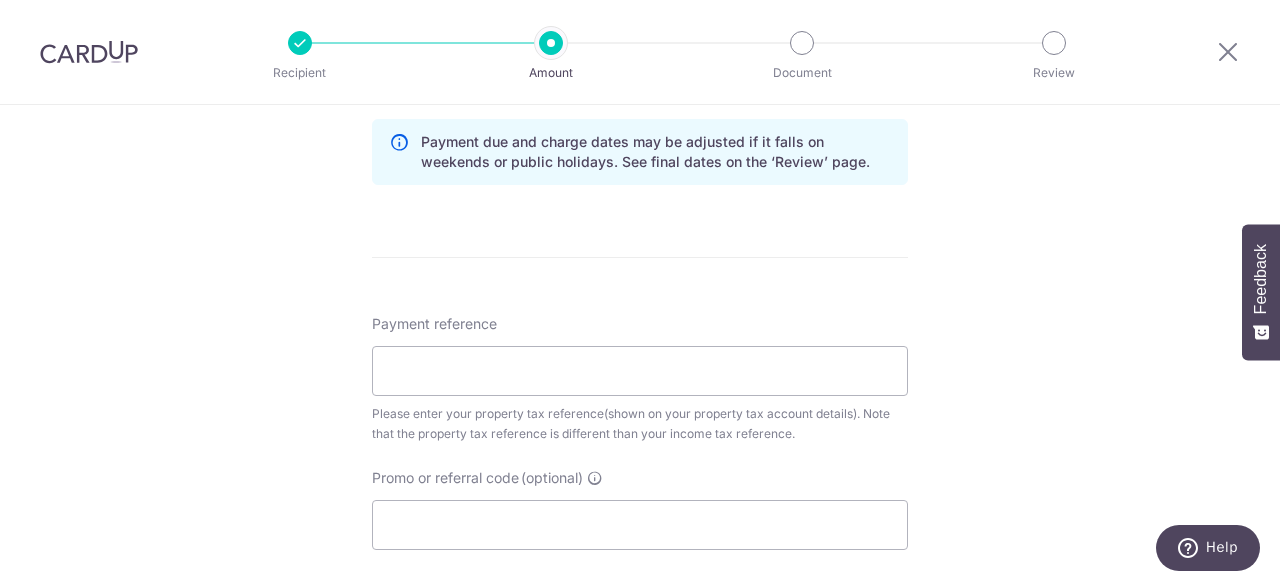 scroll, scrollTop: 900, scrollLeft: 0, axis: vertical 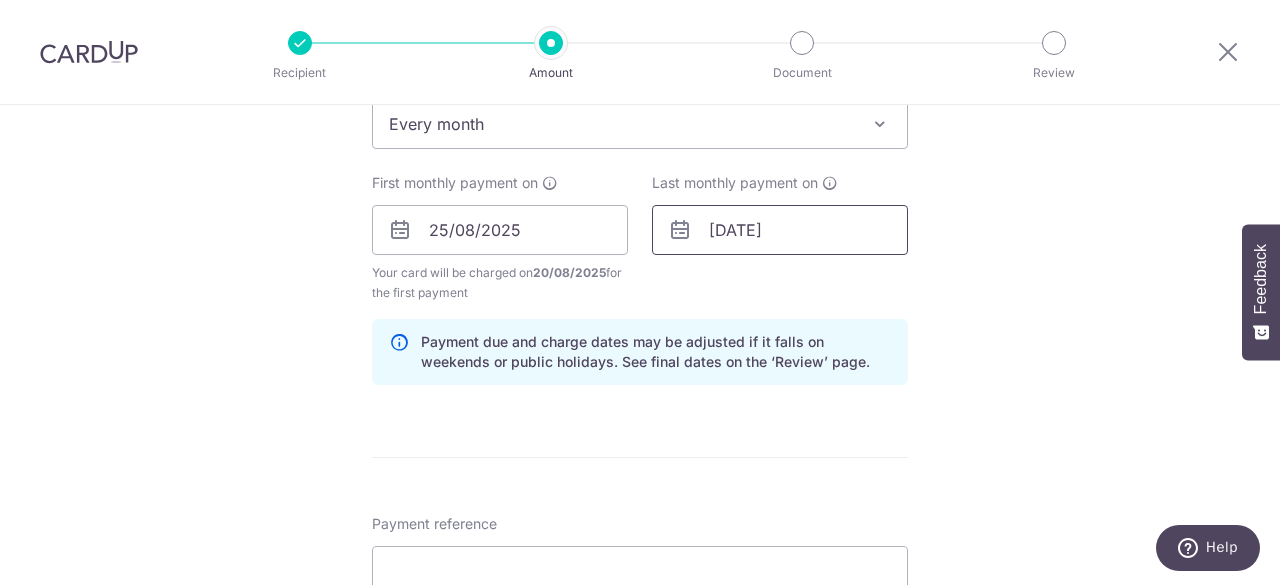 click on "25/12/2025" at bounding box center [780, 230] 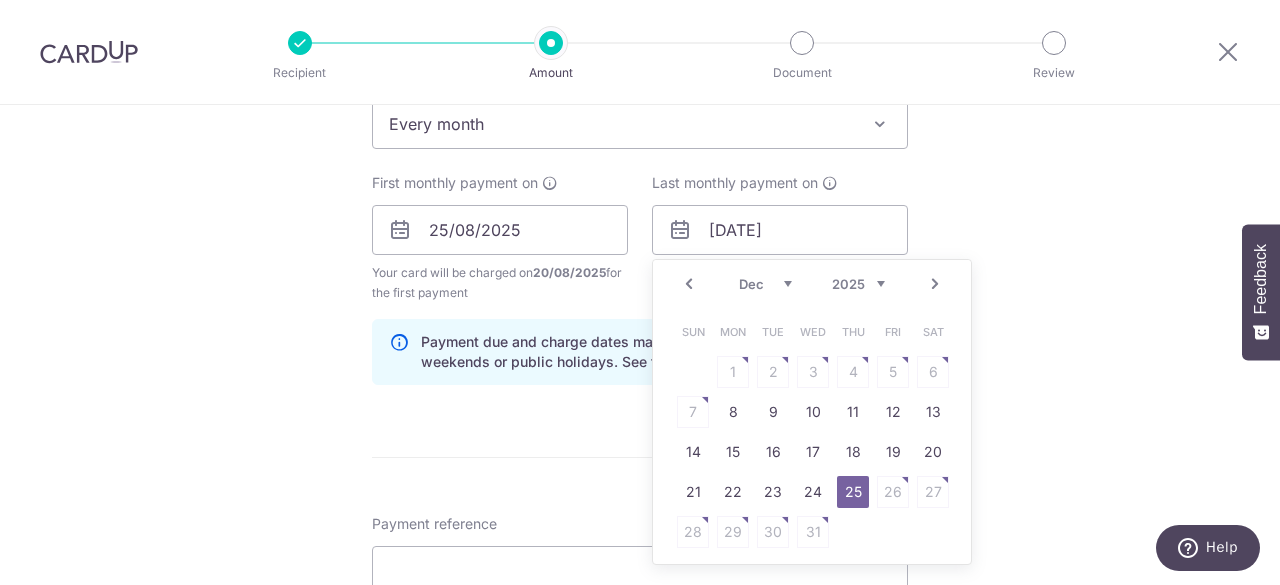 click on "Aug Sep Oct Nov Dec" at bounding box center (765, 284) 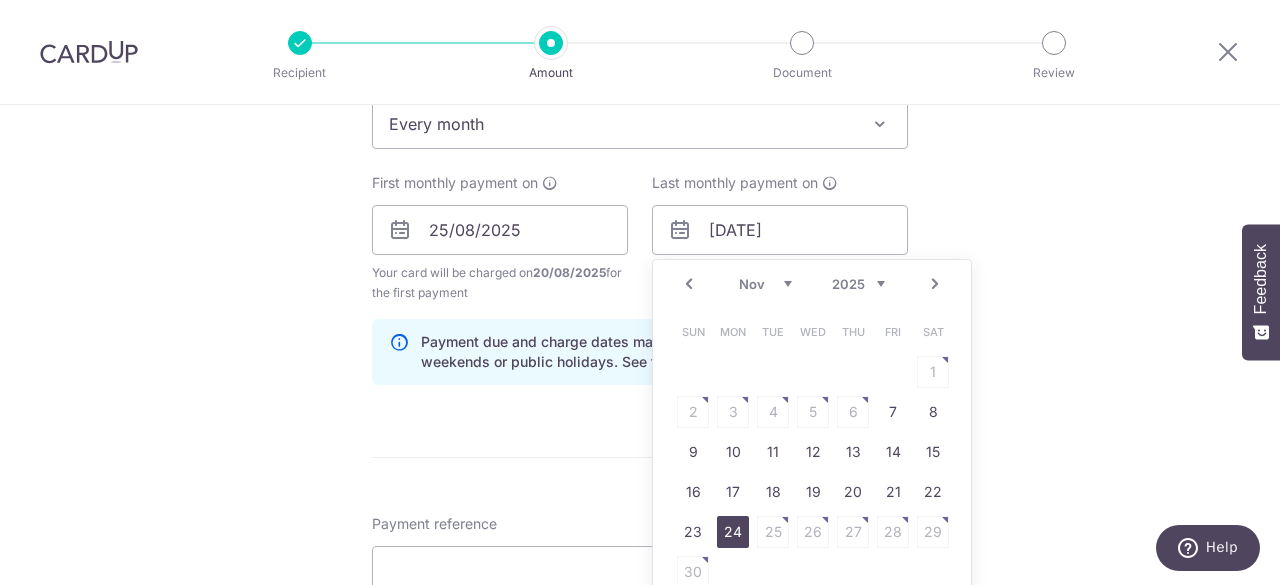 click on "24" at bounding box center [733, 532] 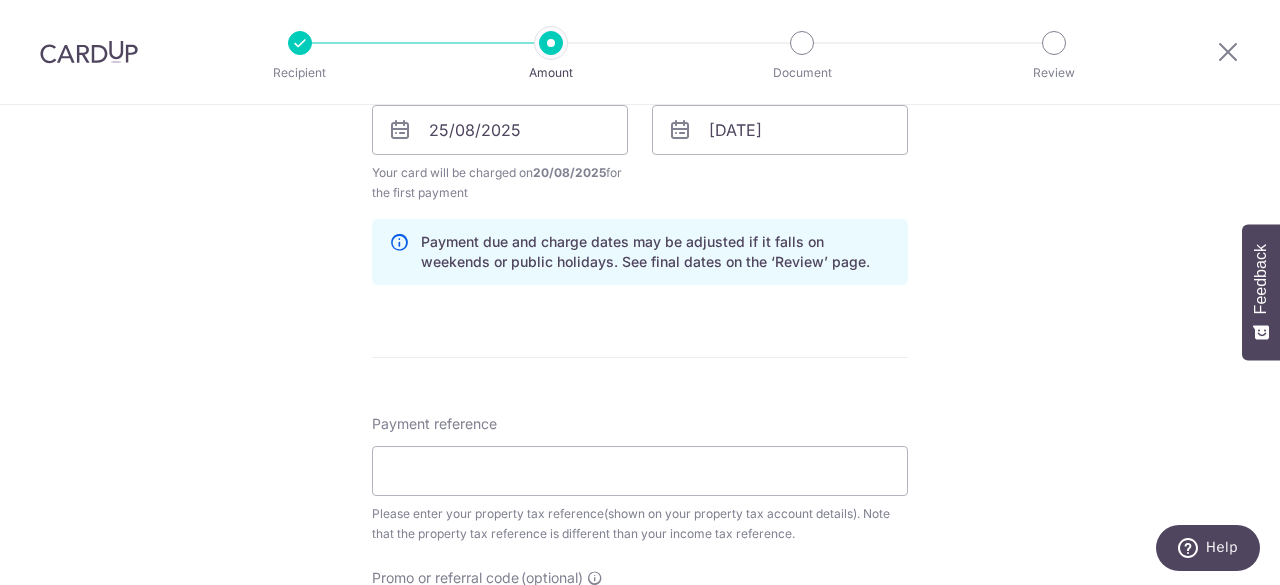 scroll, scrollTop: 1100, scrollLeft: 0, axis: vertical 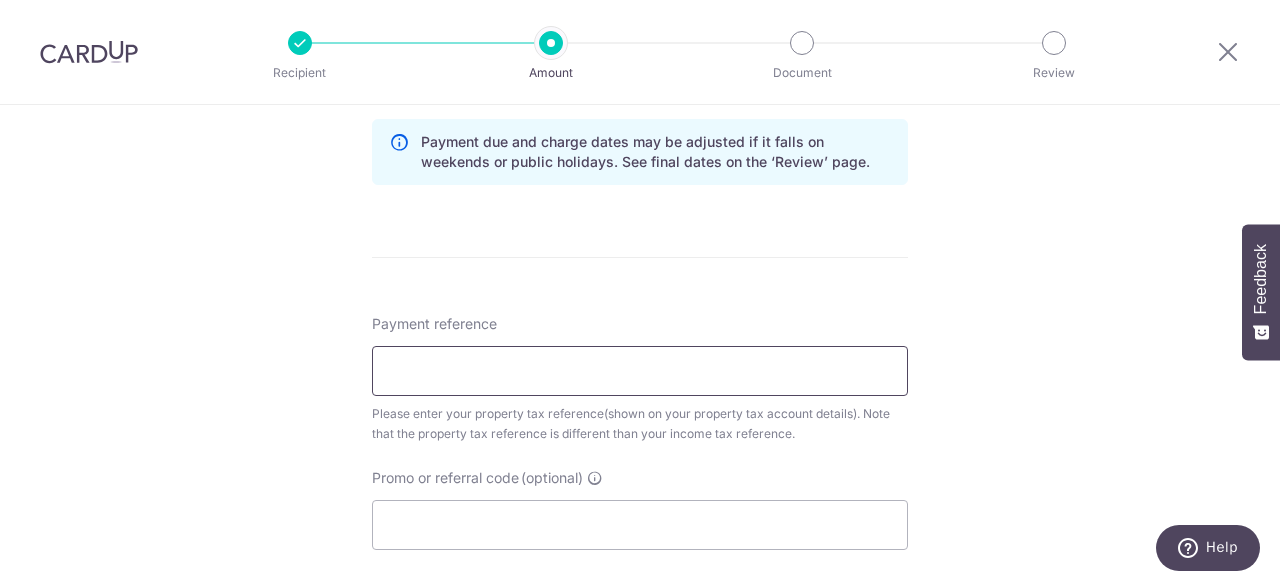 click on "Payment reference" at bounding box center (640, 371) 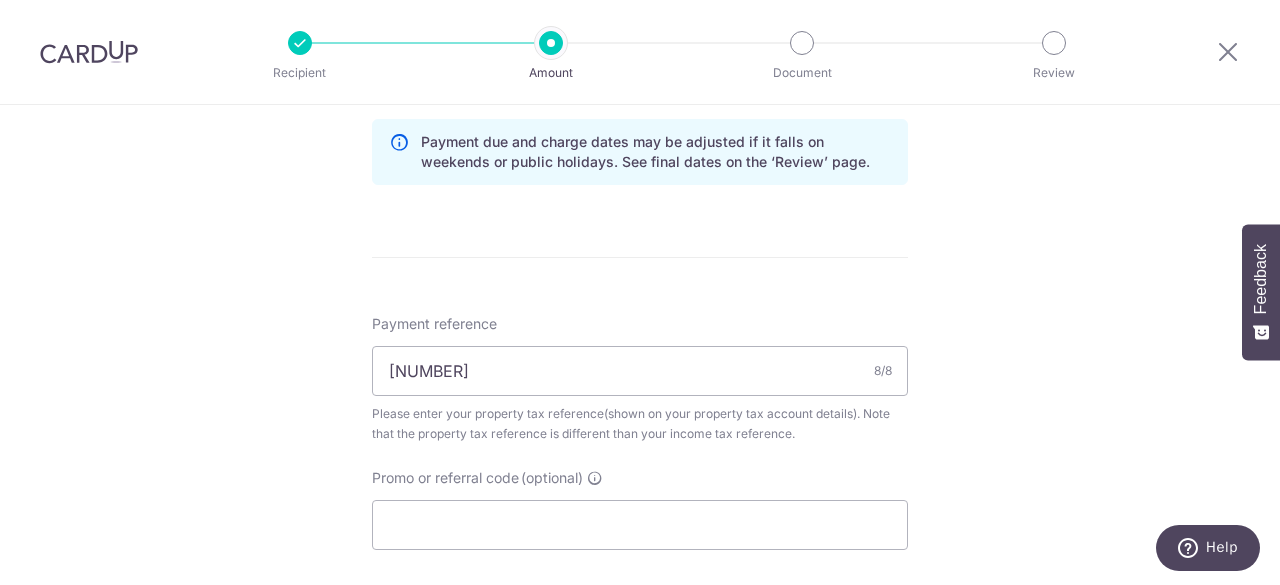 click on "Tell us more about your payment
Enter payment amount
SGD
133.17
133.17
The  total tax payment amounts scheduled  should not exceed the outstanding balance in your latest Statement of Account.
Select Card
**** 5078
Add credit card
Your Cards
**** 5078
**** 5882
Secure 256-bit SSL
Text" at bounding box center (640, -16) 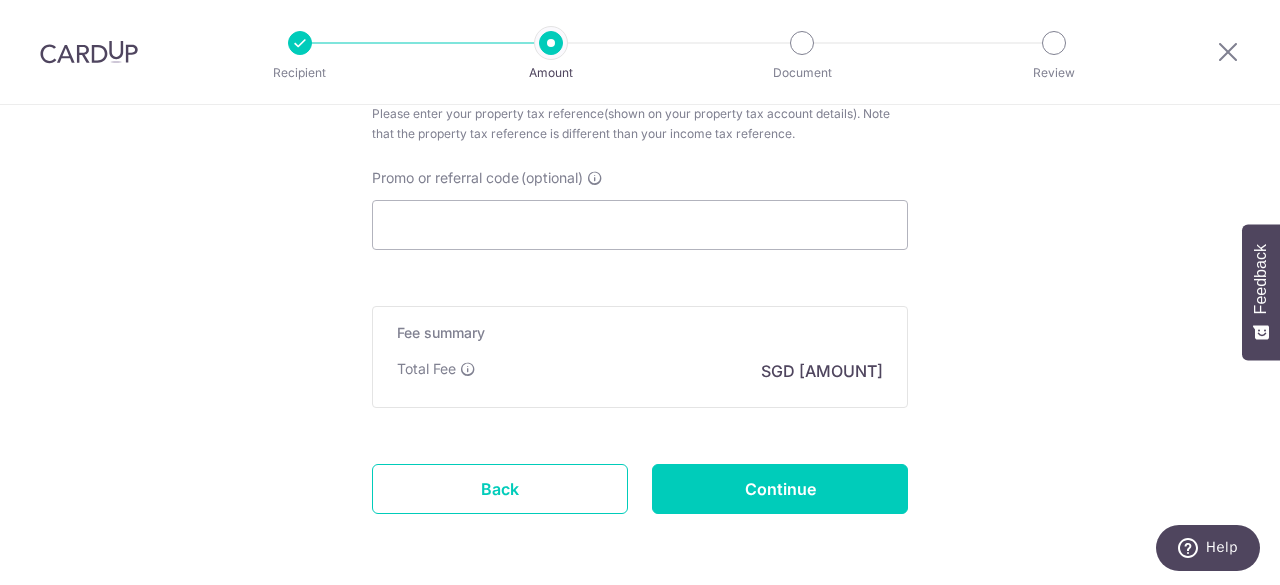 scroll, scrollTop: 1474, scrollLeft: 0, axis: vertical 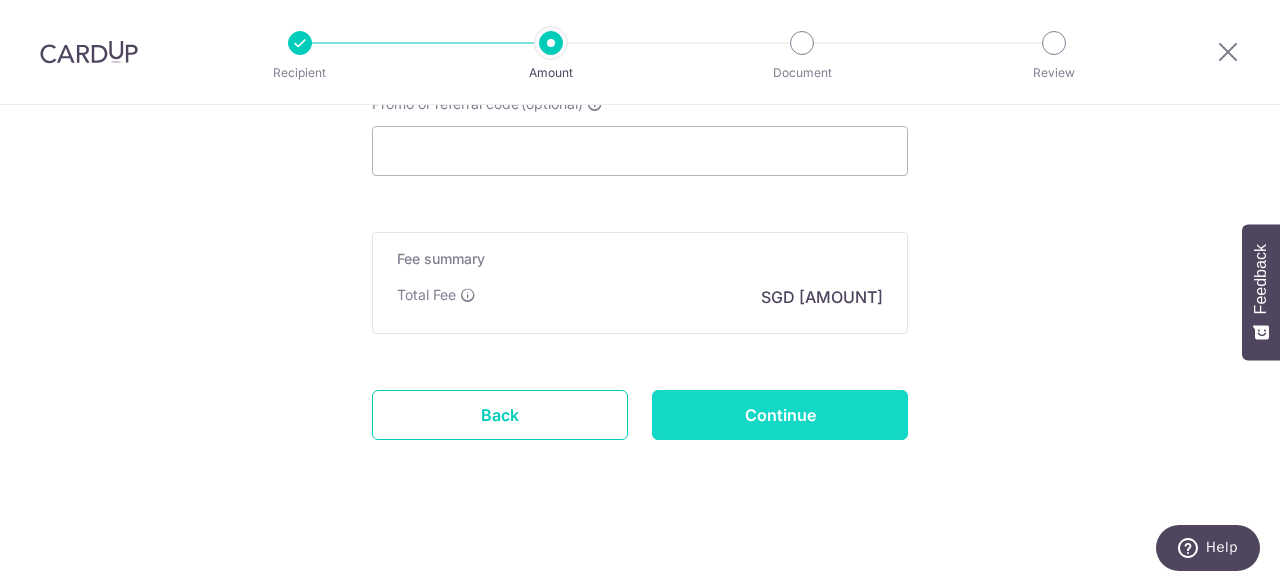 click on "Continue" at bounding box center [780, 415] 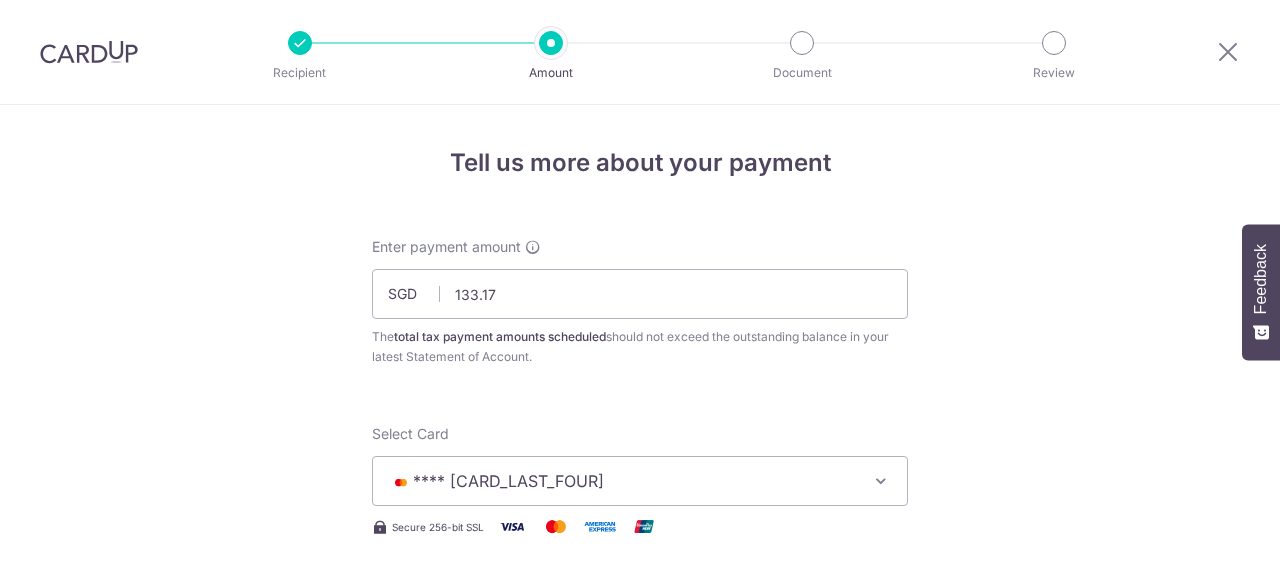 scroll, scrollTop: 0, scrollLeft: 0, axis: both 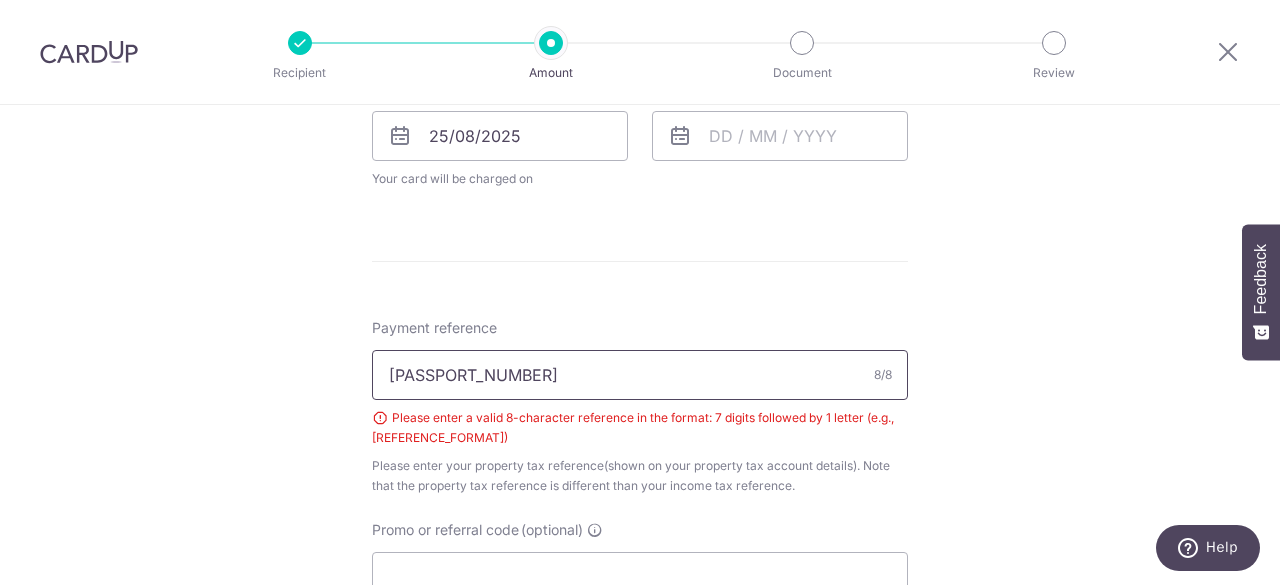 click on "[PASSPORT_NUMBER]" at bounding box center (640, 375) 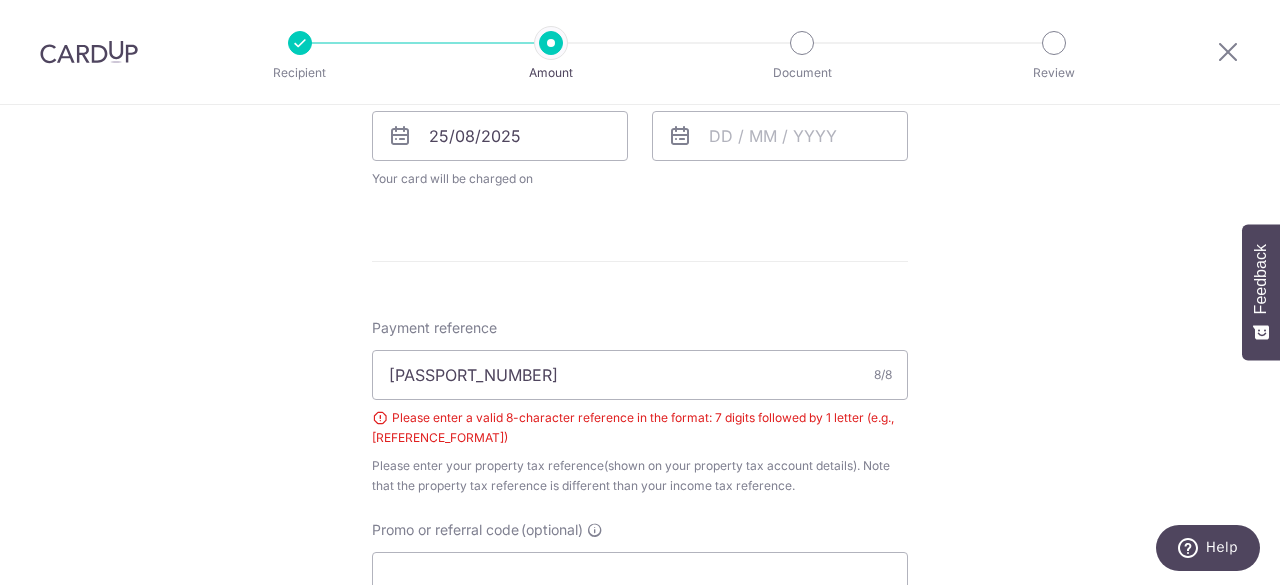 click on "Tell us more about your payment
Enter payment amount
SGD
133.17
133.17
The  total tax payment amounts scheduled  should not exceed the outstanding balance in your latest Statement of Account.
Select Card
**** 5078
Add credit card
Your Cards
**** 5078
**** 5882
Secure 256-bit SSL
Text" at bounding box center [640, 63] 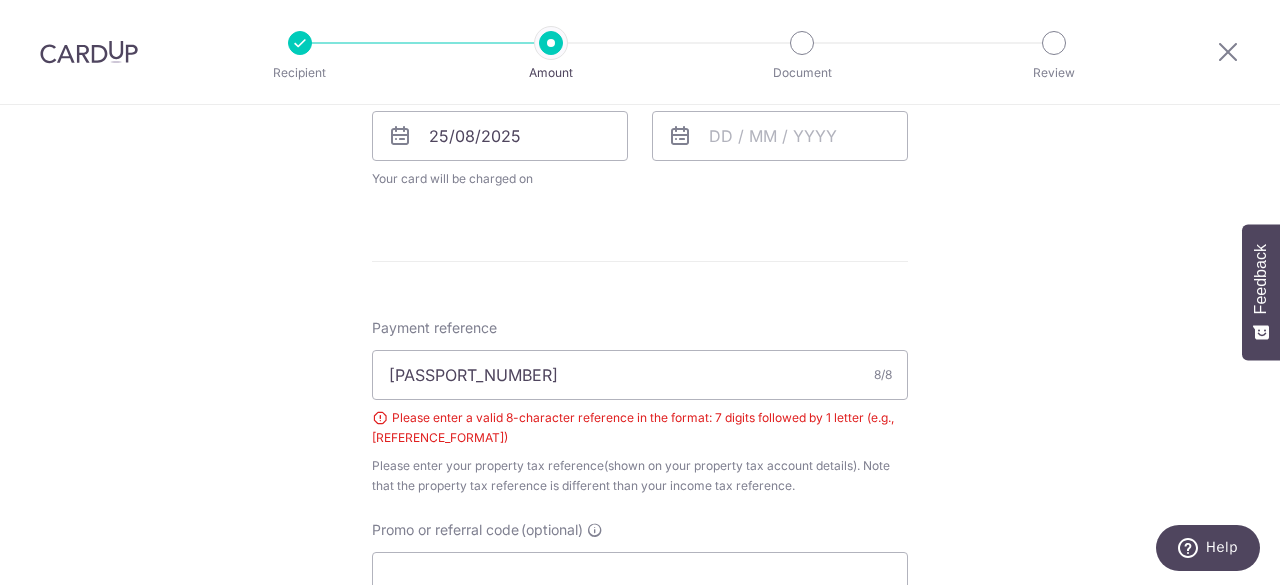 scroll, scrollTop: 794, scrollLeft: 0, axis: vertical 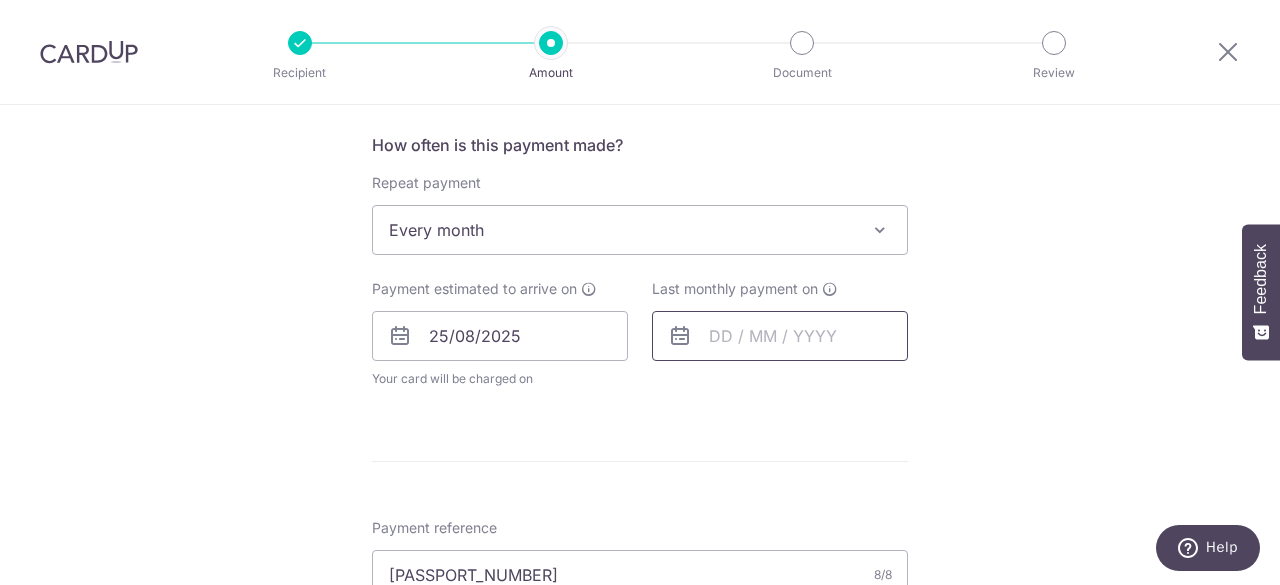 click at bounding box center (780, 336) 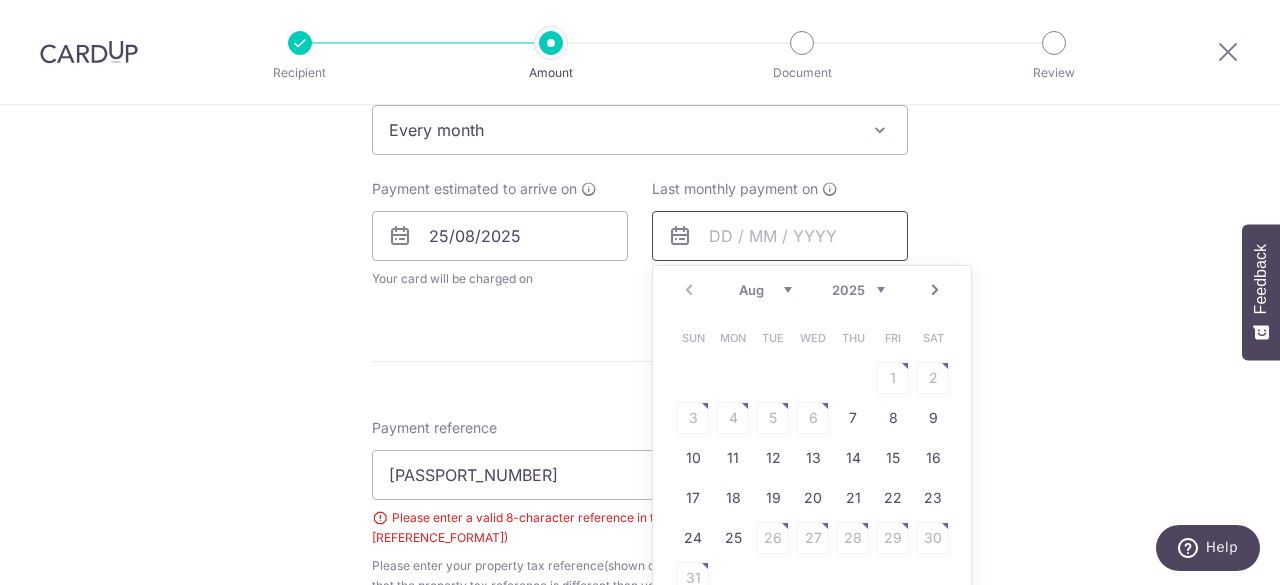 scroll, scrollTop: 994, scrollLeft: 0, axis: vertical 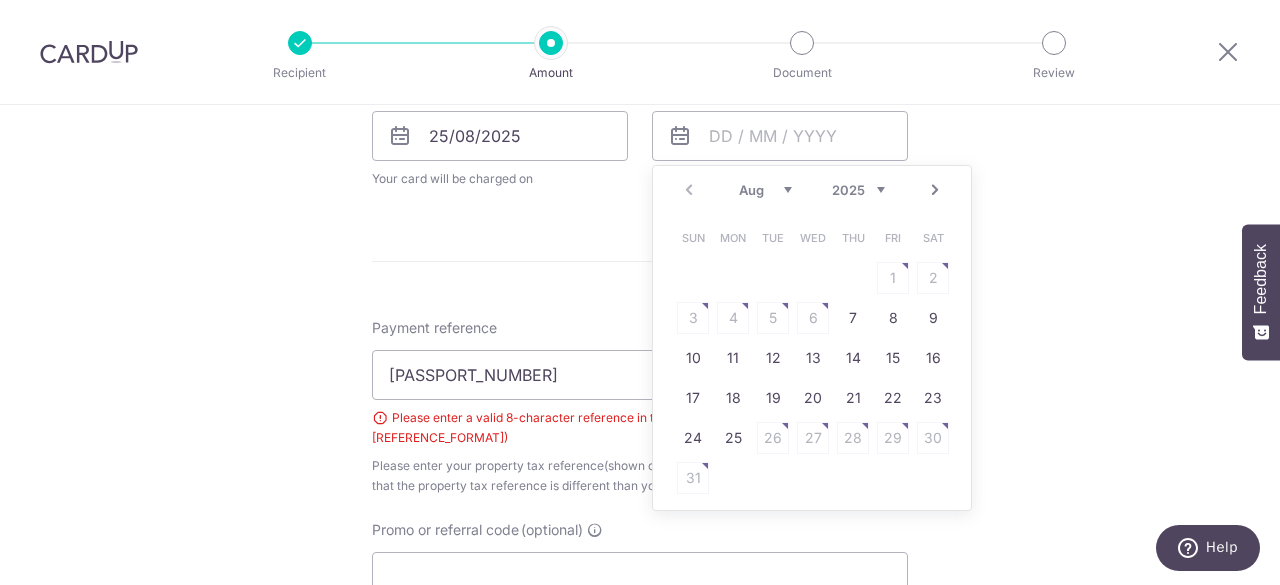 click on "Aug Sep Oct Nov Dec" at bounding box center (765, 190) 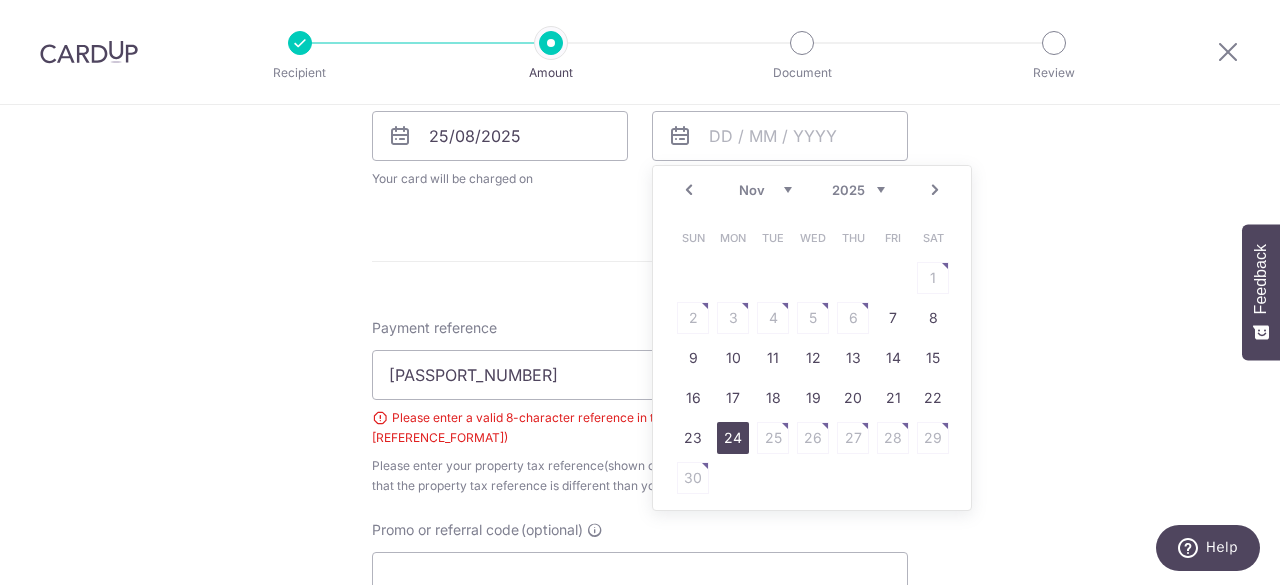 click on "24" at bounding box center (733, 438) 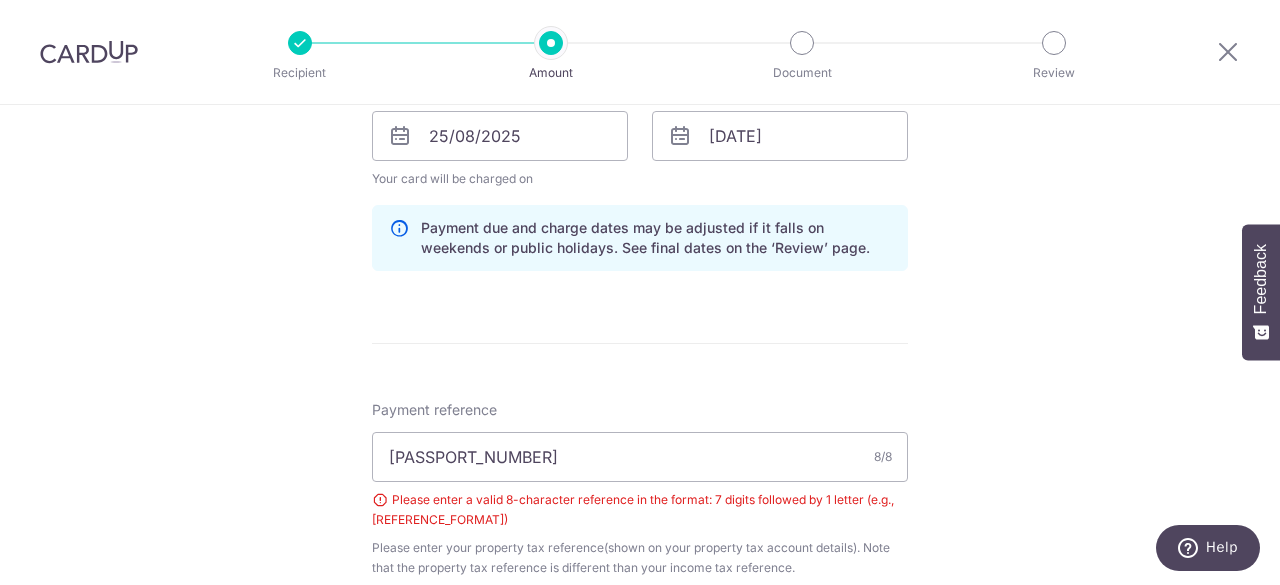 click on "Enter payment amount
SGD
133.17
133.17
The  total tax payment amounts scheduled  should not exceed the outstanding balance in your latest Statement of Account.
Select Card
**** 5078
Add credit card
Your Cards
**** 5078
**** 5882
Secure 256-bit SSL
Text
New card details" at bounding box center (640, 123) 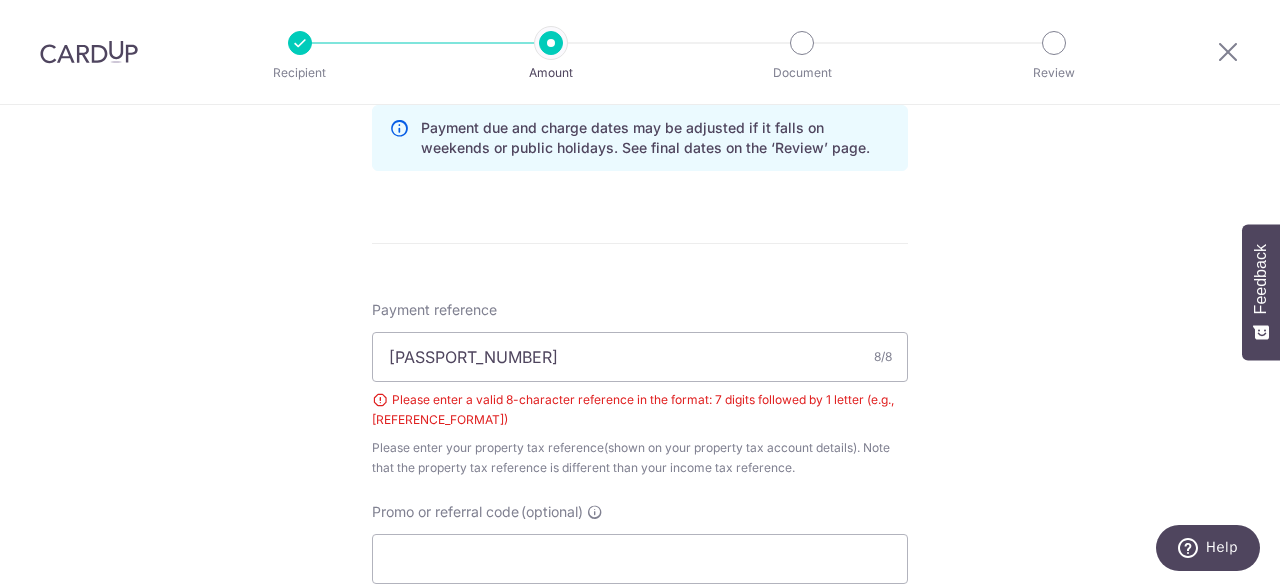 scroll, scrollTop: 1194, scrollLeft: 0, axis: vertical 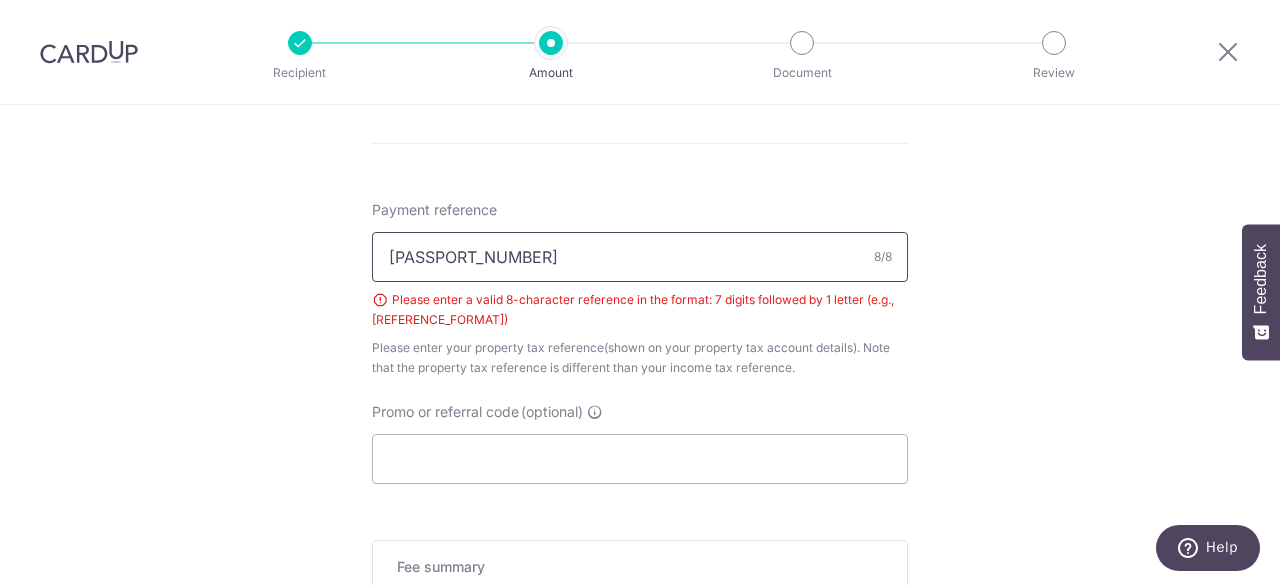 click on "S7800655" at bounding box center (640, 257) 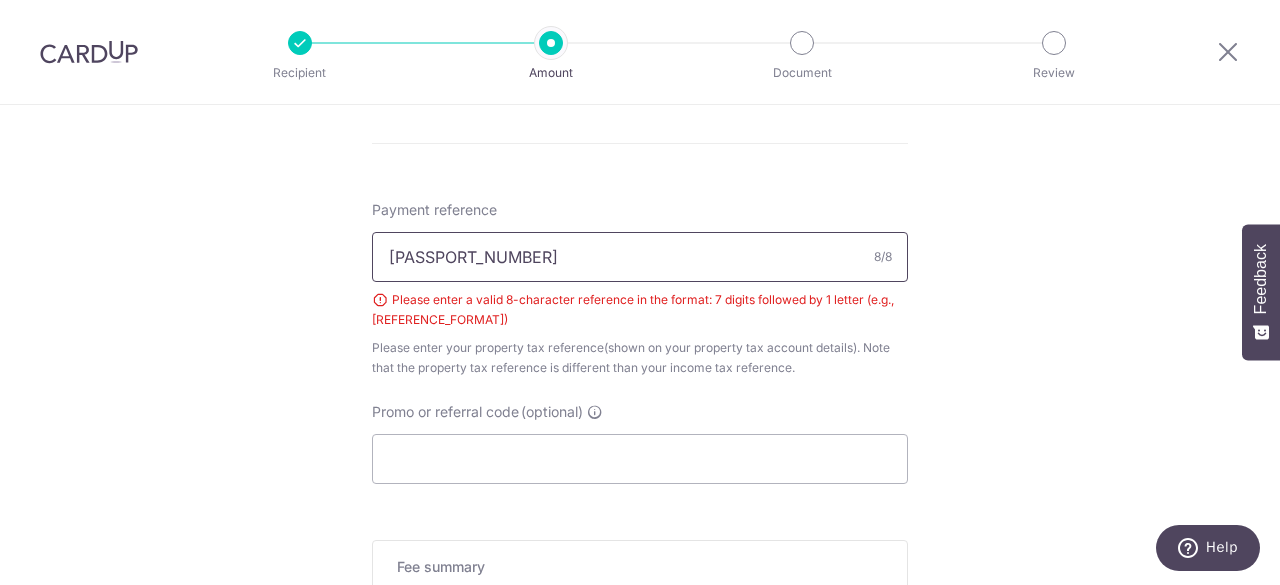 click on "S7800655" at bounding box center (640, 257) 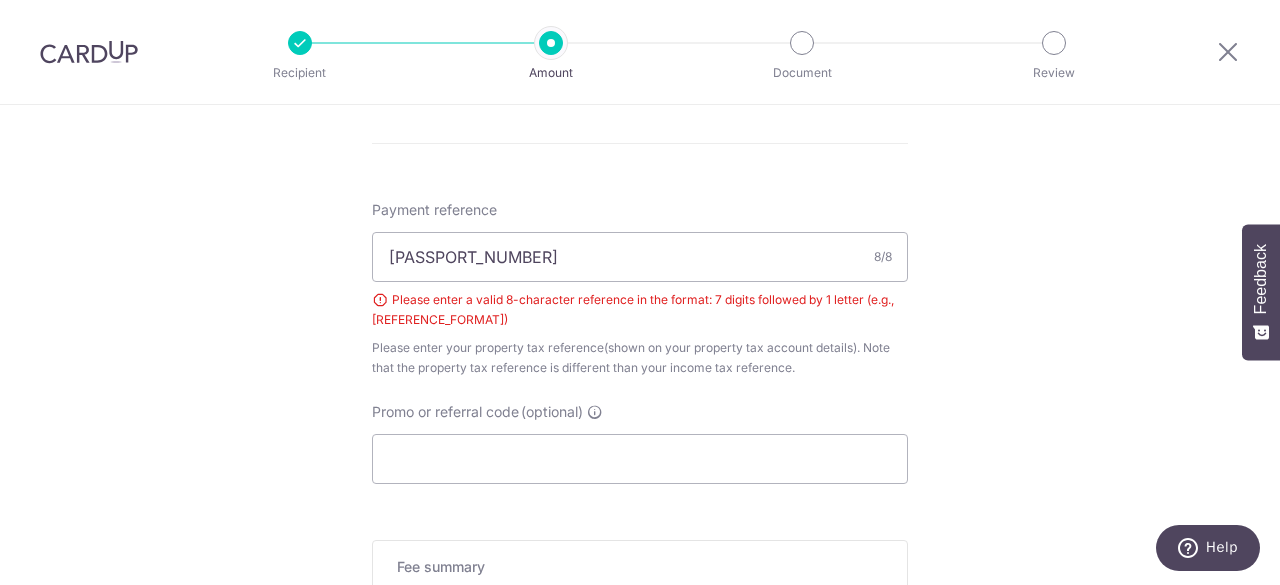 click on "Tell us more about your payment
Enter payment amount
SGD
133.17
133.17
The  total tax payment amounts scheduled  should not exceed the outstanding balance in your latest Statement of Account.
Select Card
**** 5078
Add credit card
Your Cards
**** 5078
**** 5882
Secure 256-bit SSL
Text" at bounding box center (640, -96) 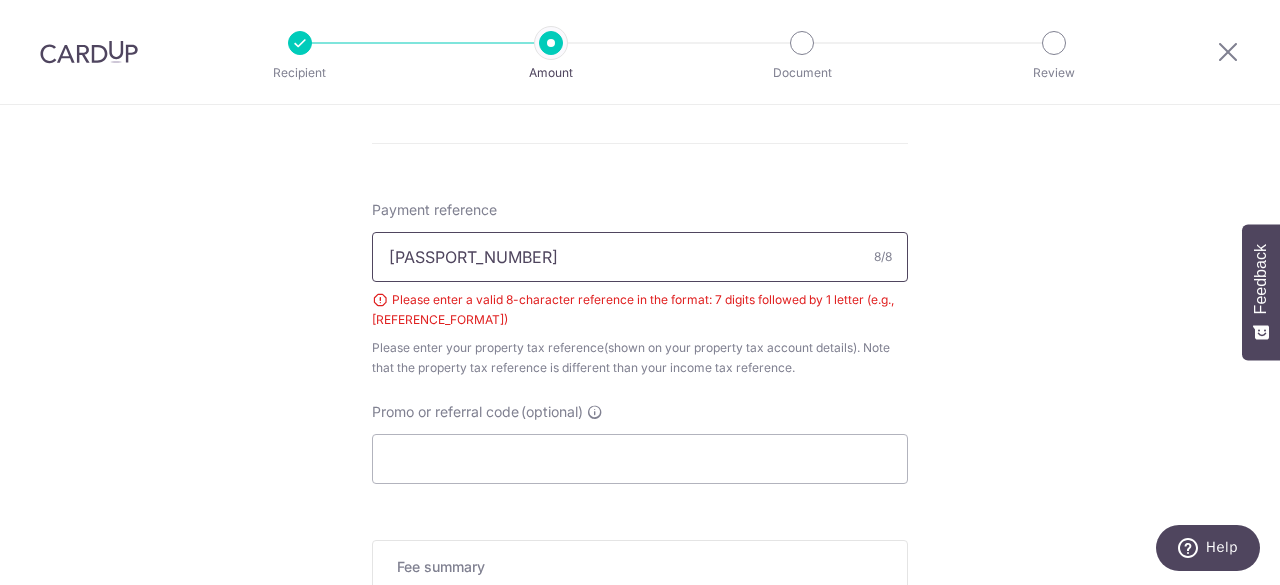 drag, startPoint x: 397, startPoint y: 255, endPoint x: 485, endPoint y: 218, distance: 95.462036 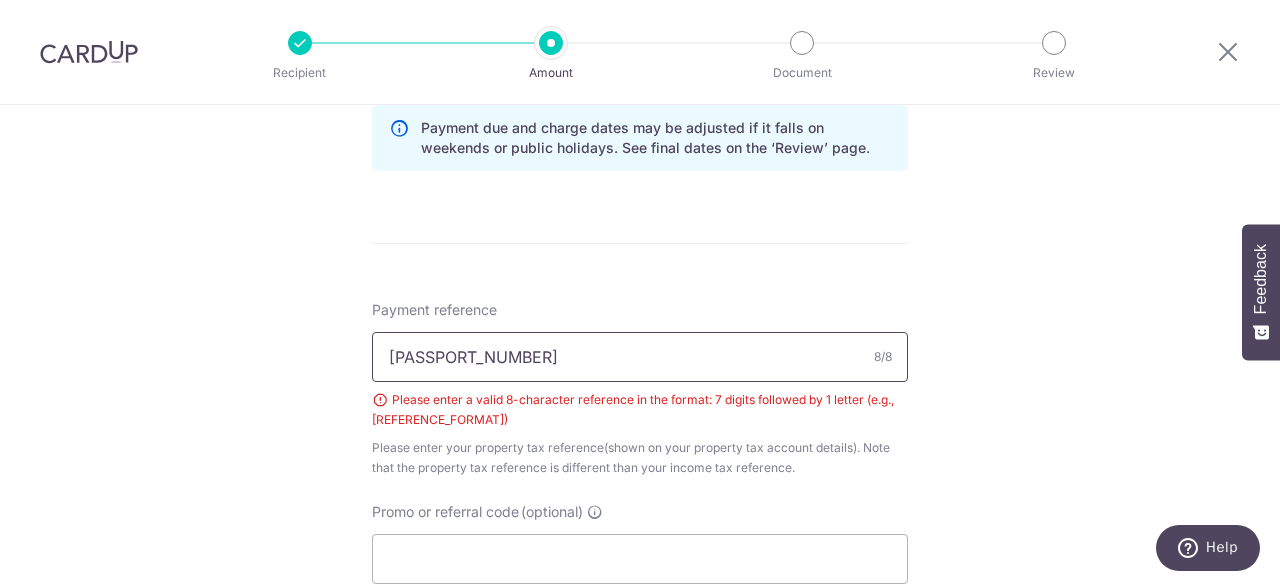 scroll, scrollTop: 1194, scrollLeft: 0, axis: vertical 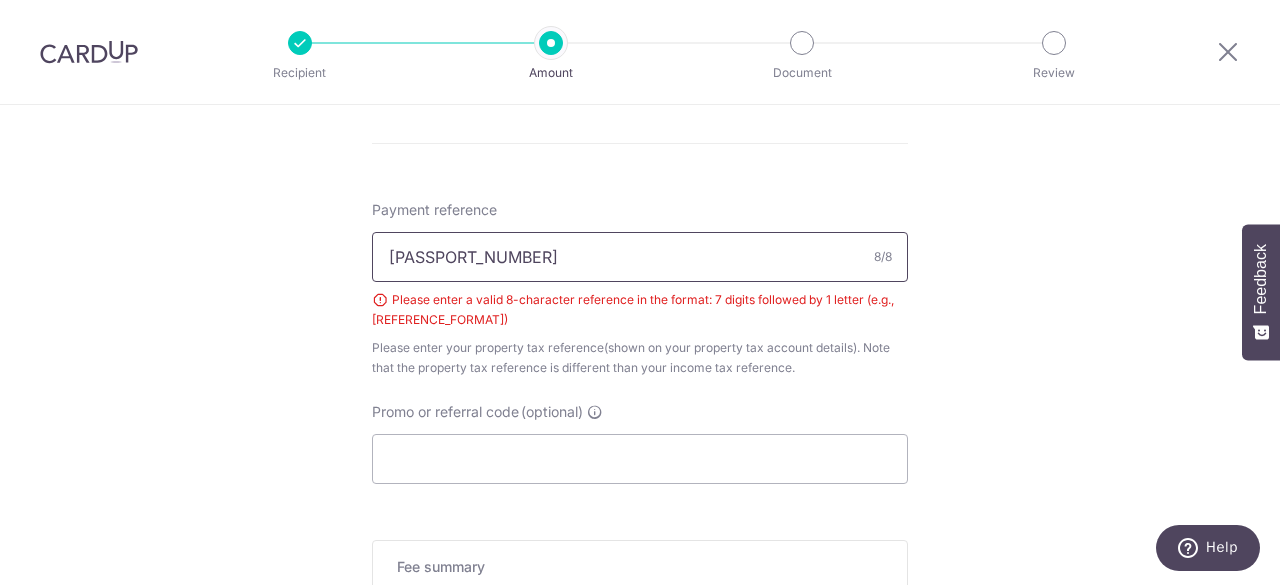 type on "7800655B" 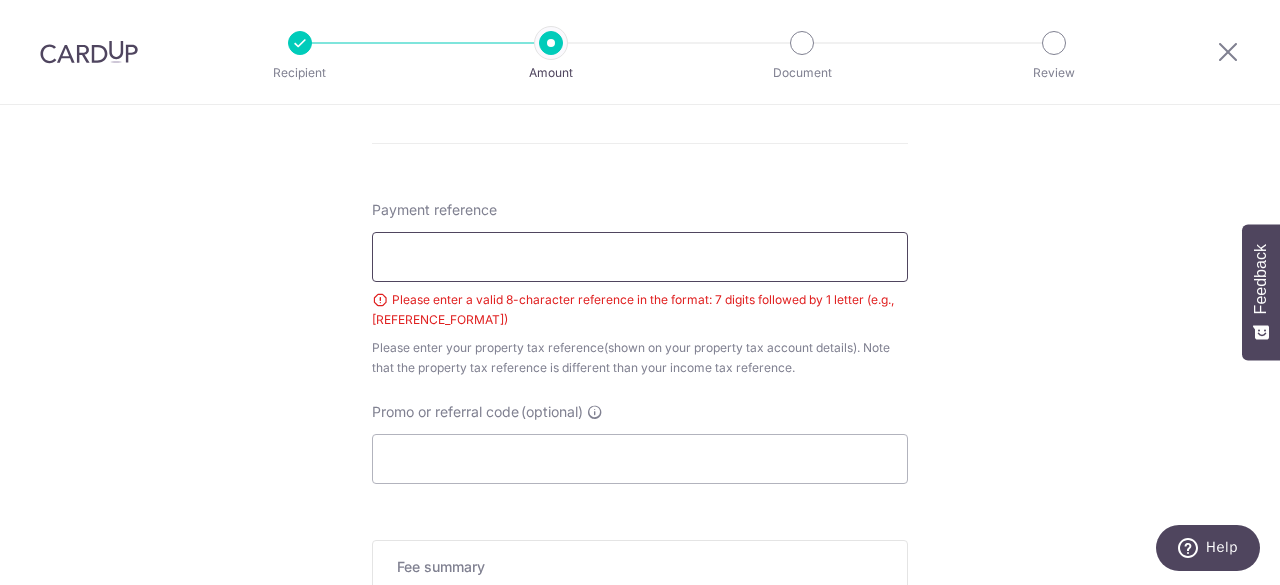 paste on "1503897U" 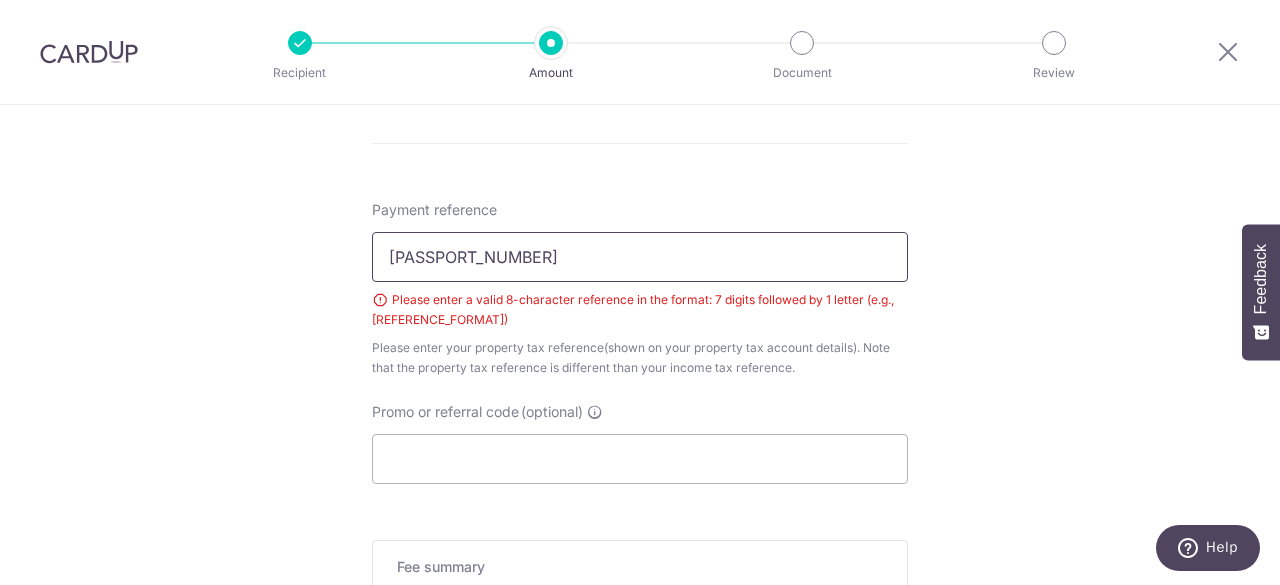 type on "1503897U" 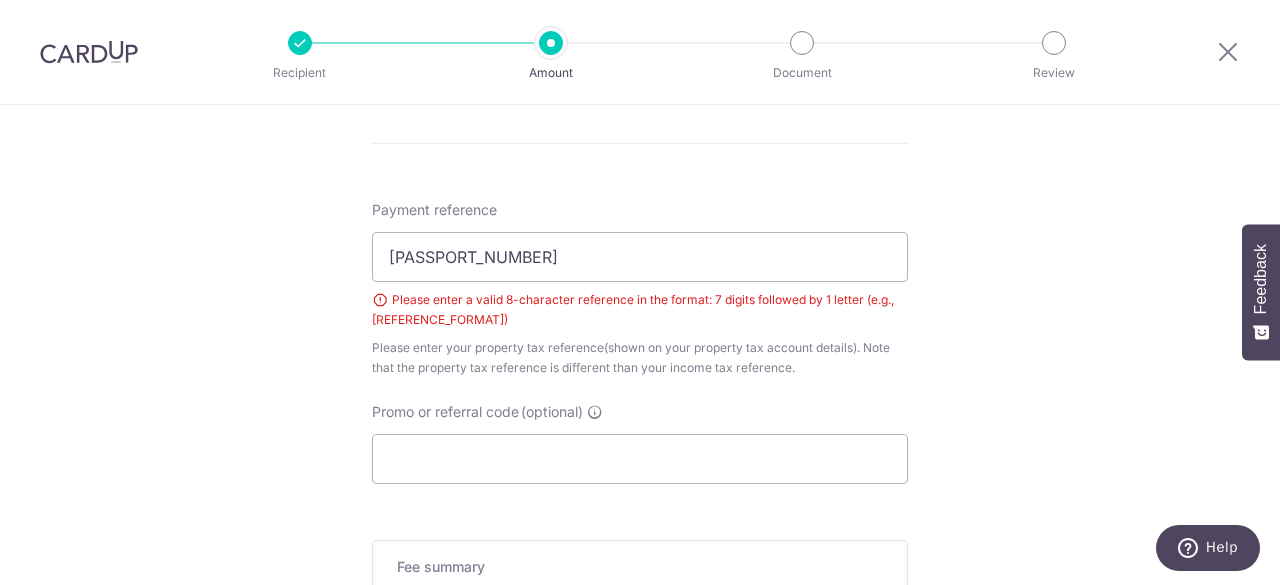 click on "Tell us more about your payment
Enter payment amount
SGD
133.17
133.17
The  total tax payment amounts scheduled  should not exceed the outstanding balance in your latest Statement of Account.
Select Card
**** 5078
Add credit card
Your Cards
**** 5078
**** 5882
Secure 256-bit SSL
Text" at bounding box center (640, -96) 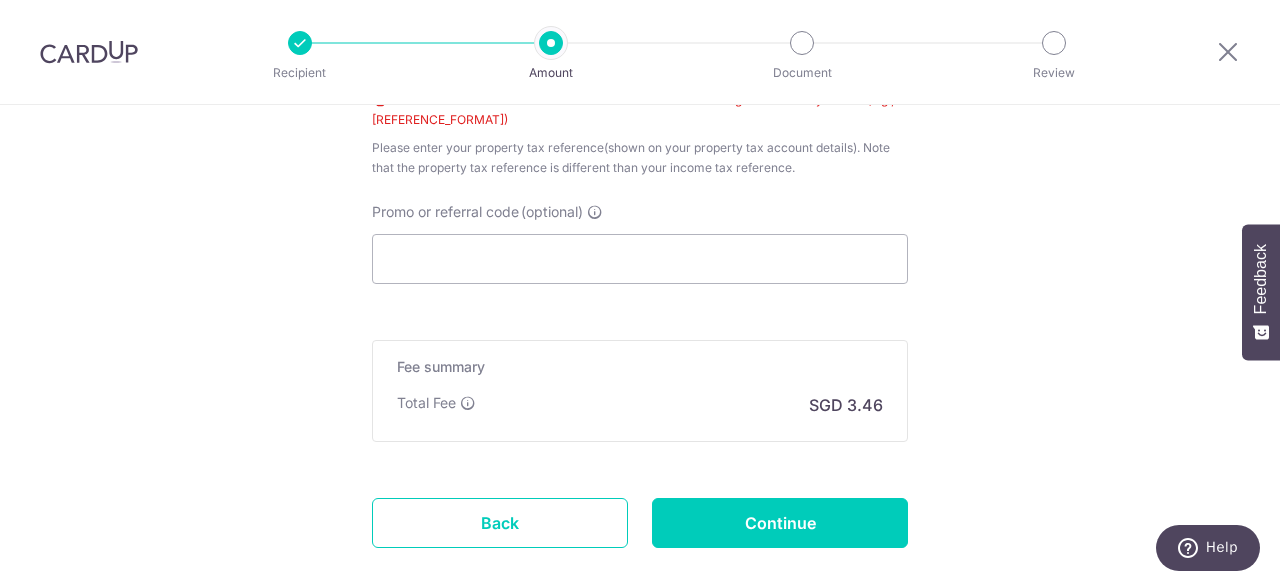 scroll, scrollTop: 1494, scrollLeft: 0, axis: vertical 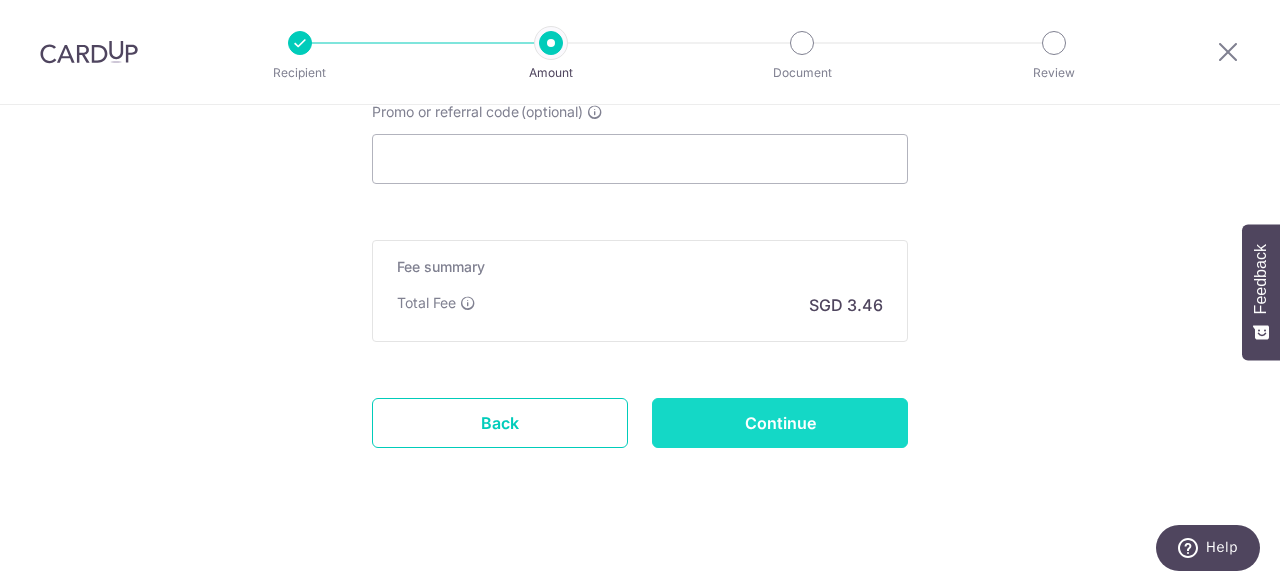 click on "Continue" at bounding box center [780, 423] 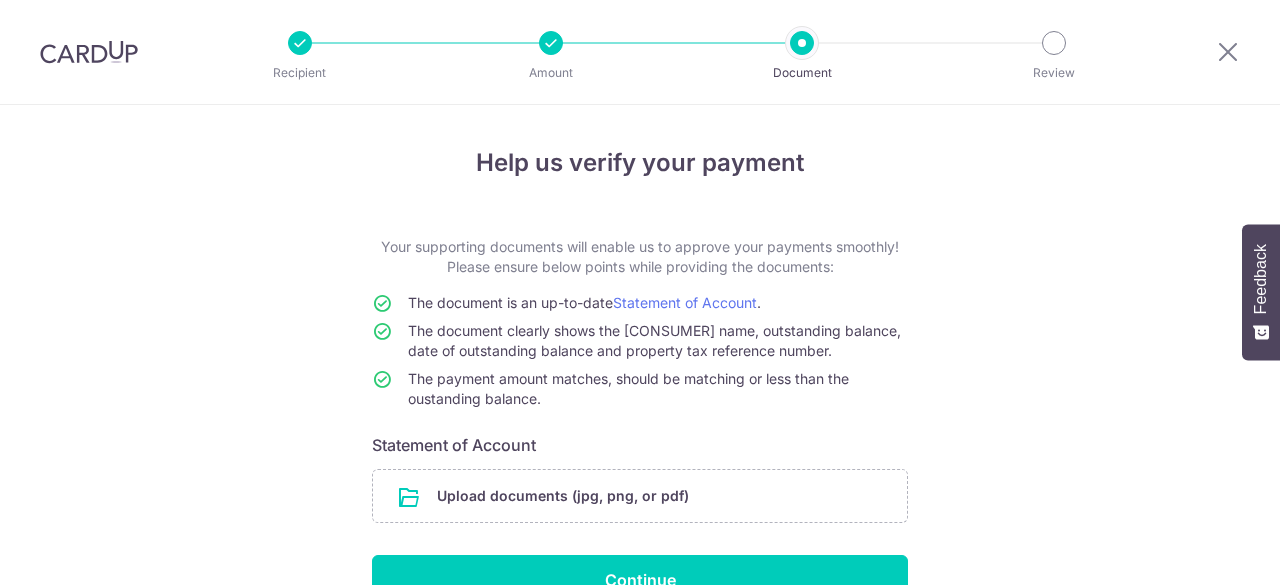 scroll, scrollTop: 0, scrollLeft: 0, axis: both 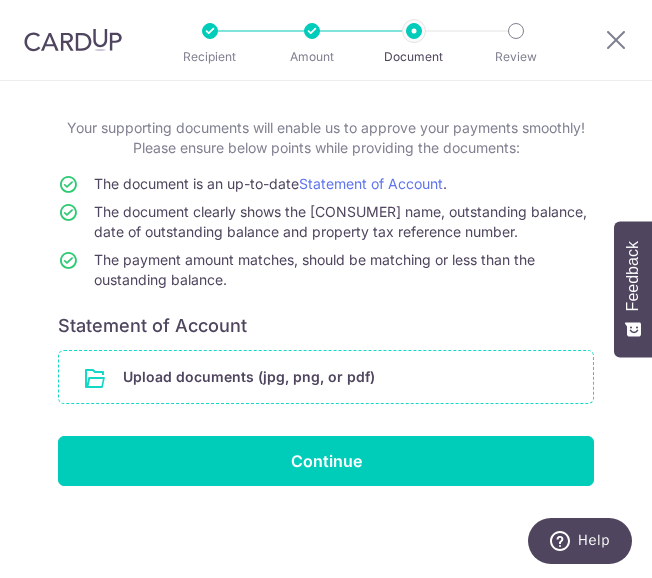 click at bounding box center (326, 377) 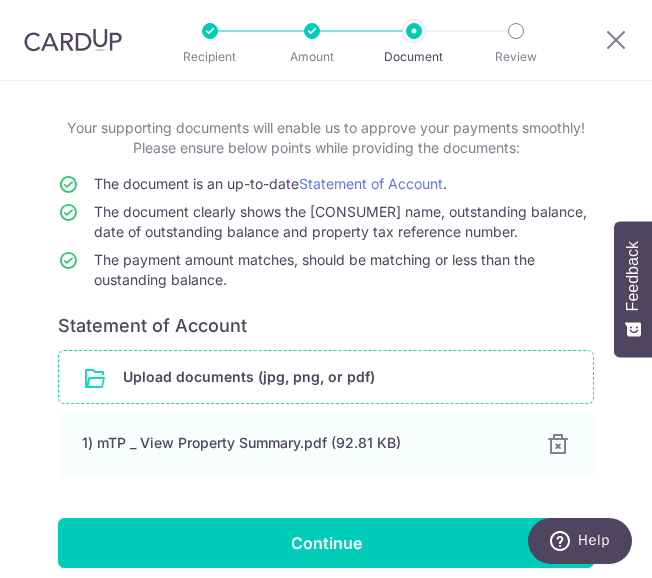 scroll, scrollTop: 181, scrollLeft: 0, axis: vertical 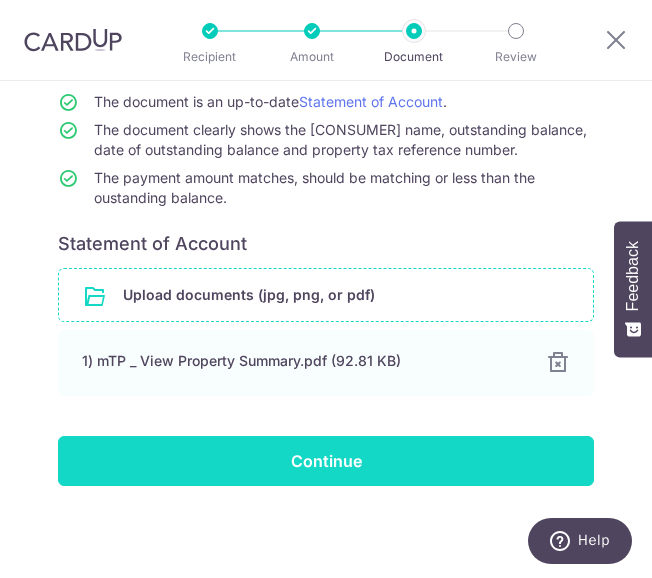 click on "Continue" at bounding box center (326, 461) 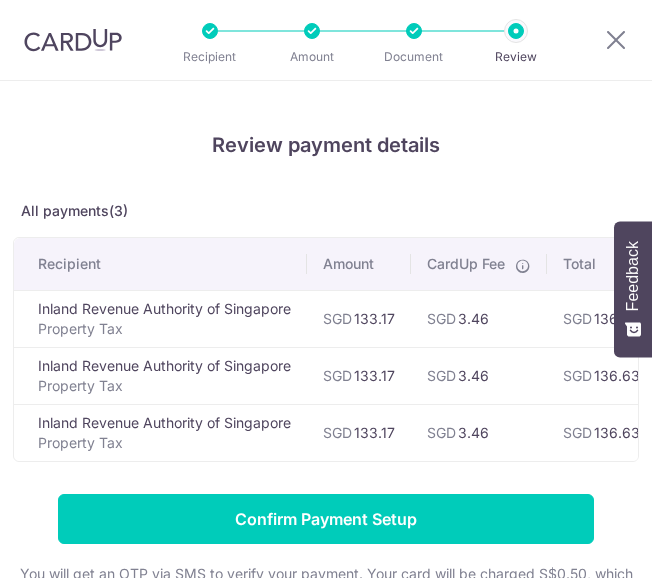 scroll, scrollTop: 0, scrollLeft: 0, axis: both 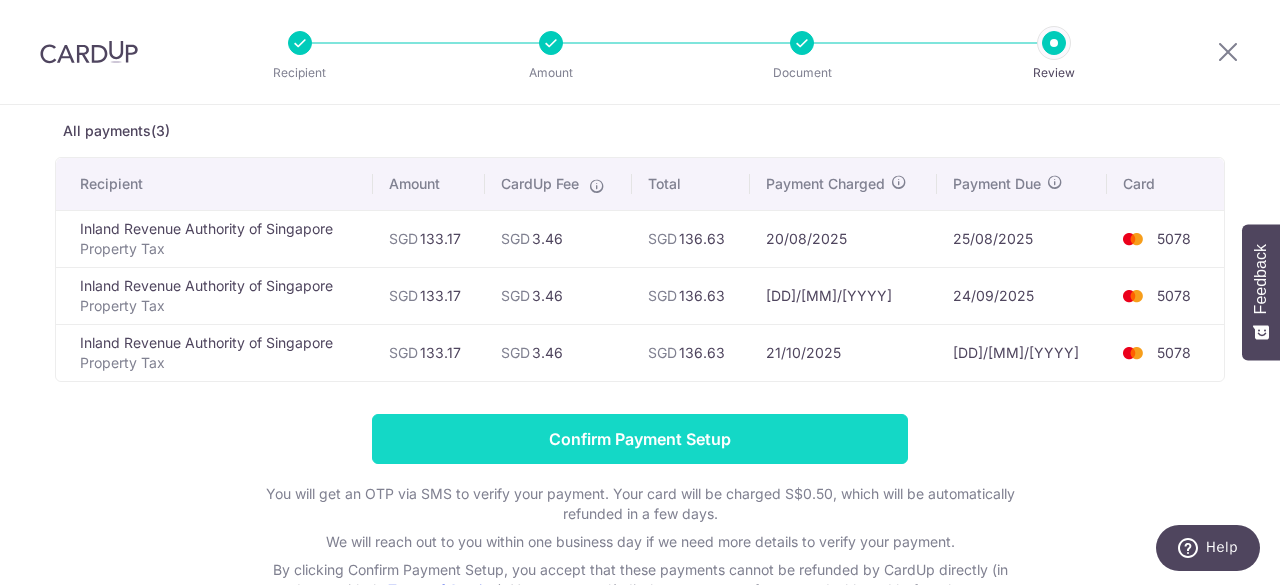 click on "Confirm Payment Setup" at bounding box center (640, 439) 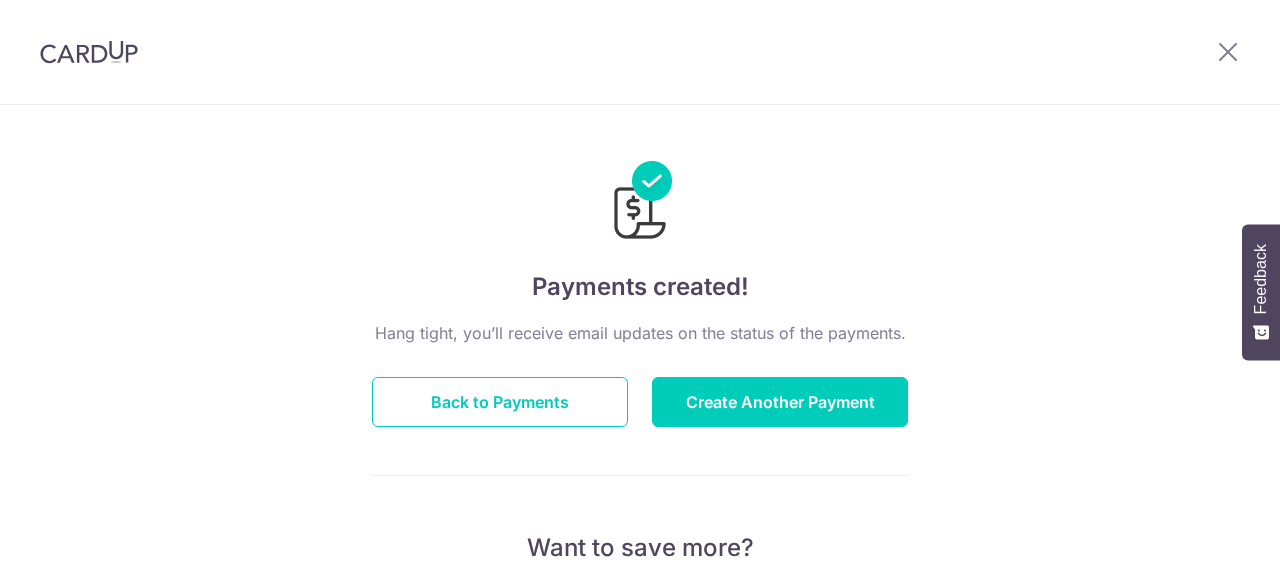 scroll, scrollTop: 0, scrollLeft: 0, axis: both 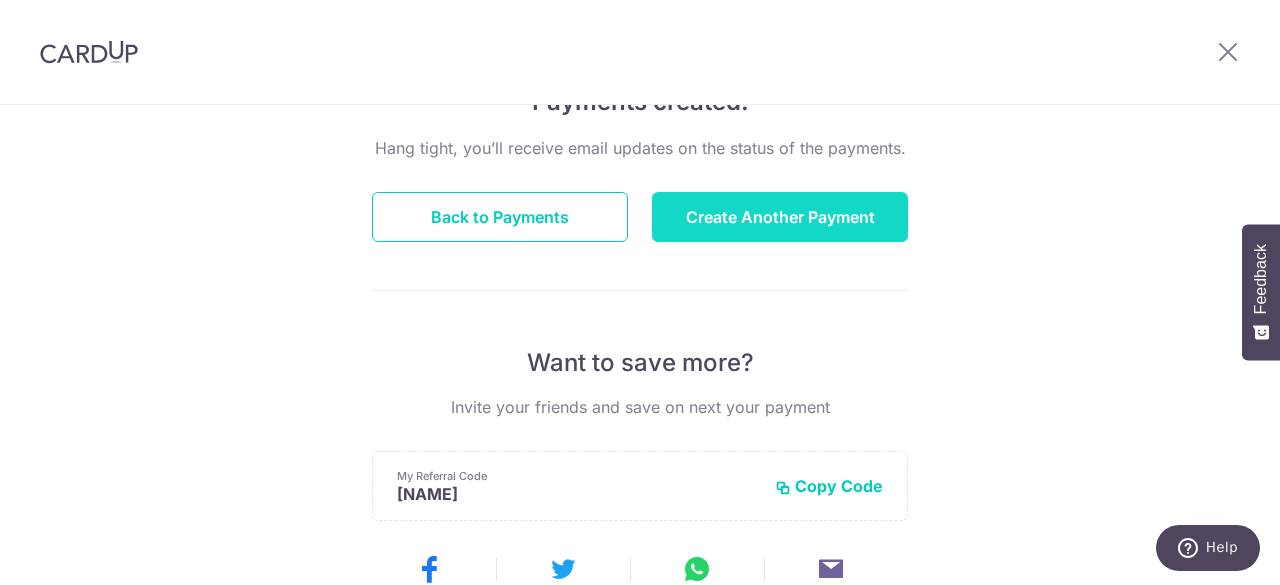 click on "Create Another Payment" at bounding box center (780, 217) 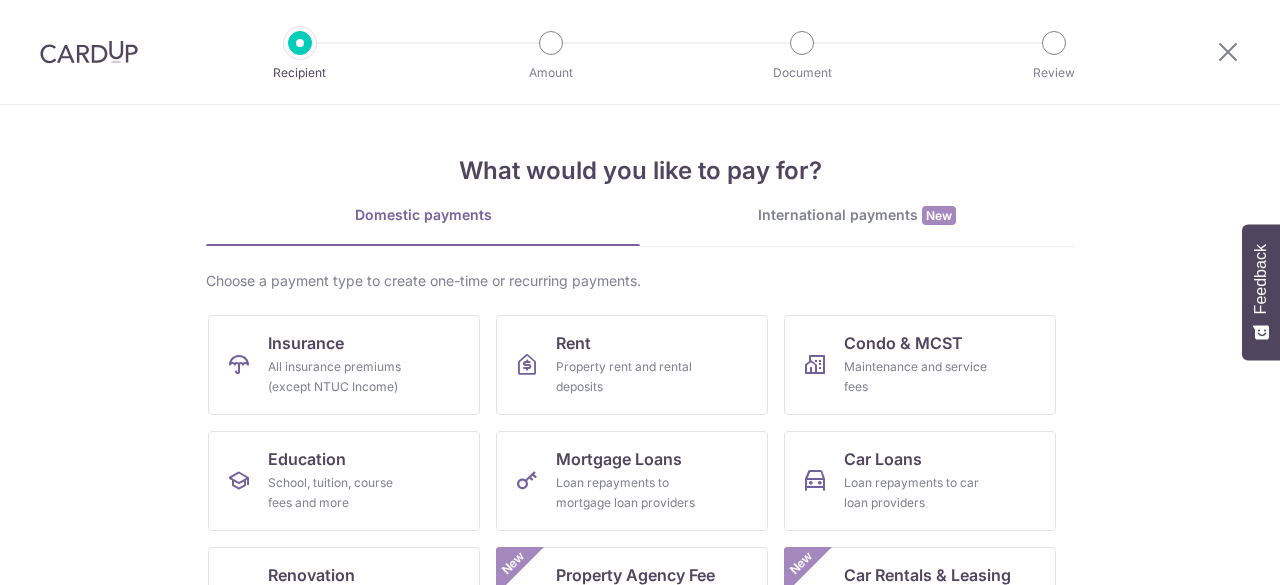 scroll, scrollTop: 0, scrollLeft: 0, axis: both 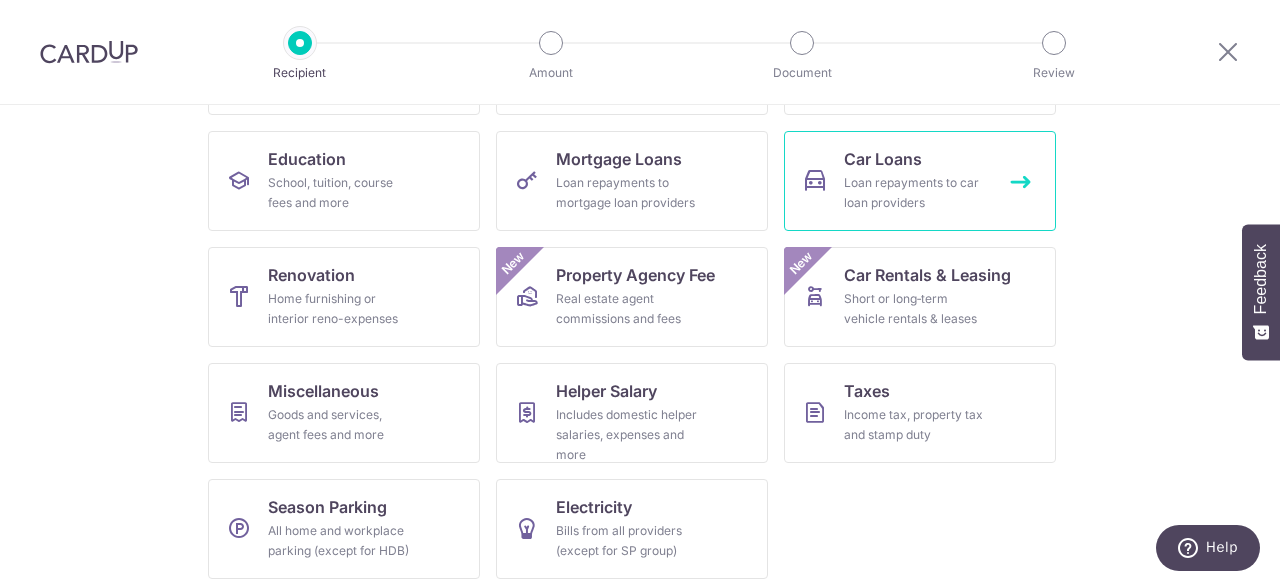click on "Car Loans" at bounding box center [883, 159] 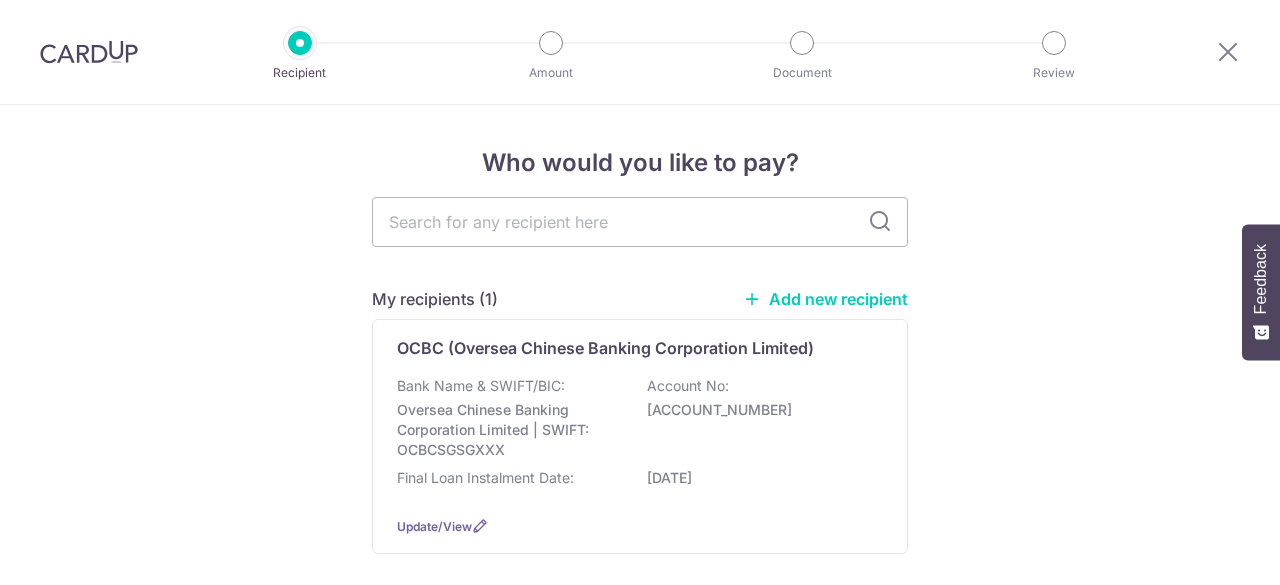 scroll, scrollTop: 0, scrollLeft: 0, axis: both 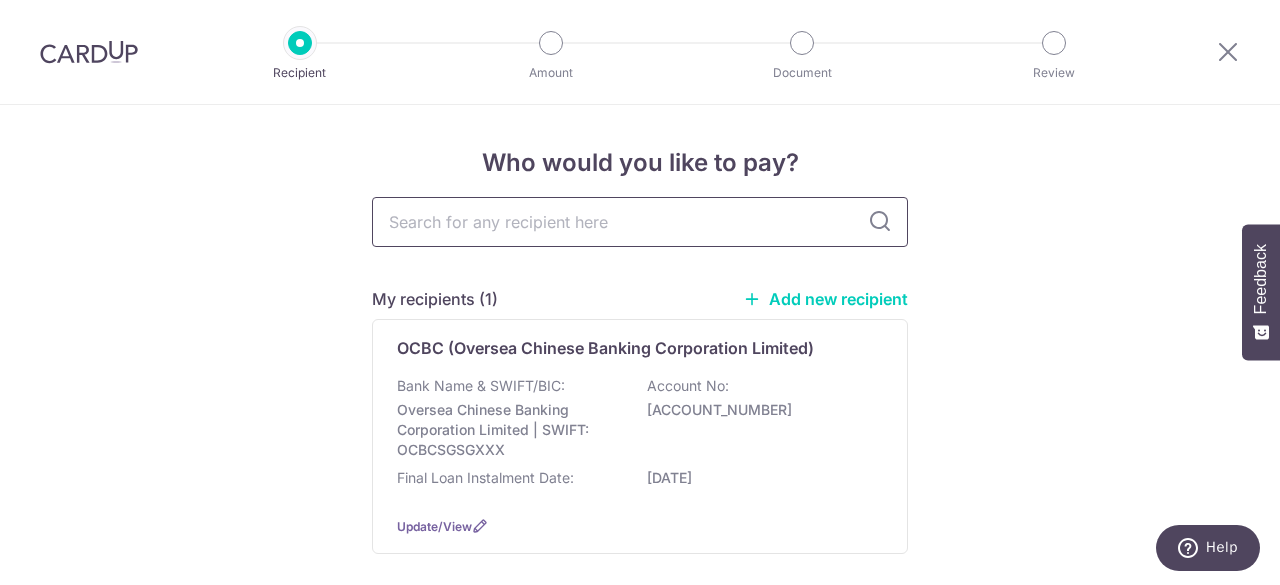 click at bounding box center (640, 222) 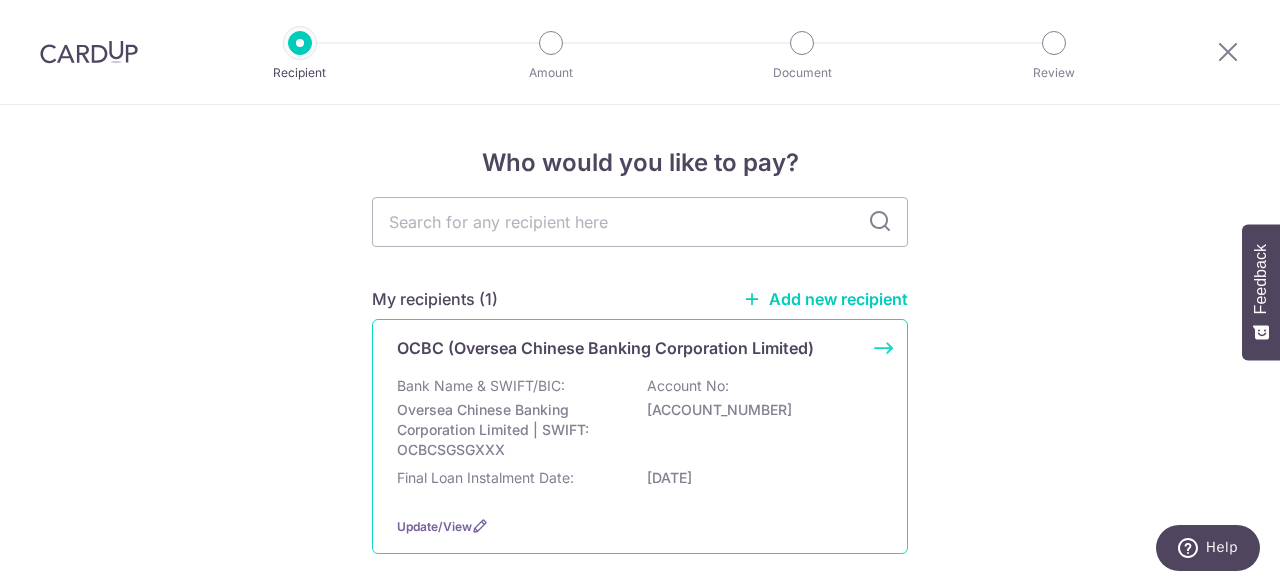 click on "OCBC (Oversea Chinese Banking Corporation Limited)
Bank Name & SWIFT/BIC:
Oversea Chinese Banking Corporation Limited | SWIFT: OCBCSGSGXXX
Account No:
574229280200000
Final Loan Instalment Date:
10/04/2030
Update/View" at bounding box center (640, 436) 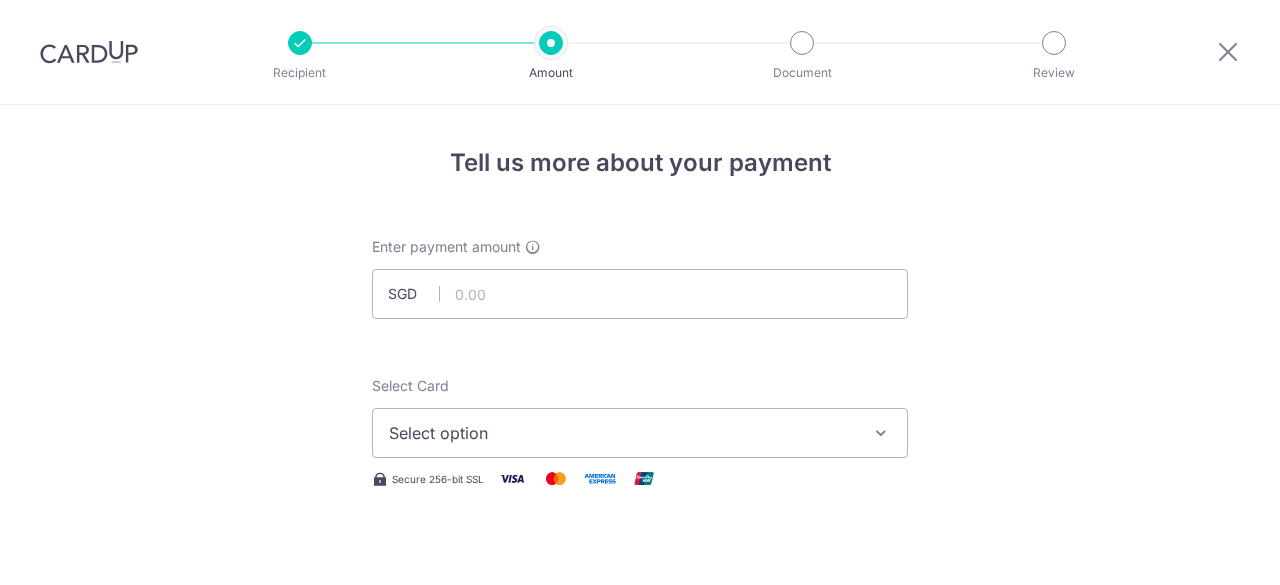 scroll, scrollTop: 0, scrollLeft: 0, axis: both 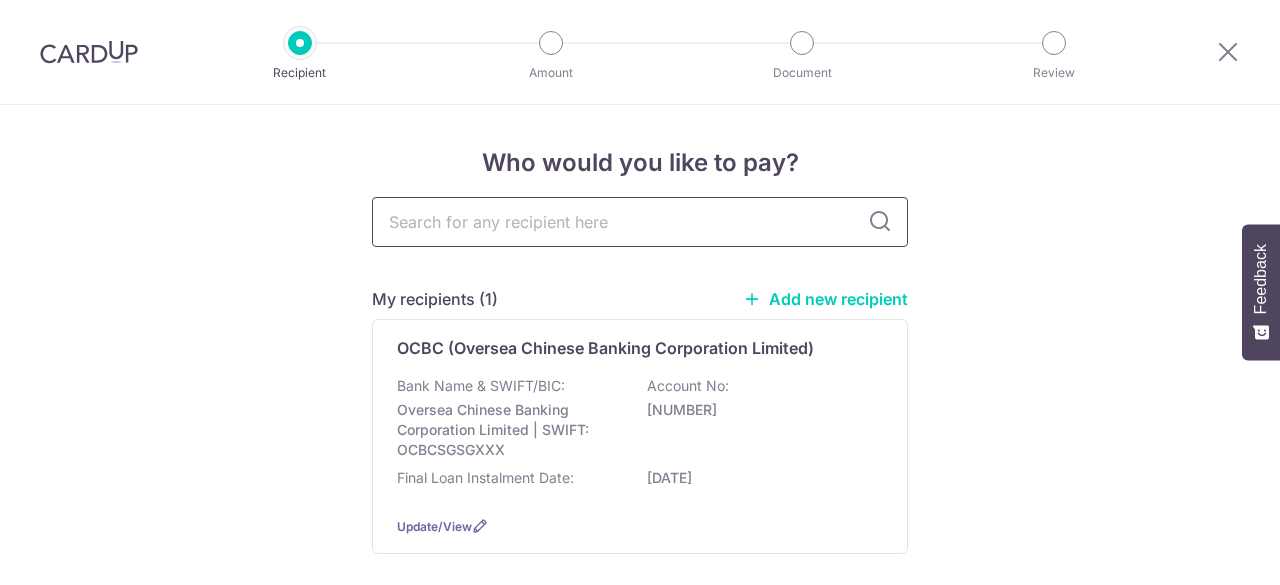 click at bounding box center (640, 222) 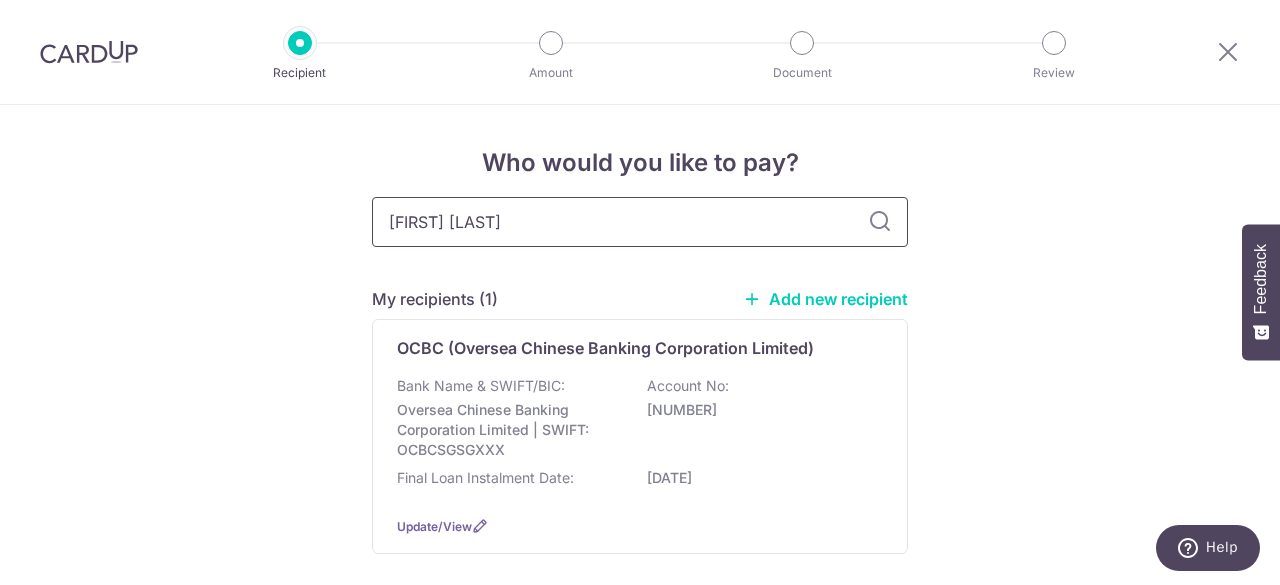 type on "[FIRST] [LAST]" 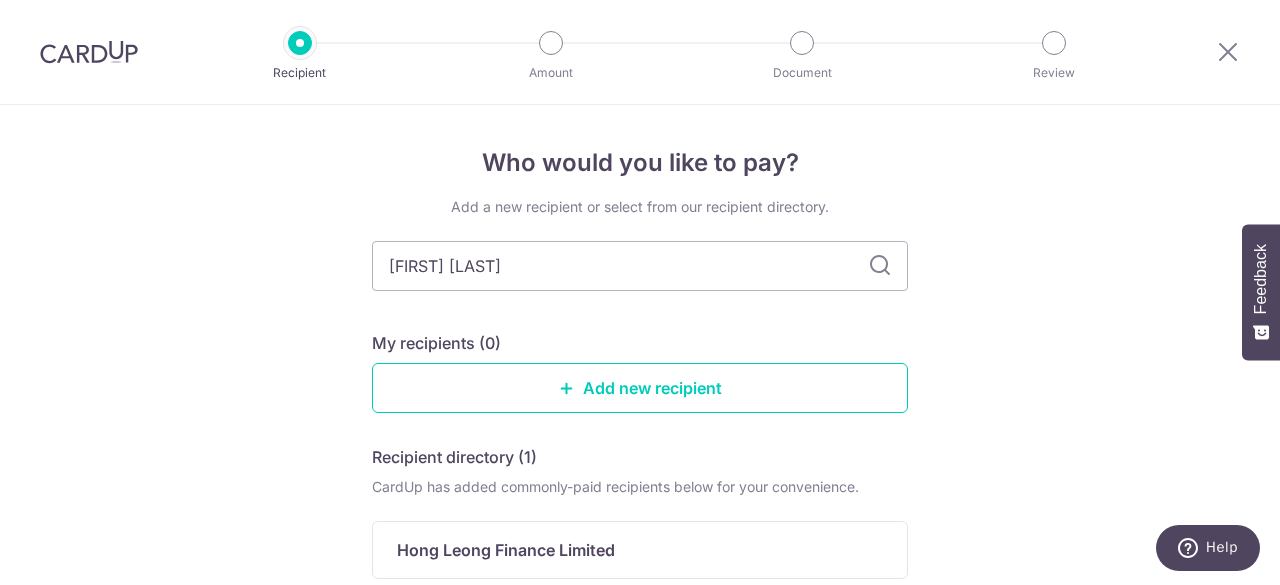 click at bounding box center [880, 266] 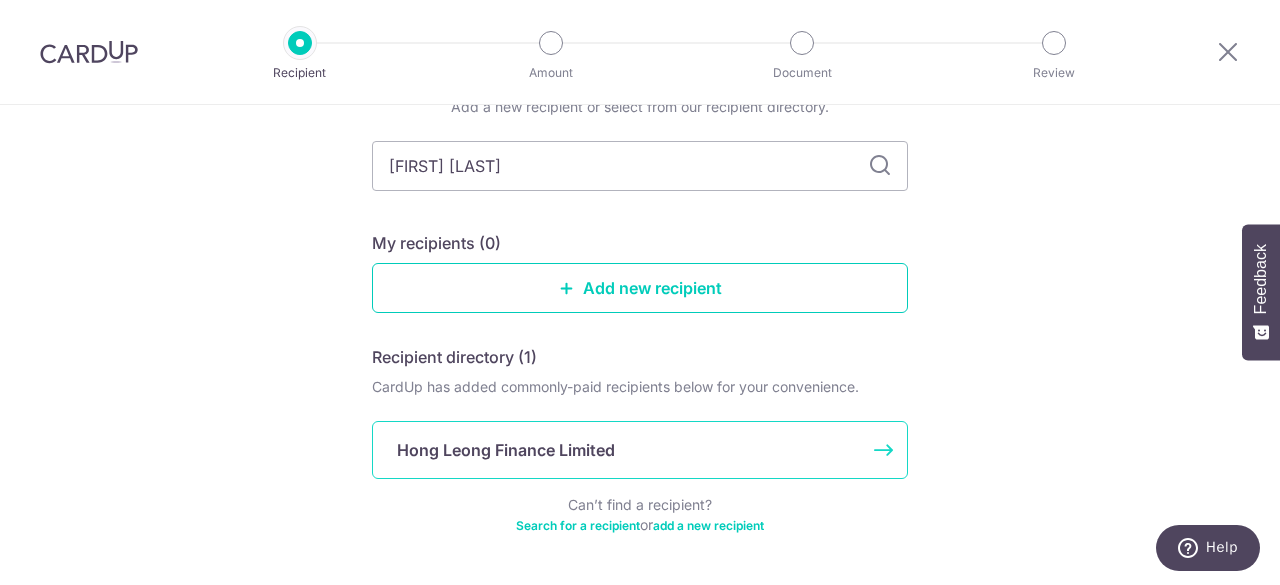 click on "Hong Leong Finance Limited" at bounding box center [506, 450] 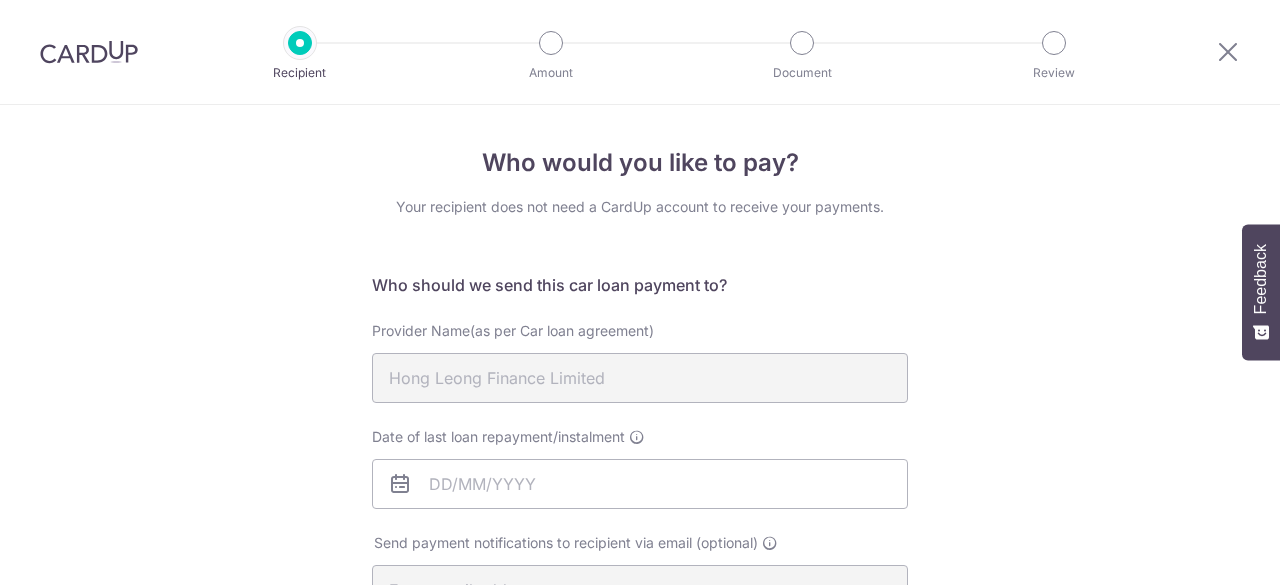 scroll, scrollTop: 0, scrollLeft: 0, axis: both 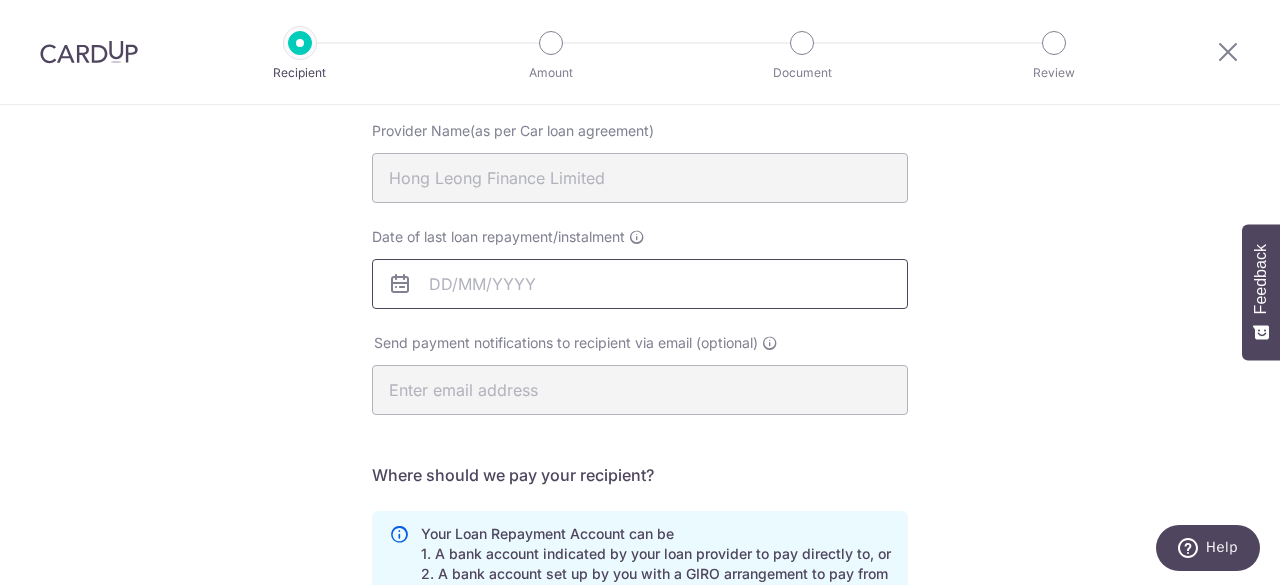 click on "Who would you like to pay?
Your recipient does not need a CardUp account to receive your payments.
Who should we send this car loan payment to?
Provider Name(as per Car loan agreement)
[COMPANY]
Date of last loan repayment/instalment
URL" at bounding box center (640, 292) 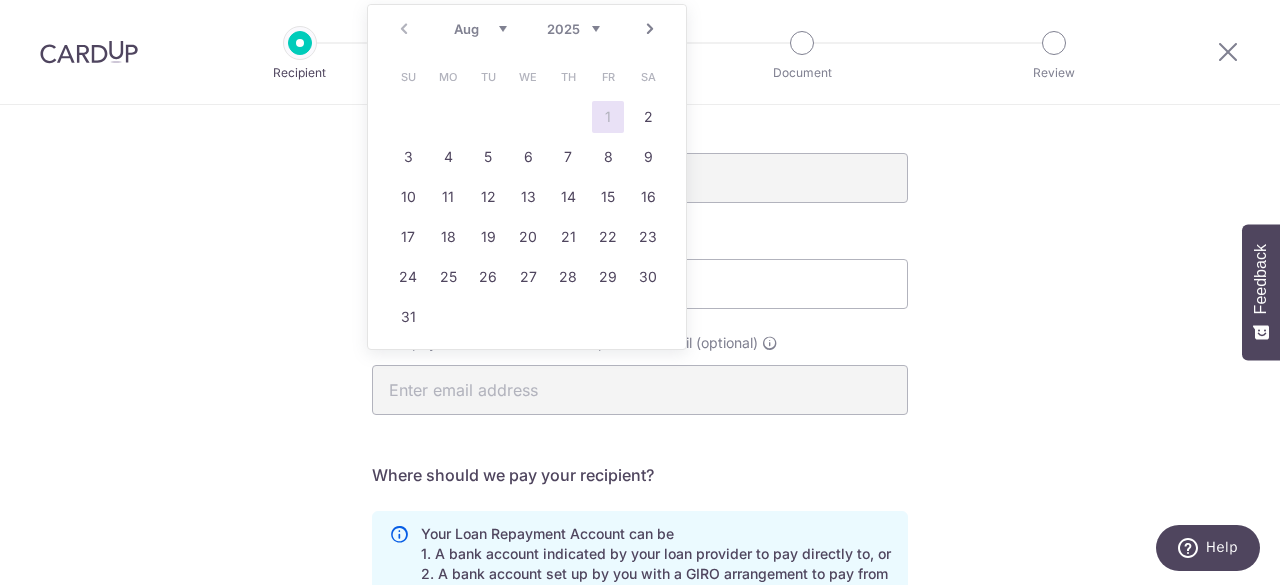 click on "Prev Next Aug Sep Oct Nov Dec 2025 2026 2027 2028 2029 2030 2031 2032 2033 2034 2035" at bounding box center (527, 29) 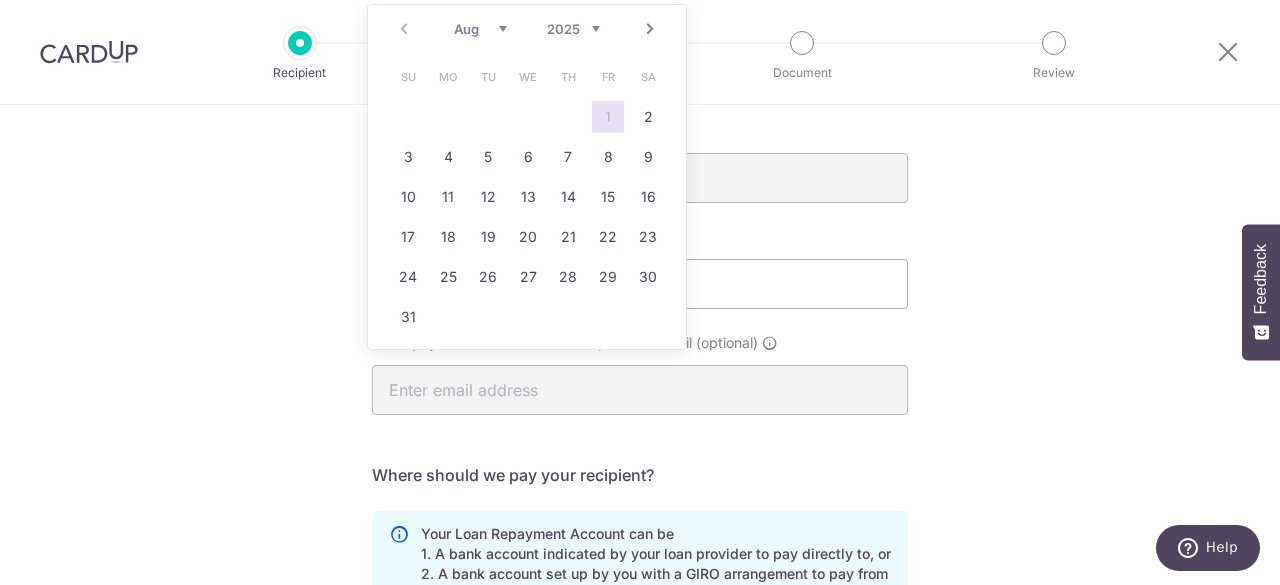 click on "Aug Sep Oct Nov Dec 2025 2026 2027 2028 2029 2030 2031 2032 2033 2034 2035" at bounding box center [527, 29] 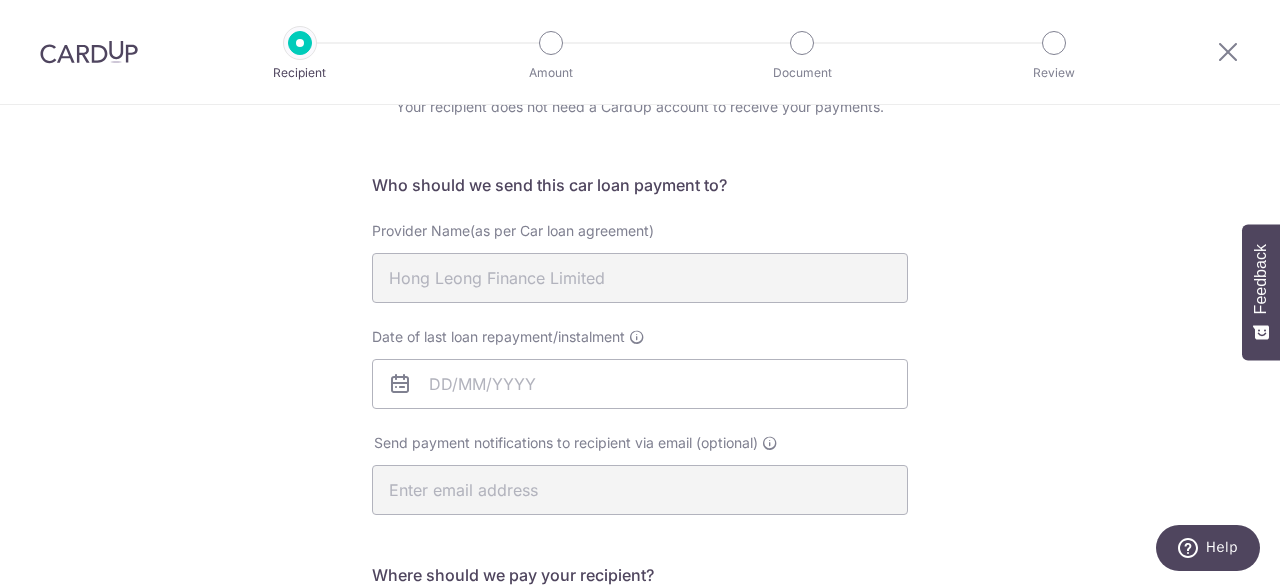 scroll, scrollTop: 200, scrollLeft: 0, axis: vertical 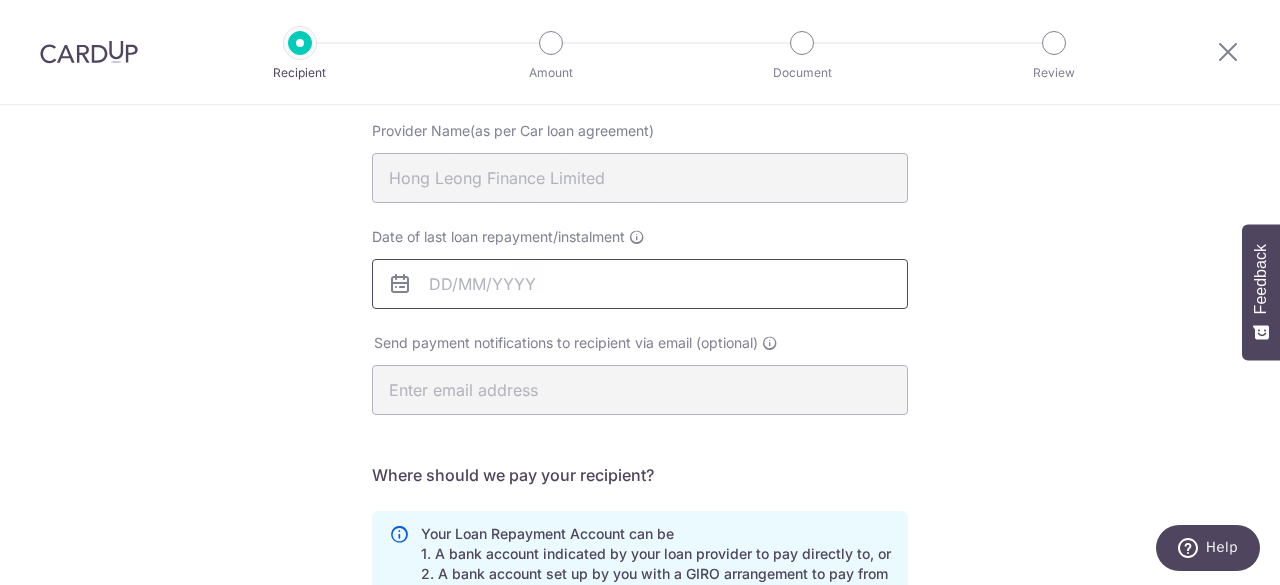 click on "Recipient Amount Document Review
Who would you like to pay?
Your recipient does not need a CardUp account to receive your payments.
Who should we send this car loan payment to?
Provider Name(as per Car loan agreement)
Hong Leong Finance Limited
Date of last loan repayment/instalment
URL" at bounding box center [640, 292] 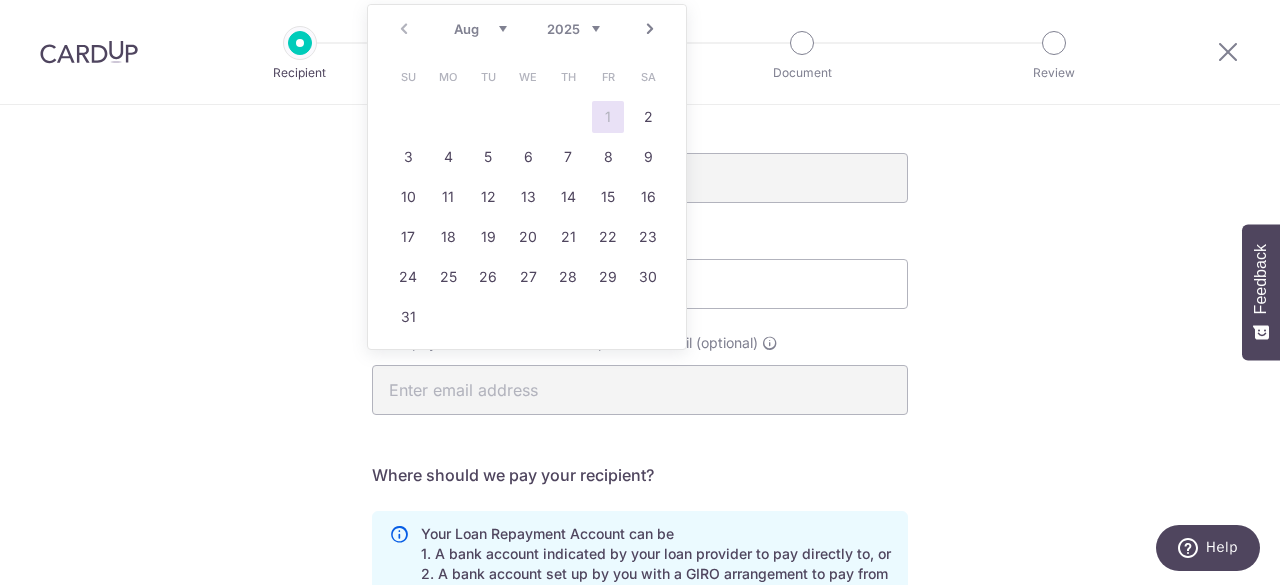 click on "2025 2026 2027 2028 2029 2030 2031 2032 2033 2034 2035" at bounding box center (573, 29) 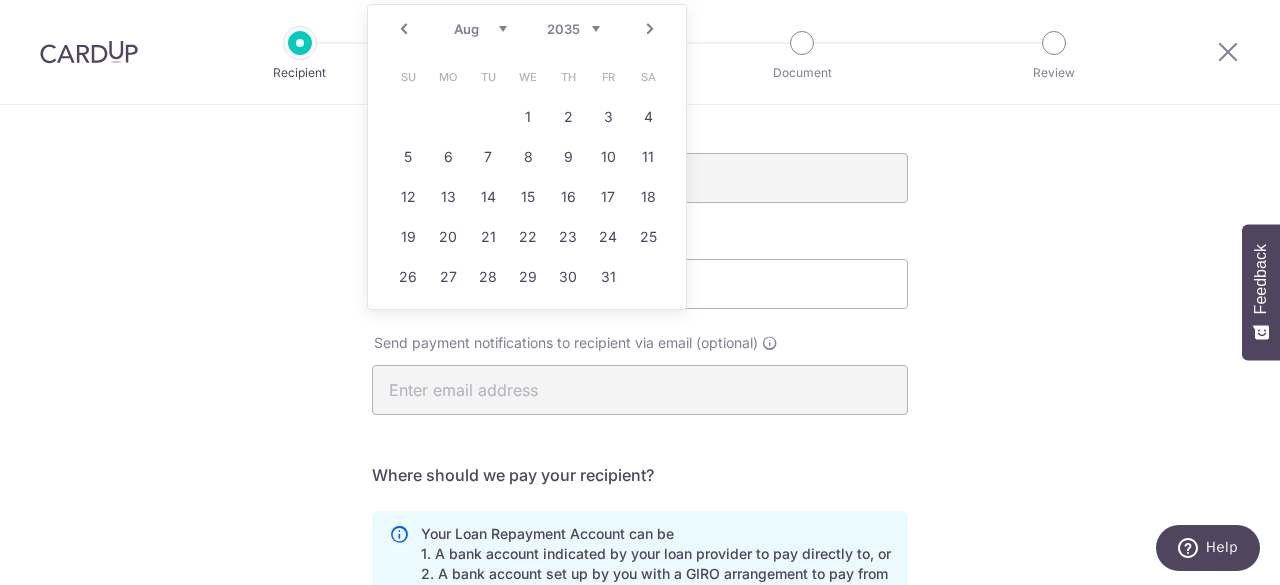 click on "Jan Feb Mar Apr May Jun Jul Aug Sep Oct Nov Dec" at bounding box center (480, 29) 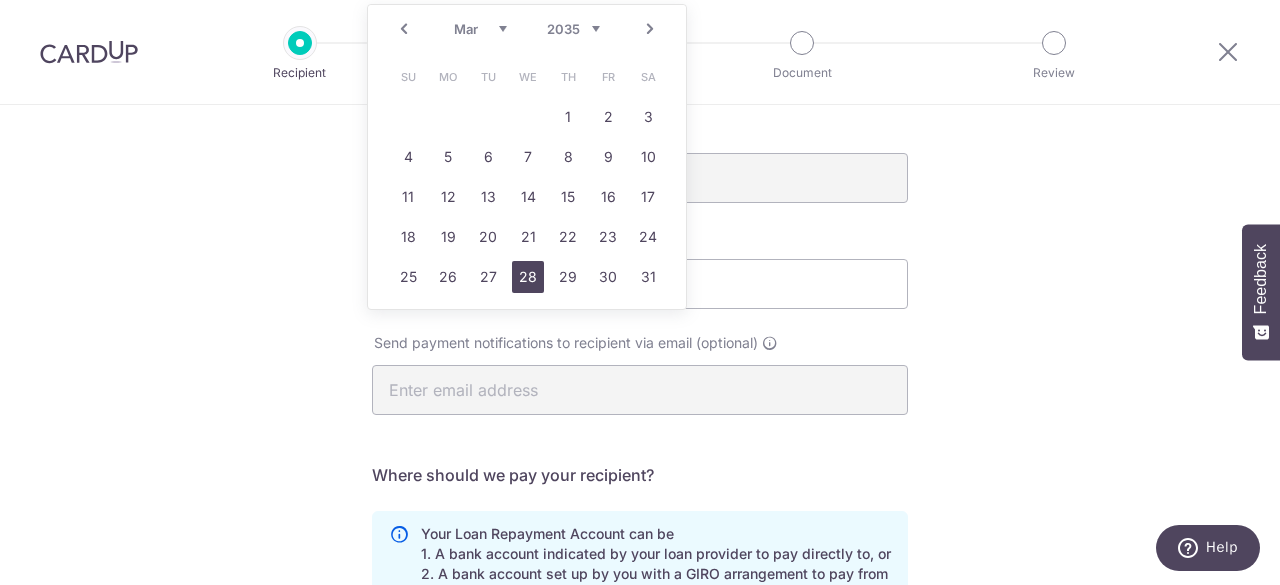 click on "28" at bounding box center (528, 277) 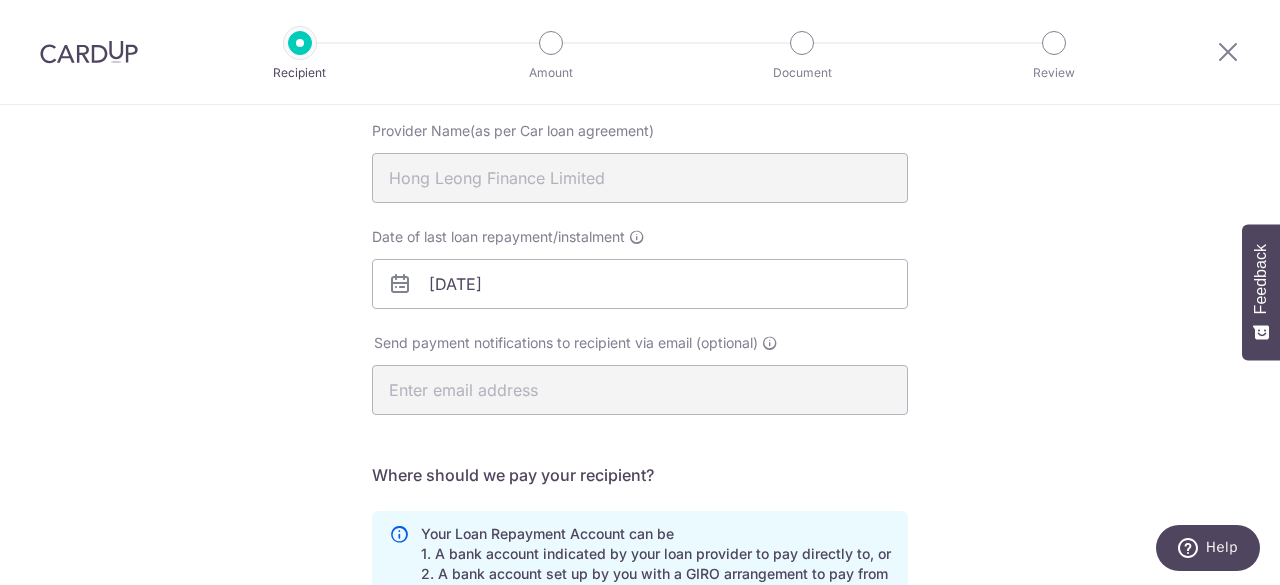 click on "Who would you like to pay?
Your recipient does not need a CardUp account to receive your payments.
Who should we send this car loan payment to?
Provider Name(as per Car loan agreement)
Hong Leong Finance Limited
Date of last loan repayment/instalment
28/03/2035
Send payment notifications to recipient via email (optional)" at bounding box center [640, 454] 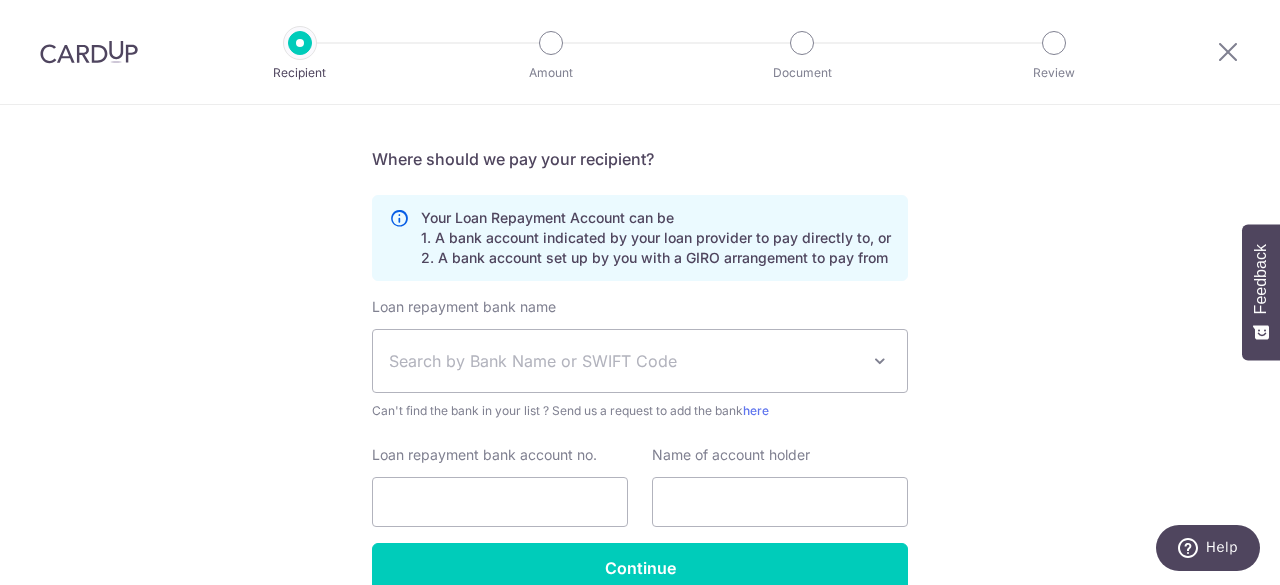 scroll, scrollTop: 616, scrollLeft: 0, axis: vertical 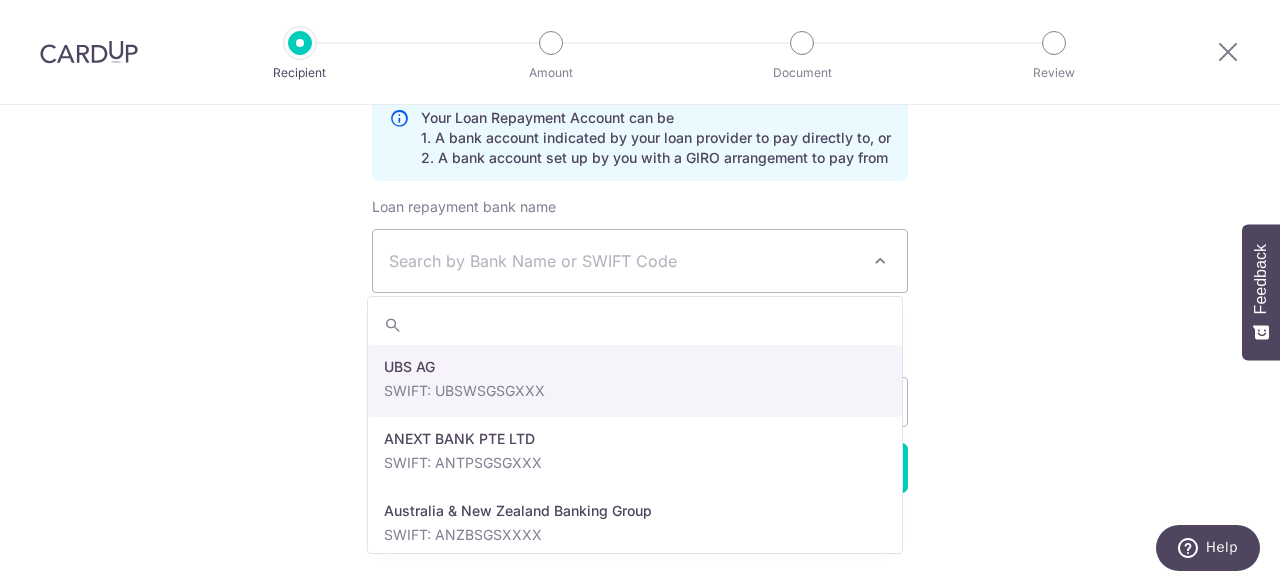 click at bounding box center (880, 261) 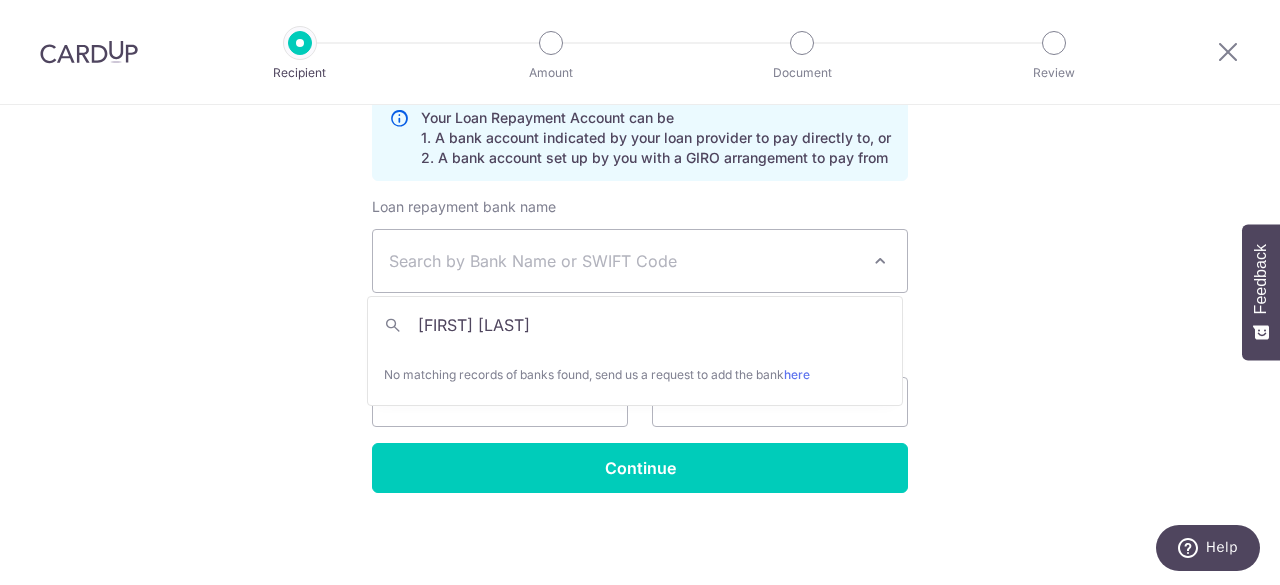 scroll, scrollTop: 616, scrollLeft: 0, axis: vertical 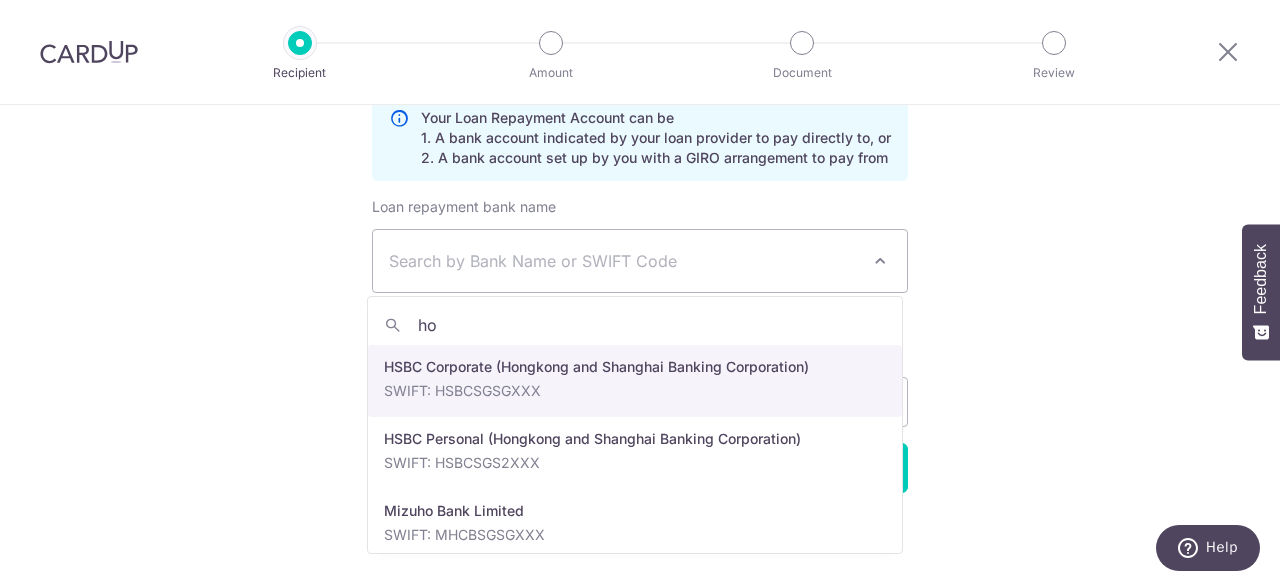 type on "h" 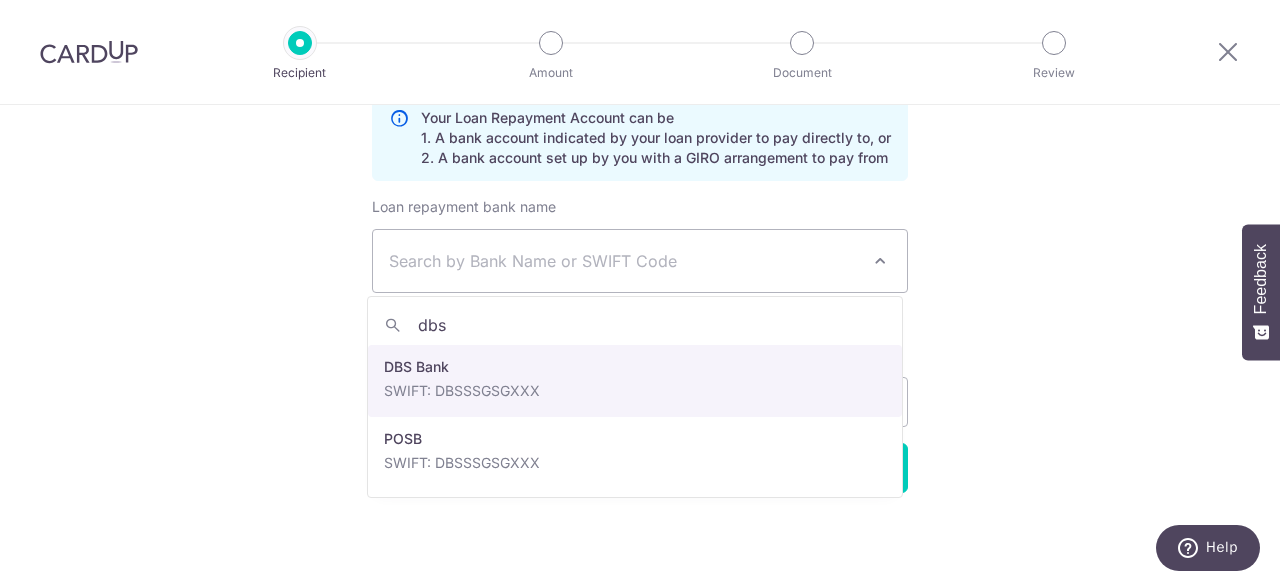 type on "dbs" 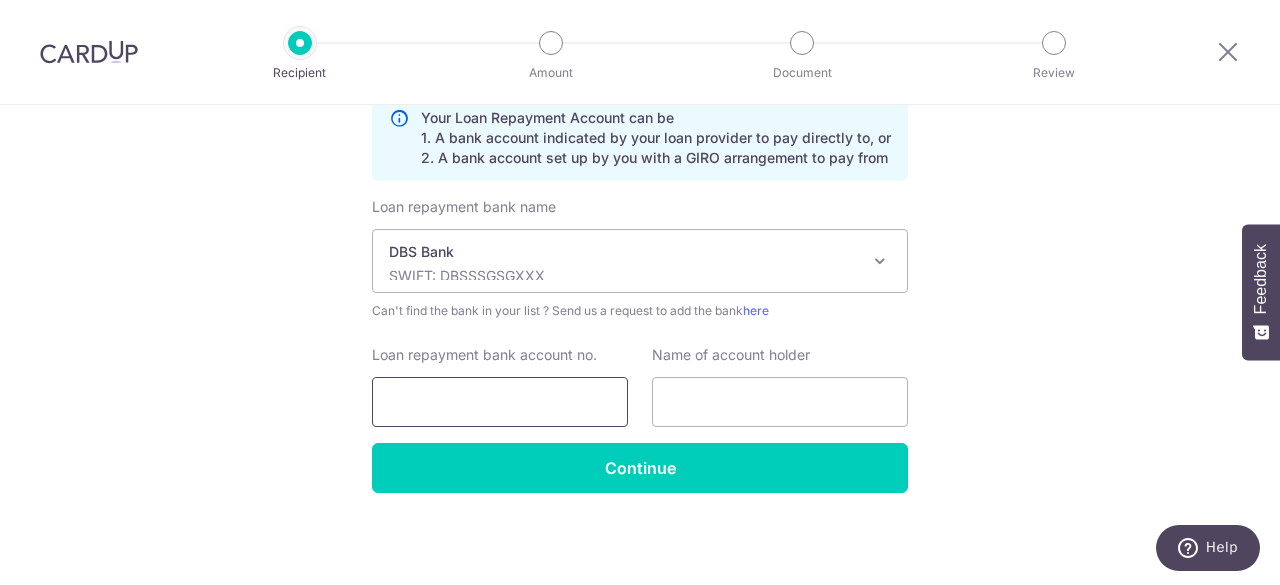 click on "Loan repayment bank account no." at bounding box center (500, 402) 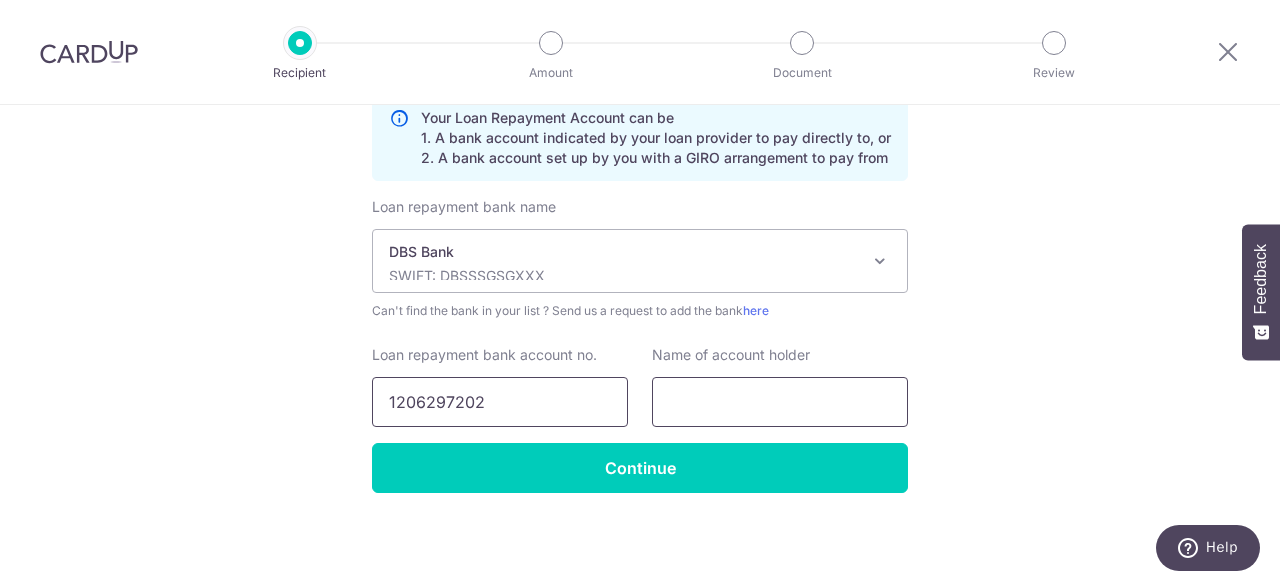 type on "1206297202" 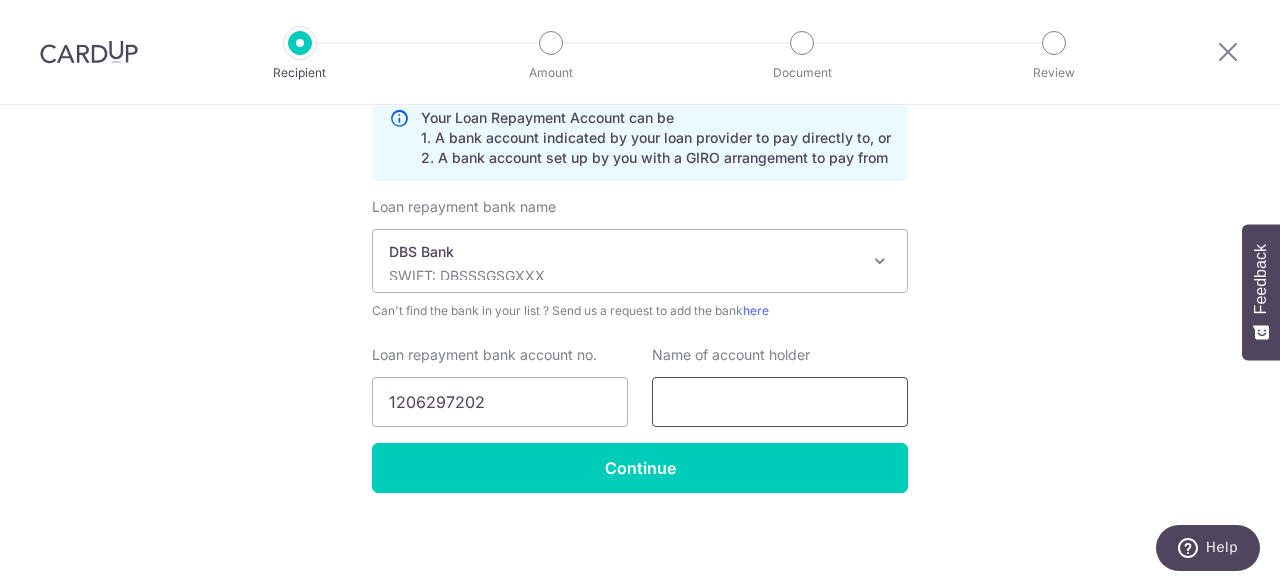 click at bounding box center [780, 402] 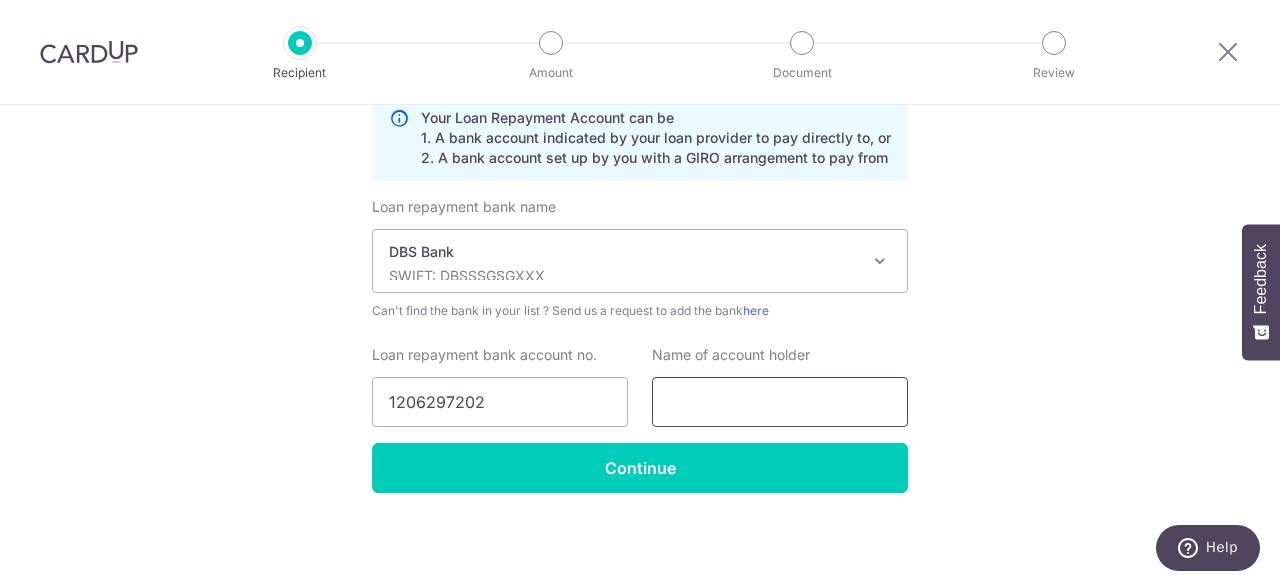 type on "Michael Loke" 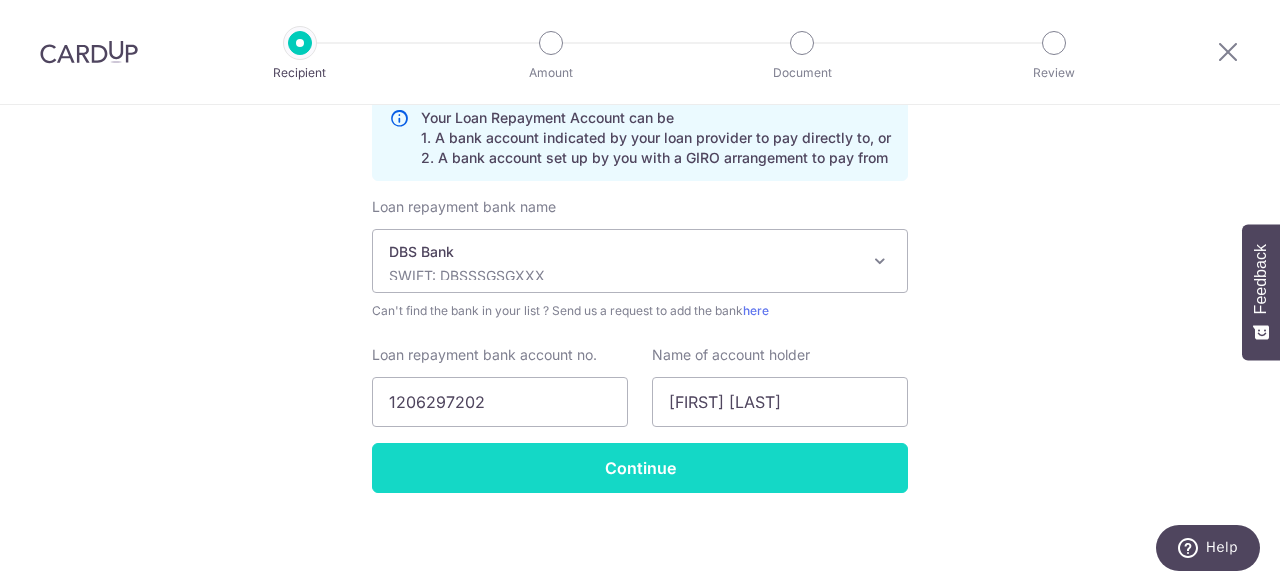 click on "Continue" at bounding box center (640, 468) 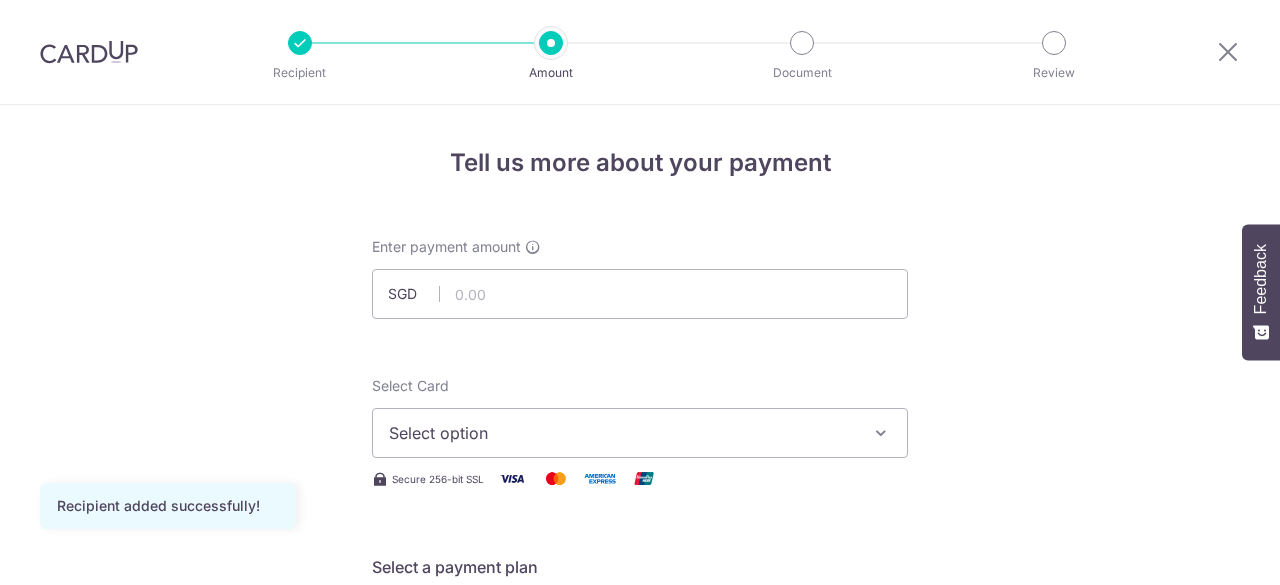 scroll, scrollTop: 0, scrollLeft: 0, axis: both 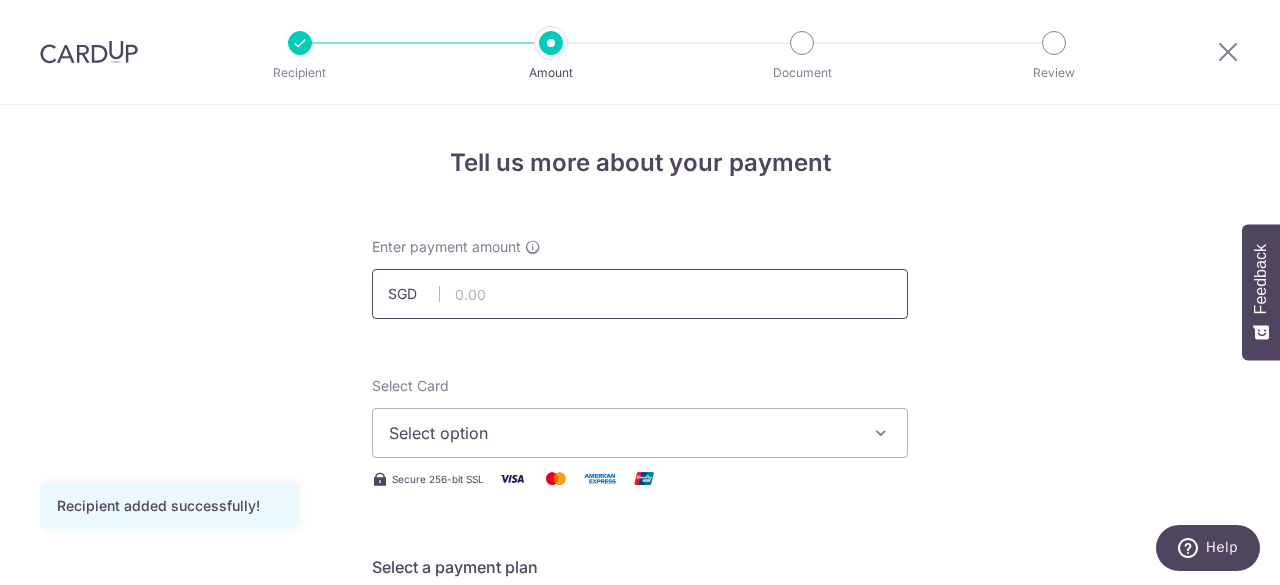 click at bounding box center [640, 294] 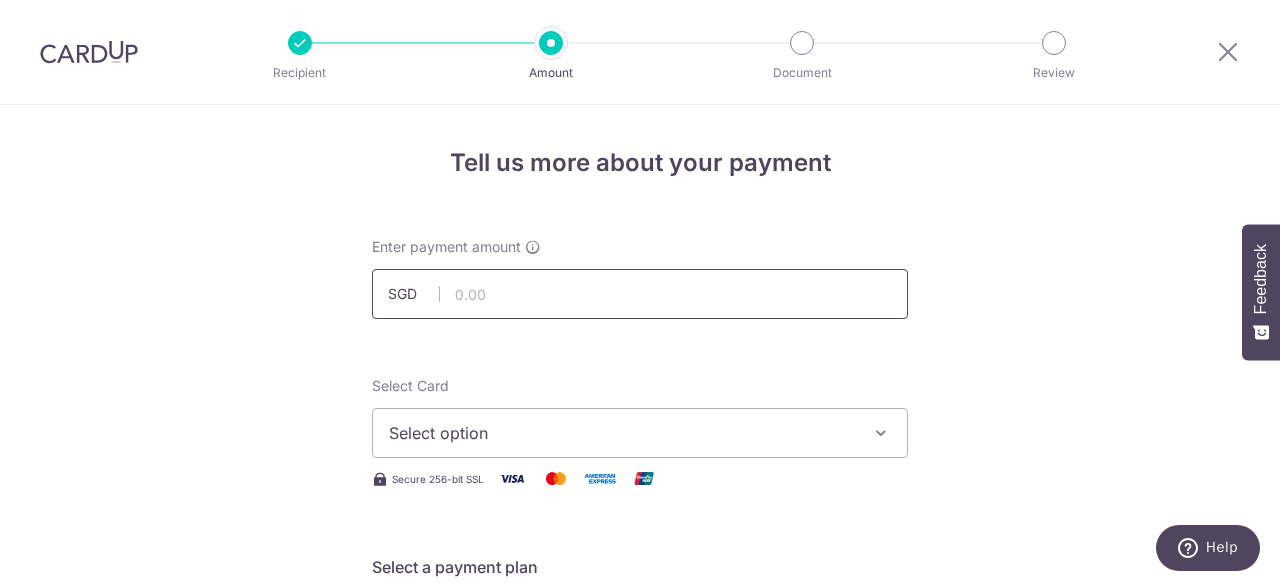 click at bounding box center (640, 294) 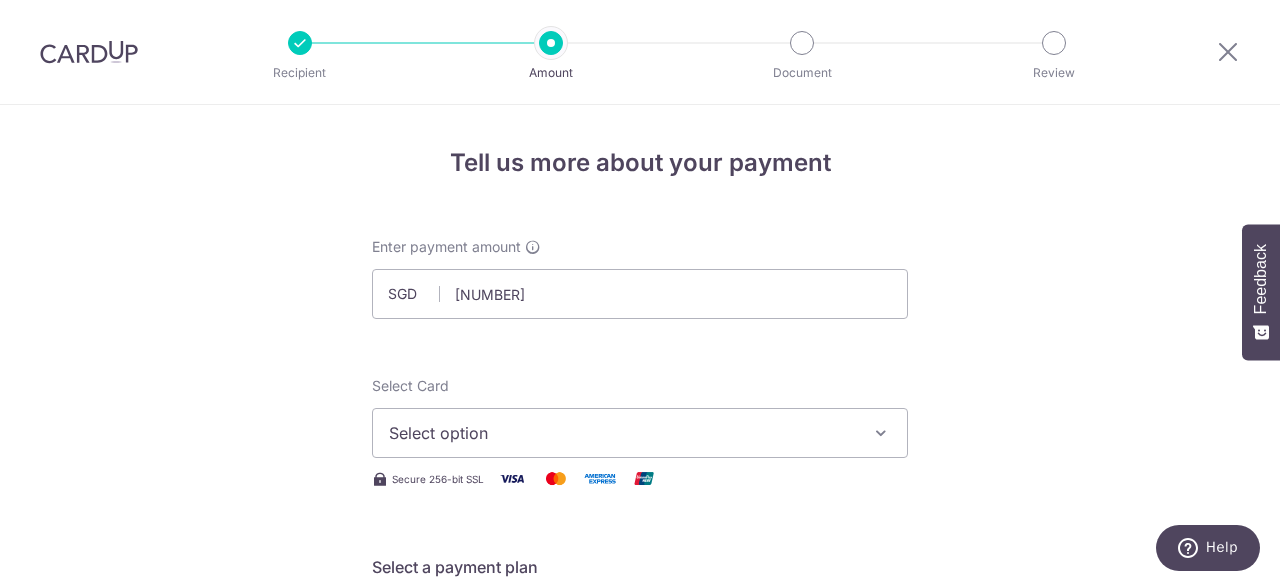 type on "[NUMBER]" 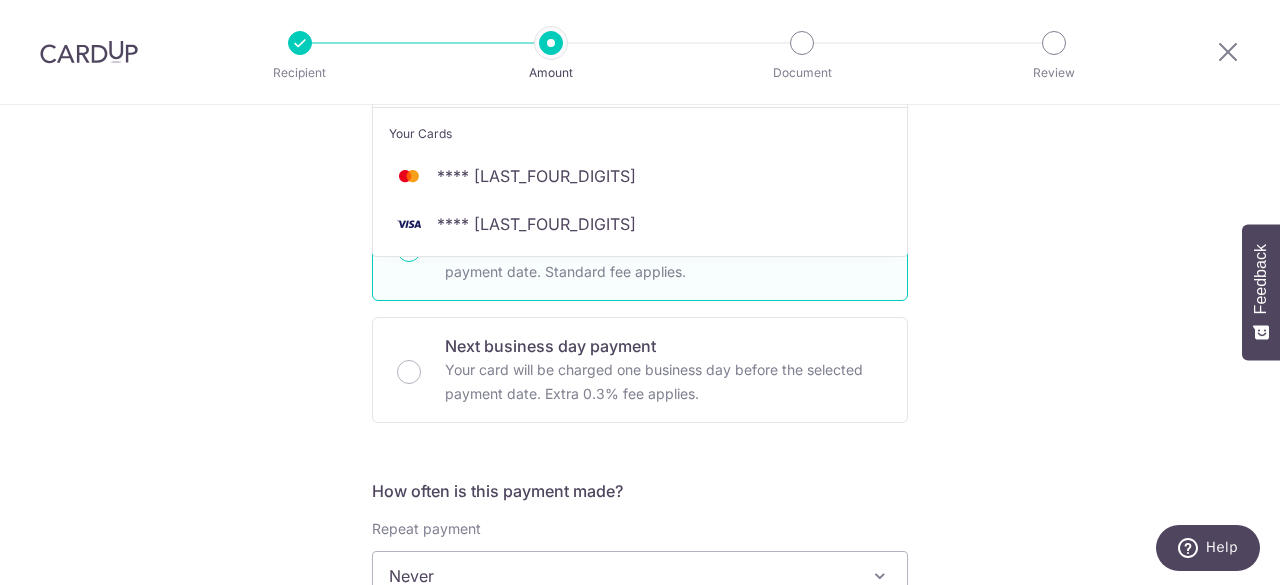 scroll, scrollTop: 300, scrollLeft: 0, axis: vertical 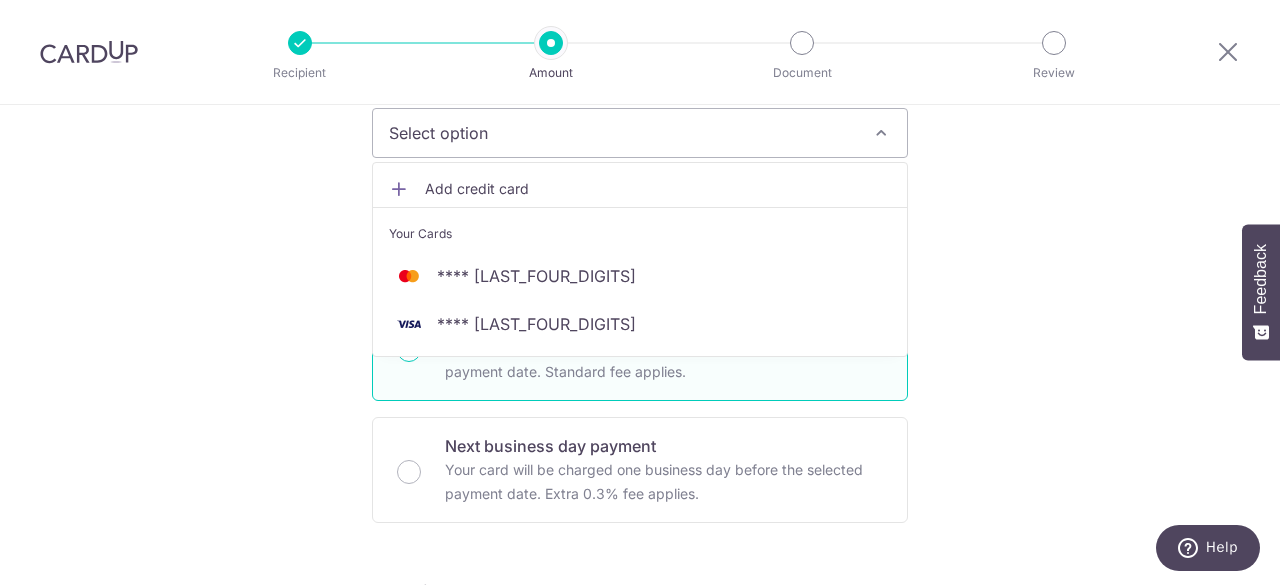 click on "SGD
[AMOUNT]
[AMOUNT]
Recipient added successfully!
Select Card
Select option
Add credit card
Your Cards
**** [LAST_FOUR_DIGITS]
**** [LAST_FOUR_DIGITS]
Secure 256-bit SSL
Text
New card details
Card" at bounding box center (640, 709) 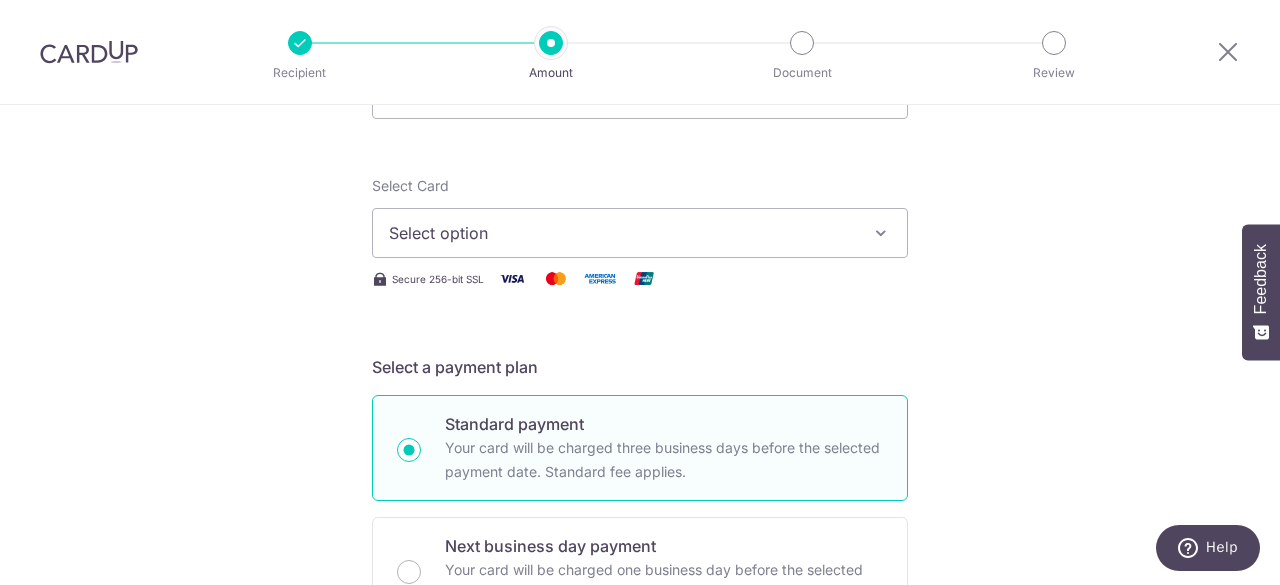 scroll, scrollTop: 100, scrollLeft: 0, axis: vertical 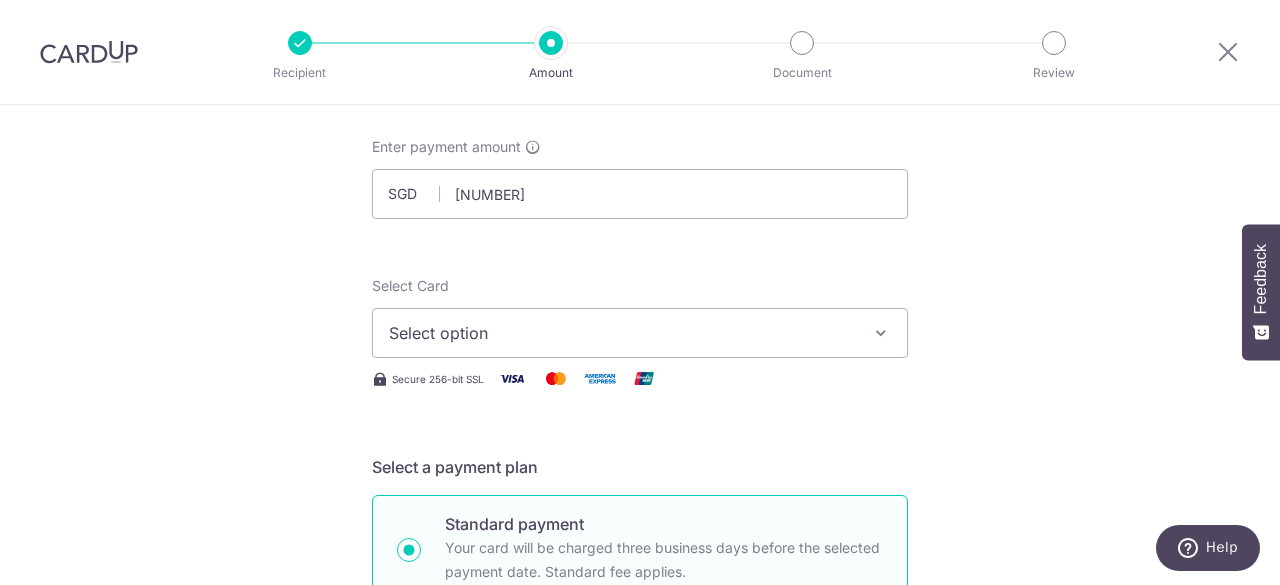 click on "Select option" at bounding box center (622, 333) 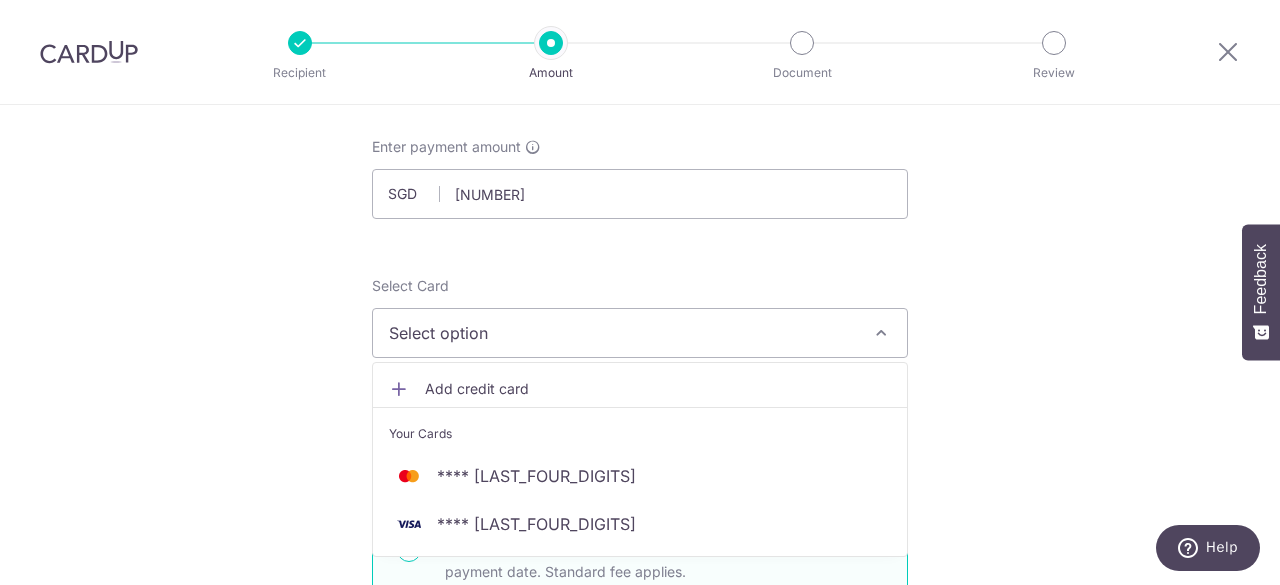 scroll, scrollTop: 200, scrollLeft: 0, axis: vertical 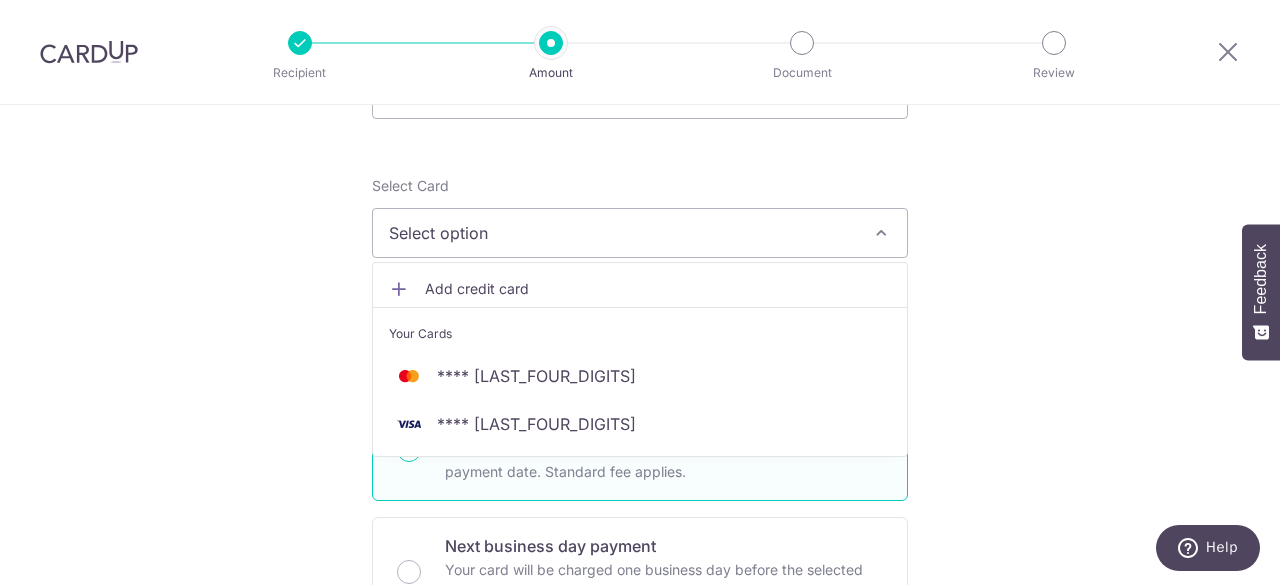 click on "**** [LAST_FOUR_DIGITS]" at bounding box center (640, 376) 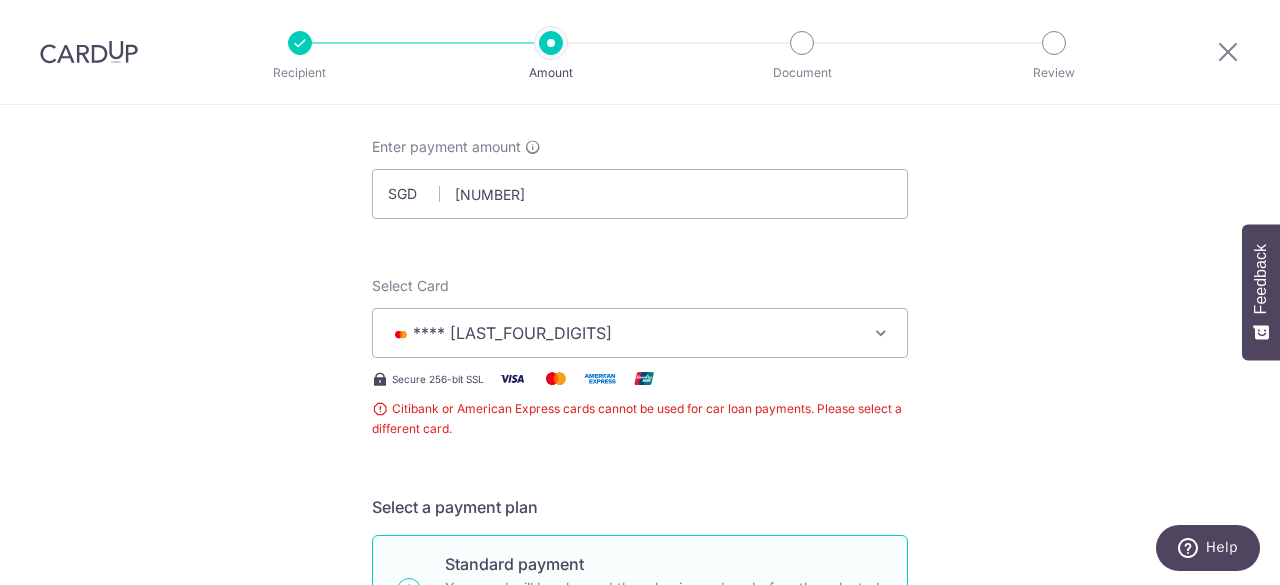 scroll, scrollTop: 0, scrollLeft: 0, axis: both 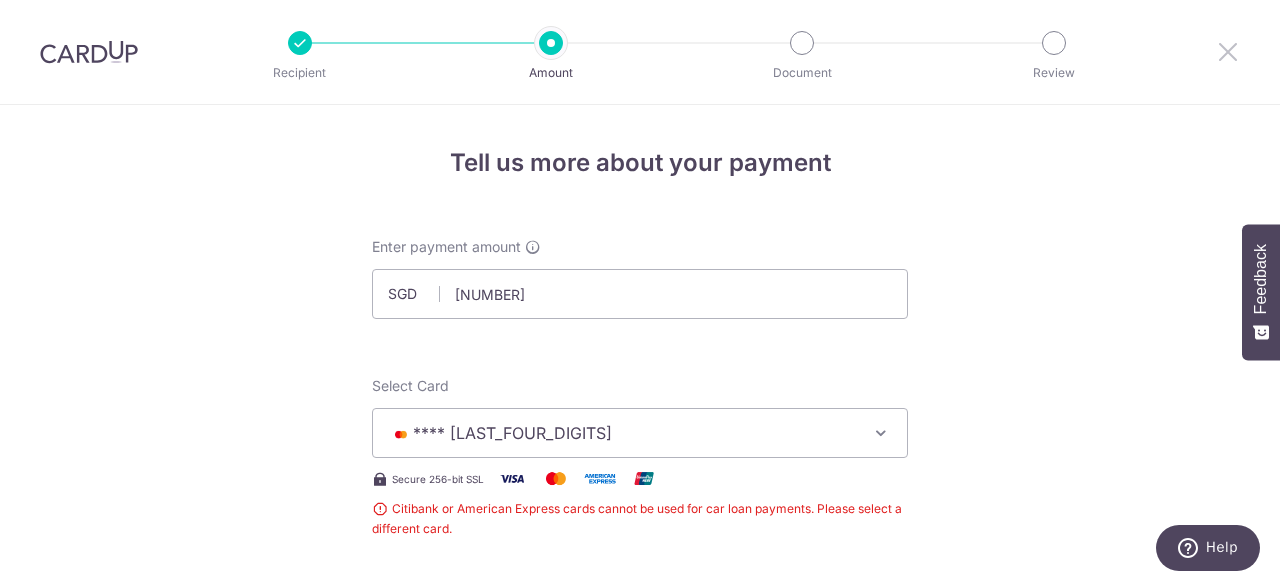 click at bounding box center (1228, 51) 